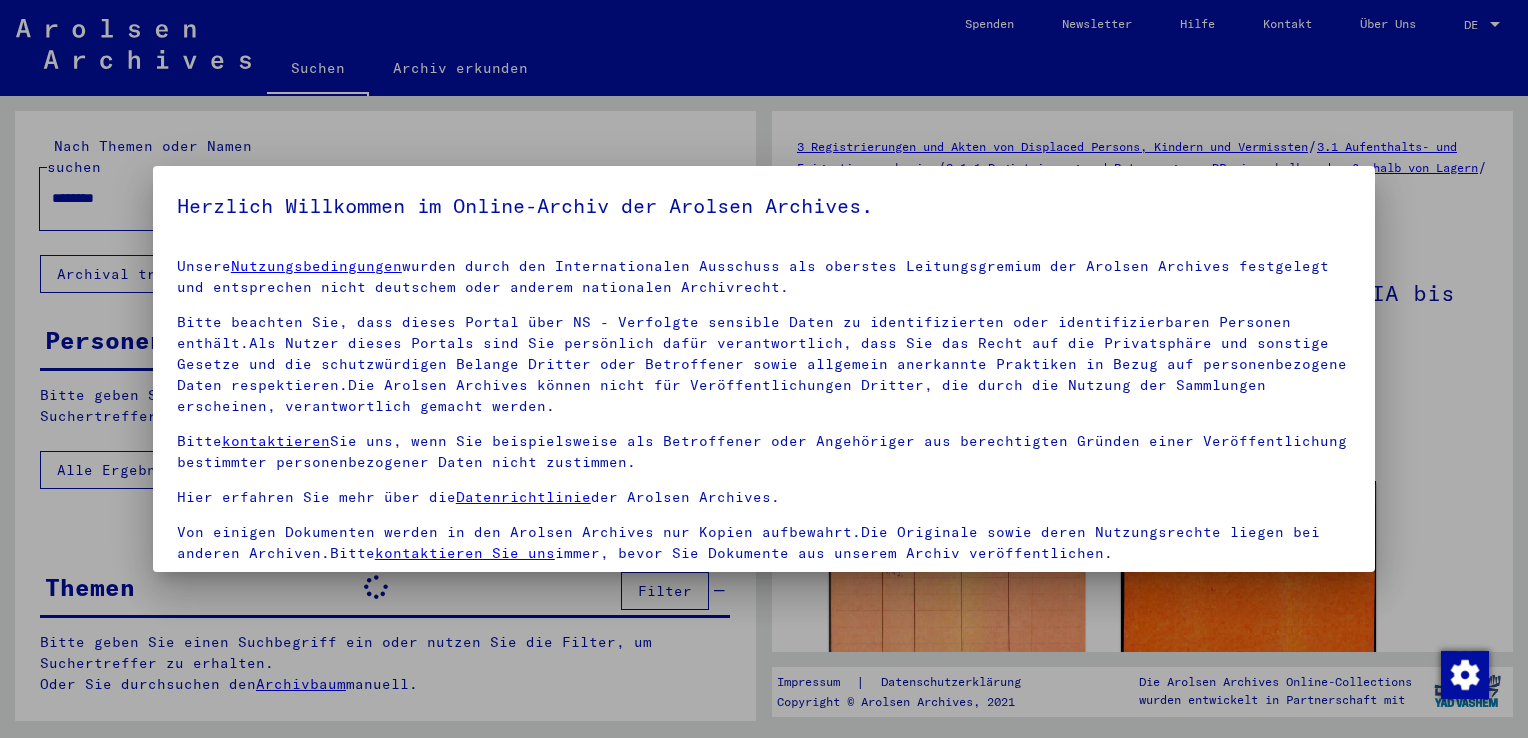 scroll, scrollTop: 0, scrollLeft: 0, axis: both 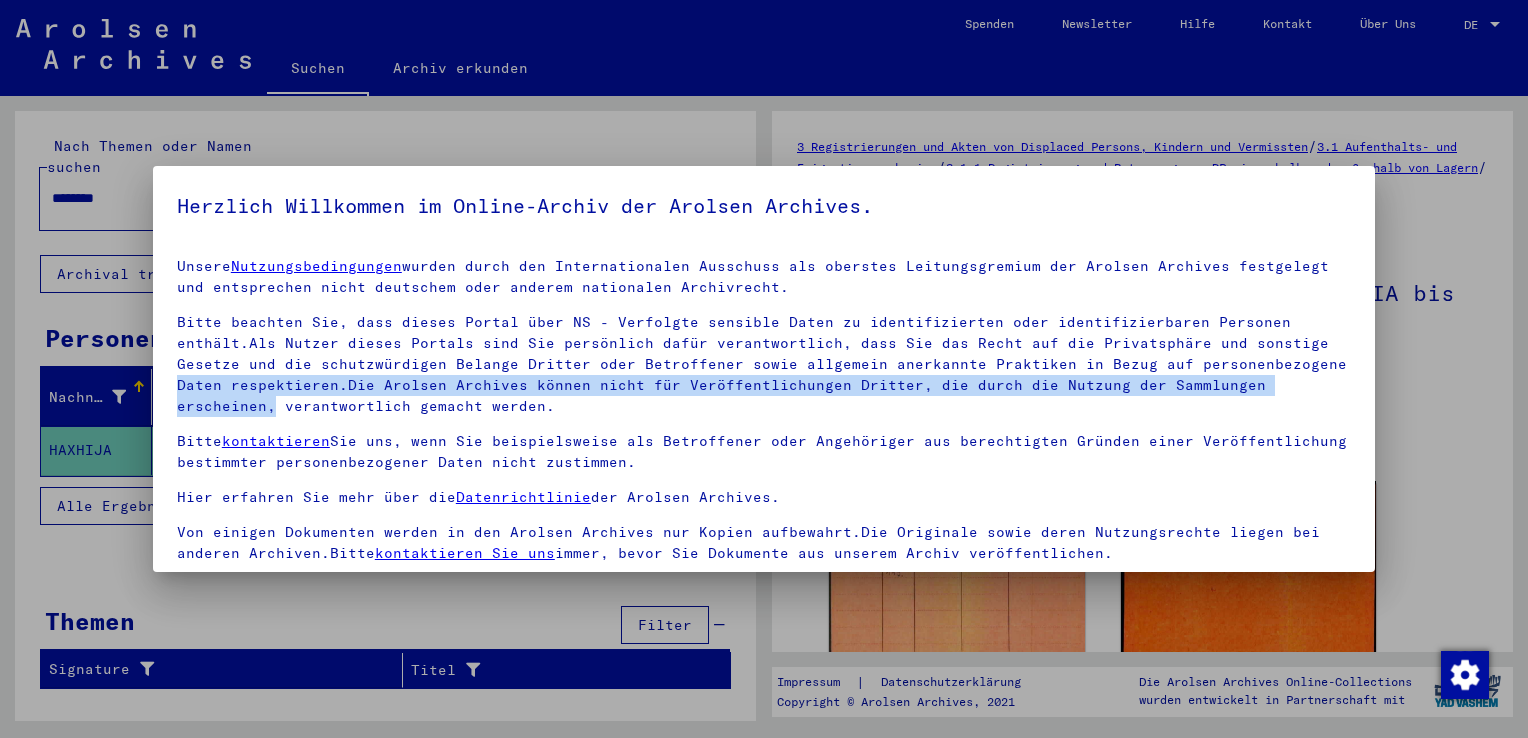 drag, startPoint x: 1359, startPoint y: 354, endPoint x: 1364, endPoint y: 385, distance: 31.400637 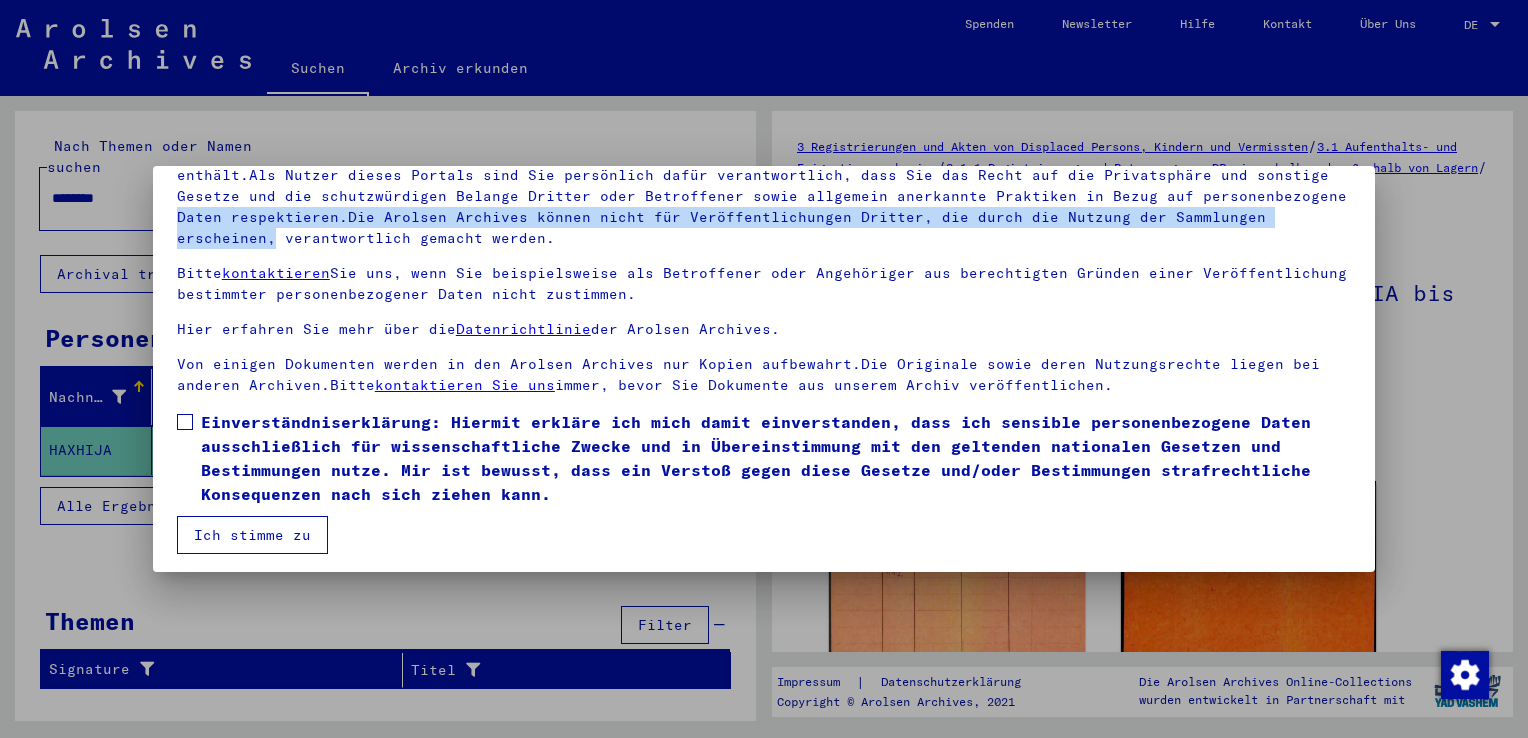 scroll, scrollTop: 173, scrollLeft: 0, axis: vertical 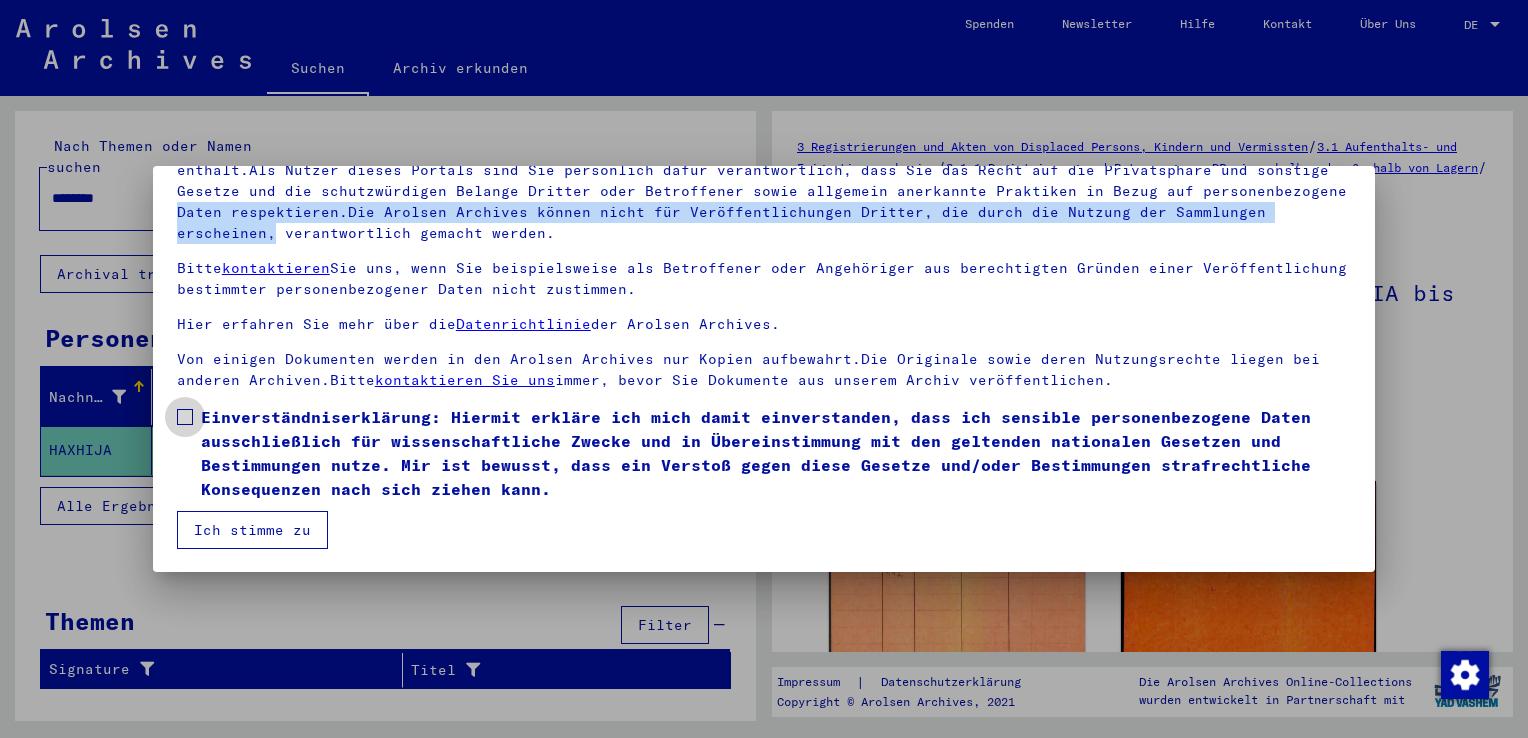 click at bounding box center (185, 417) 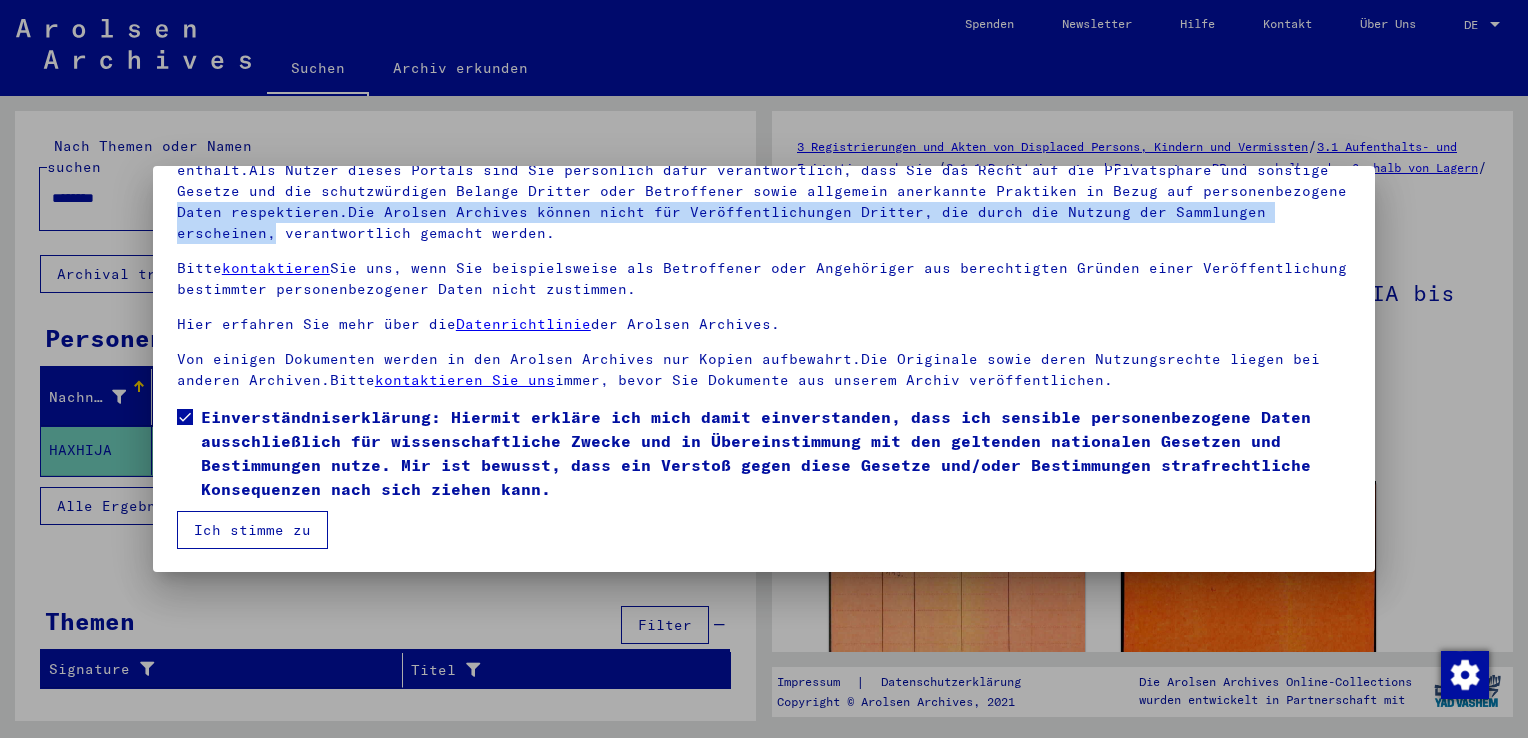 click on "Ich stimme zu" at bounding box center [252, 530] 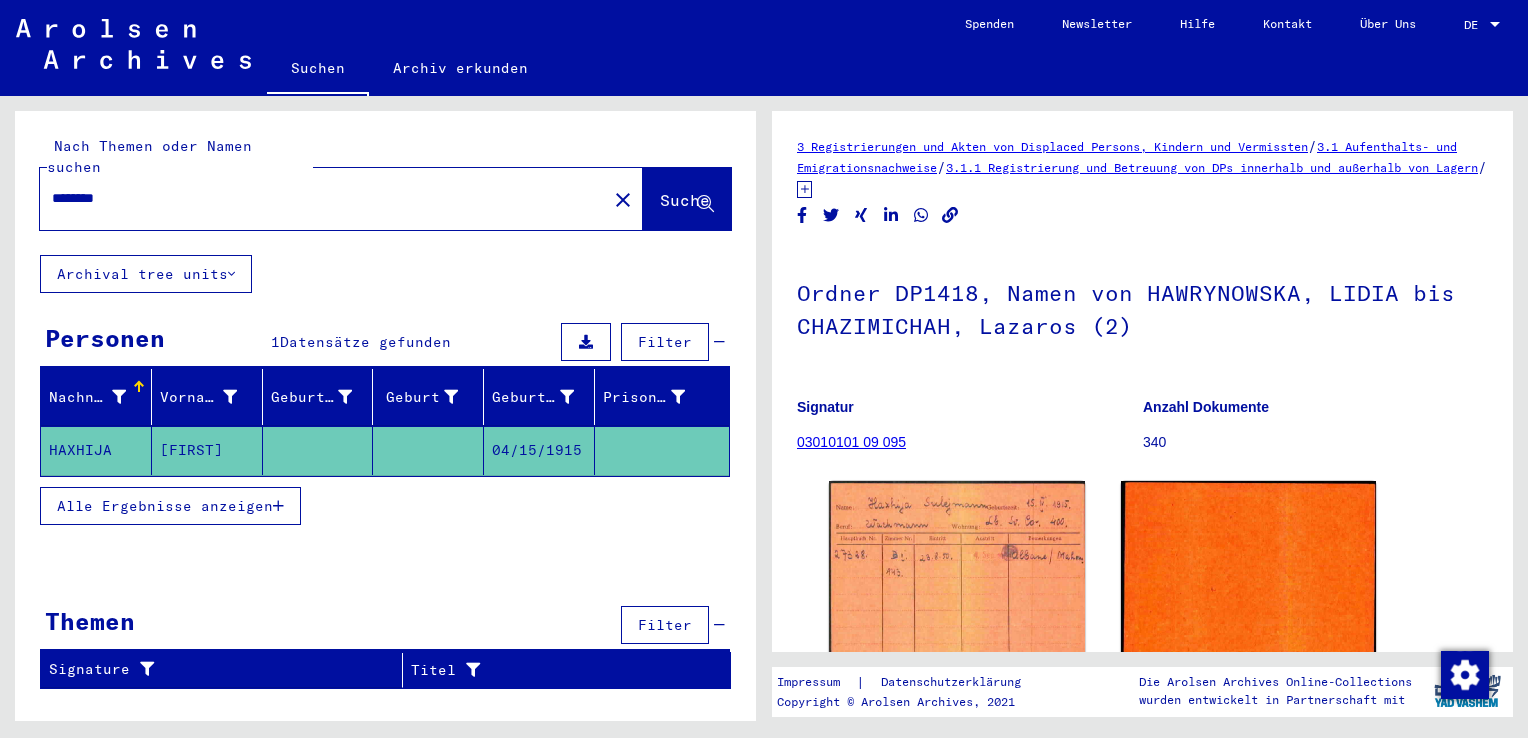click on "Nach Themen oder Namen suchen ******** close  Suche" 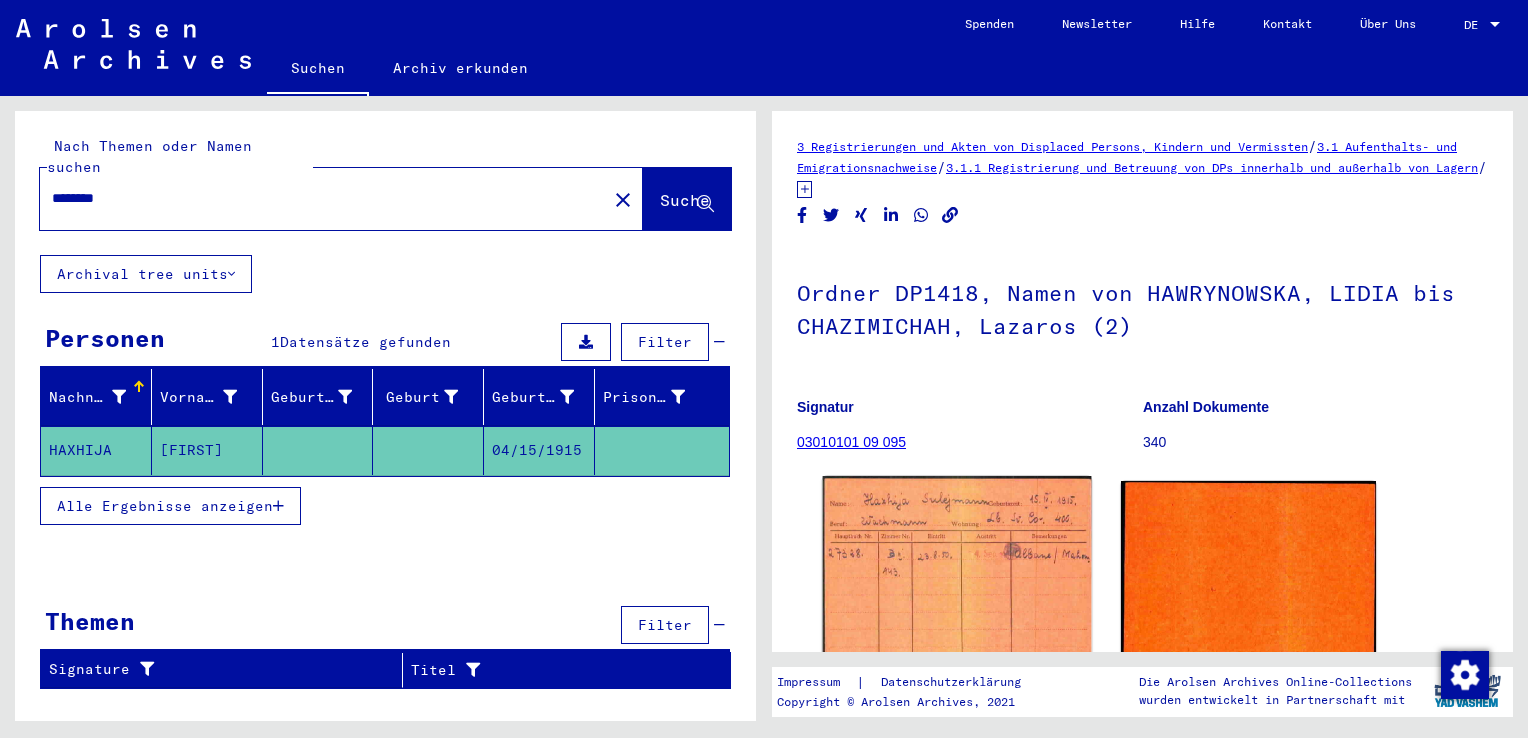 click 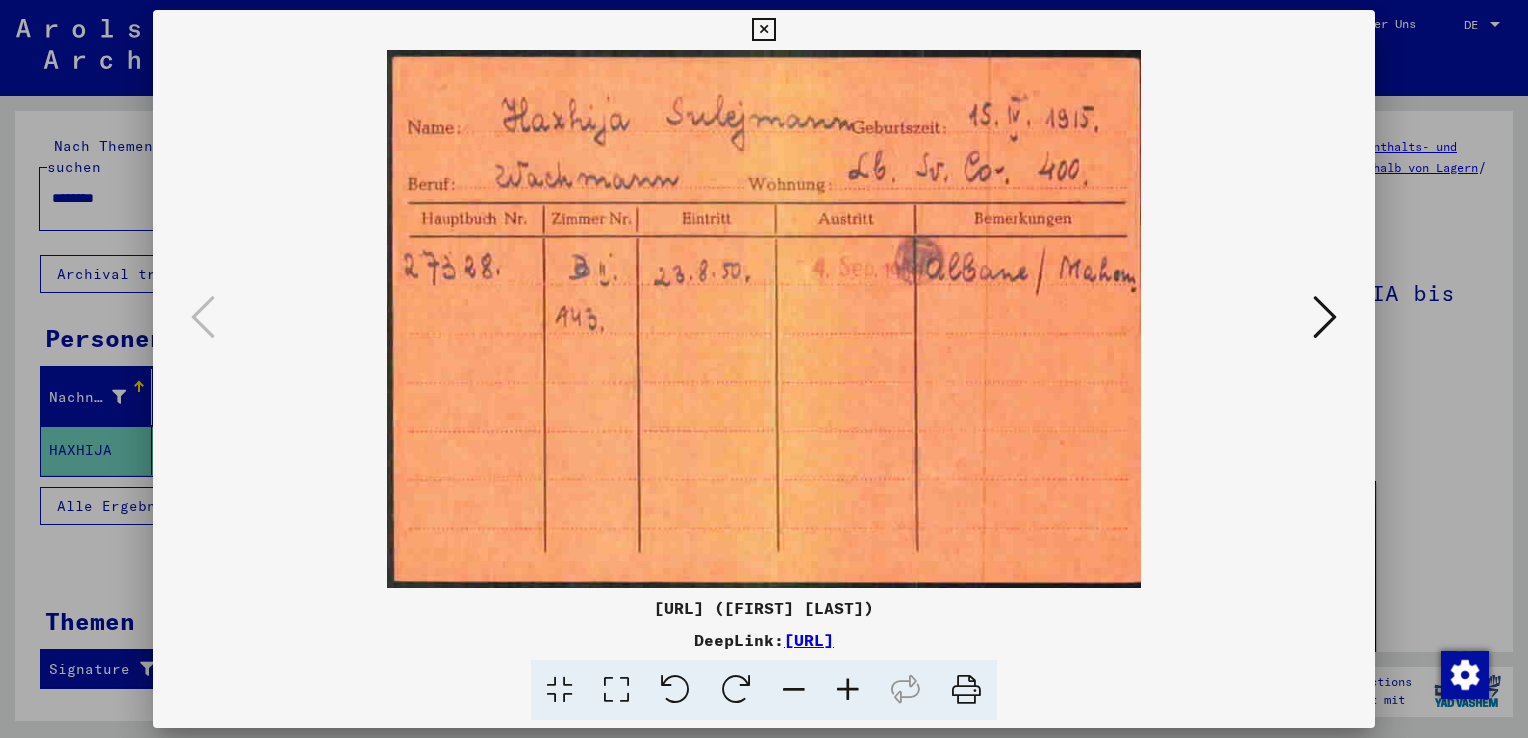 click at bounding box center (764, 319) 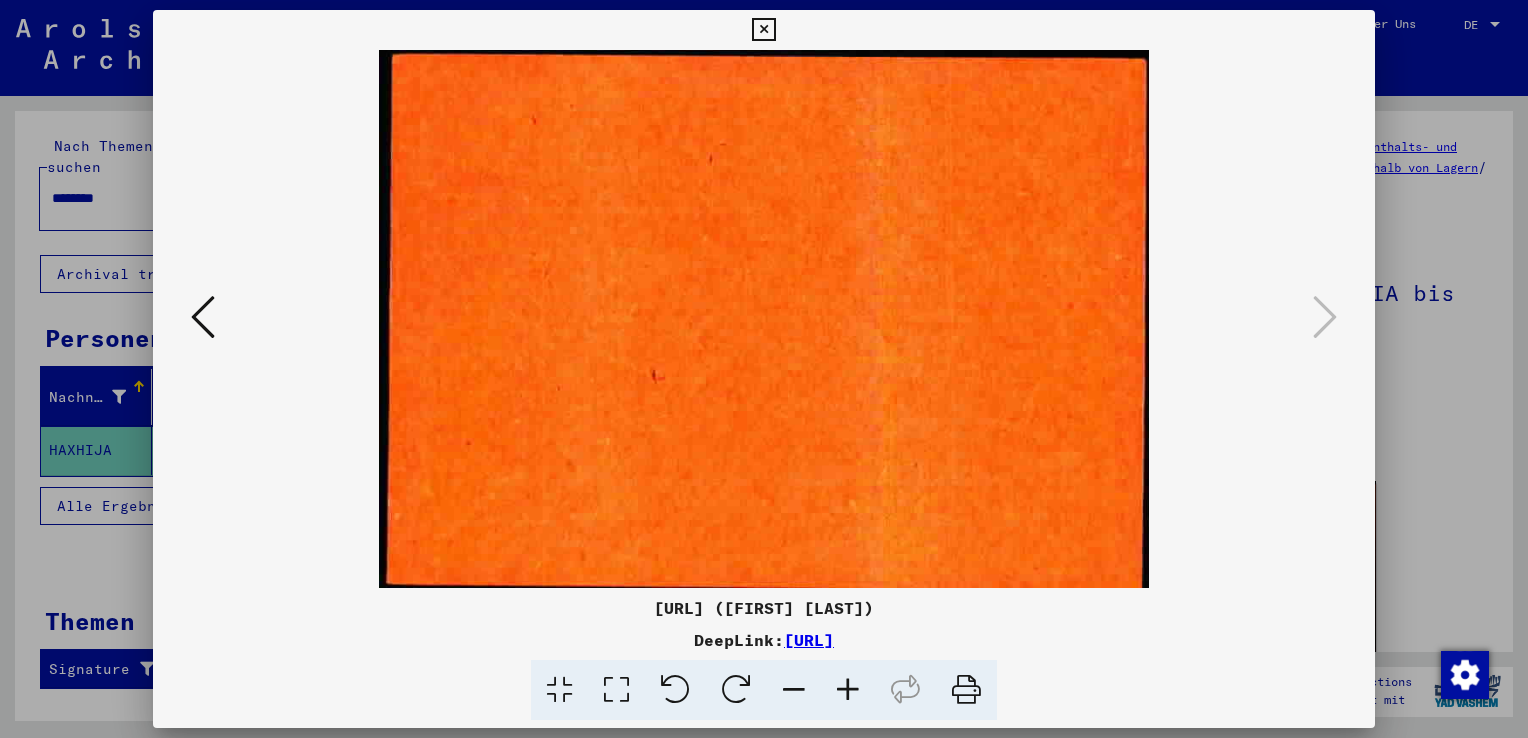 click at bounding box center (764, 369) 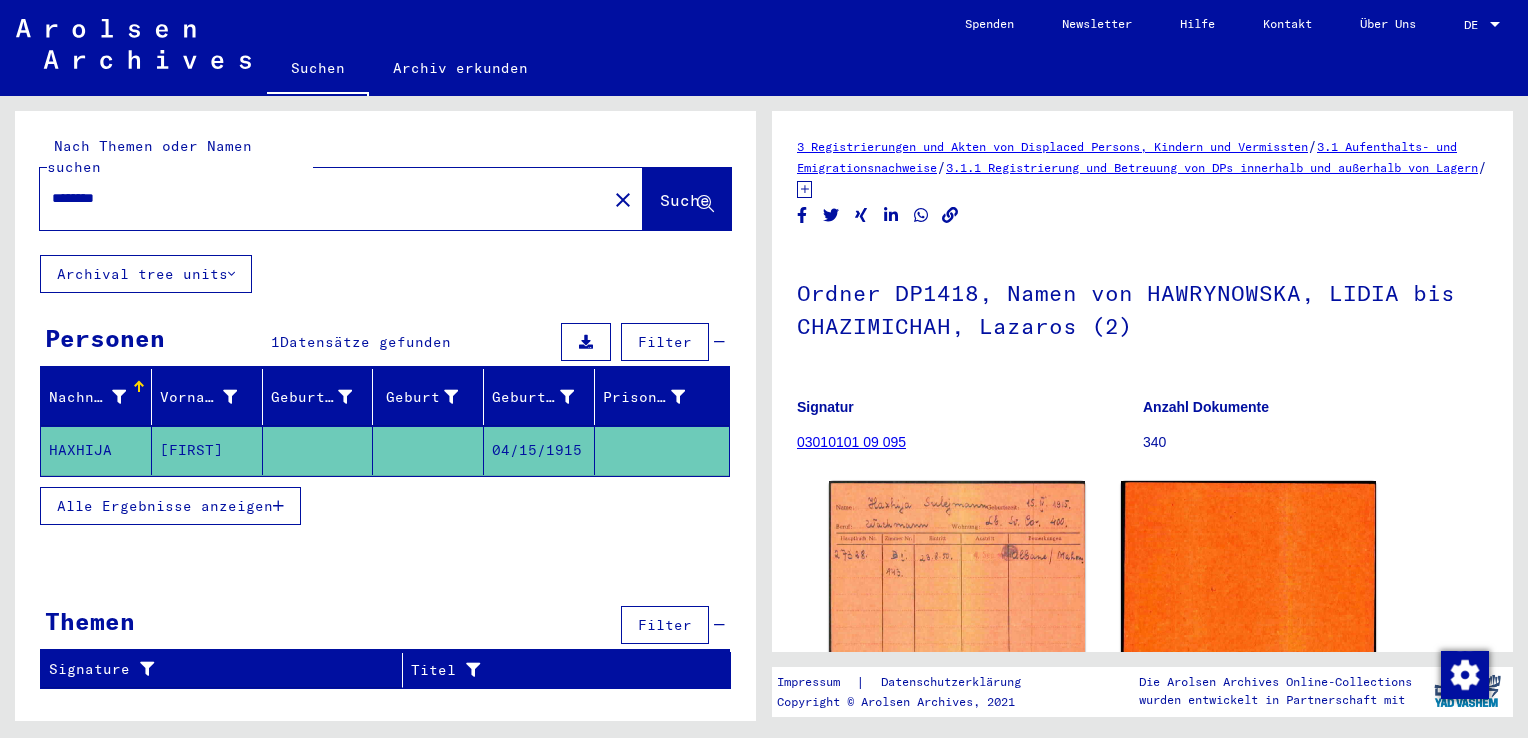 click on "********" at bounding box center (323, 198) 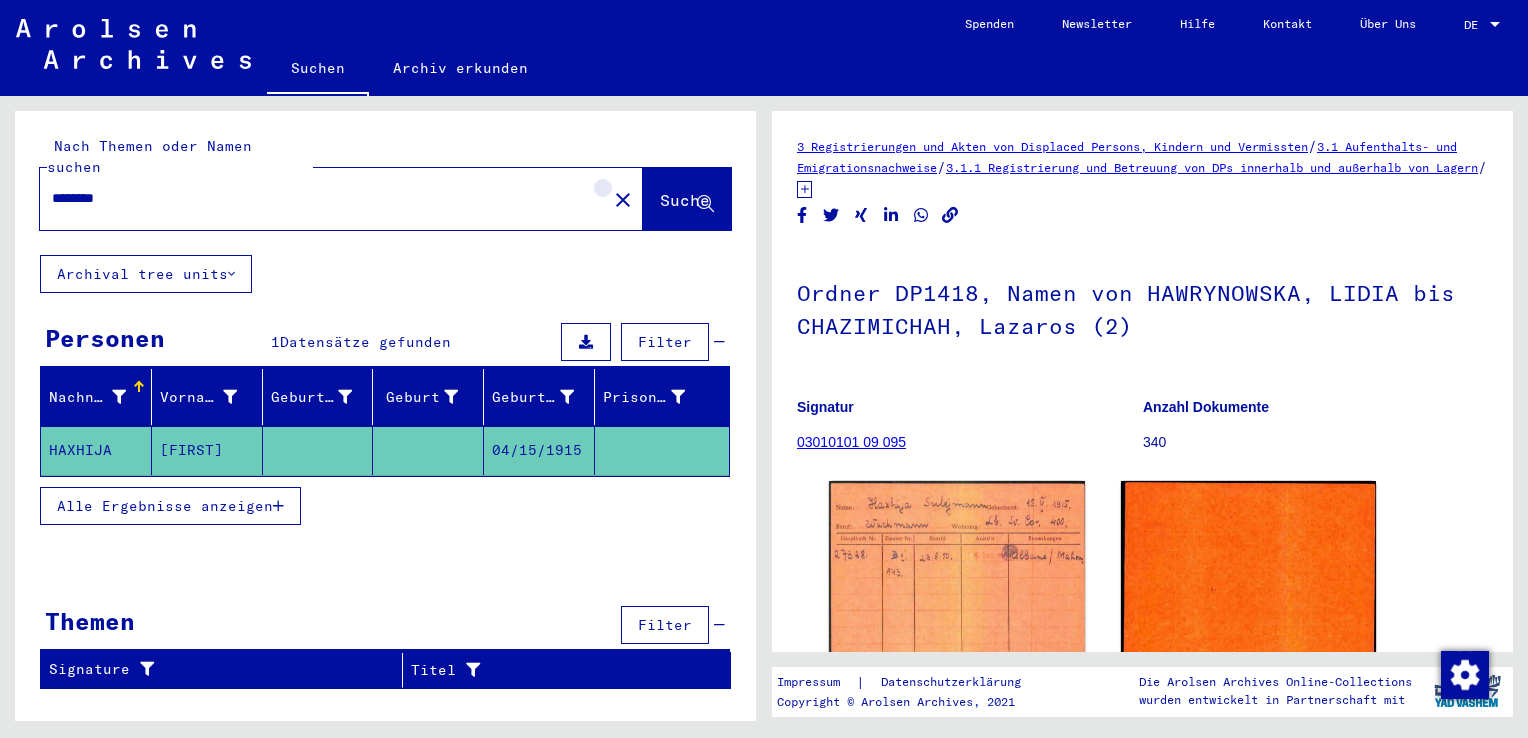 click on "close" 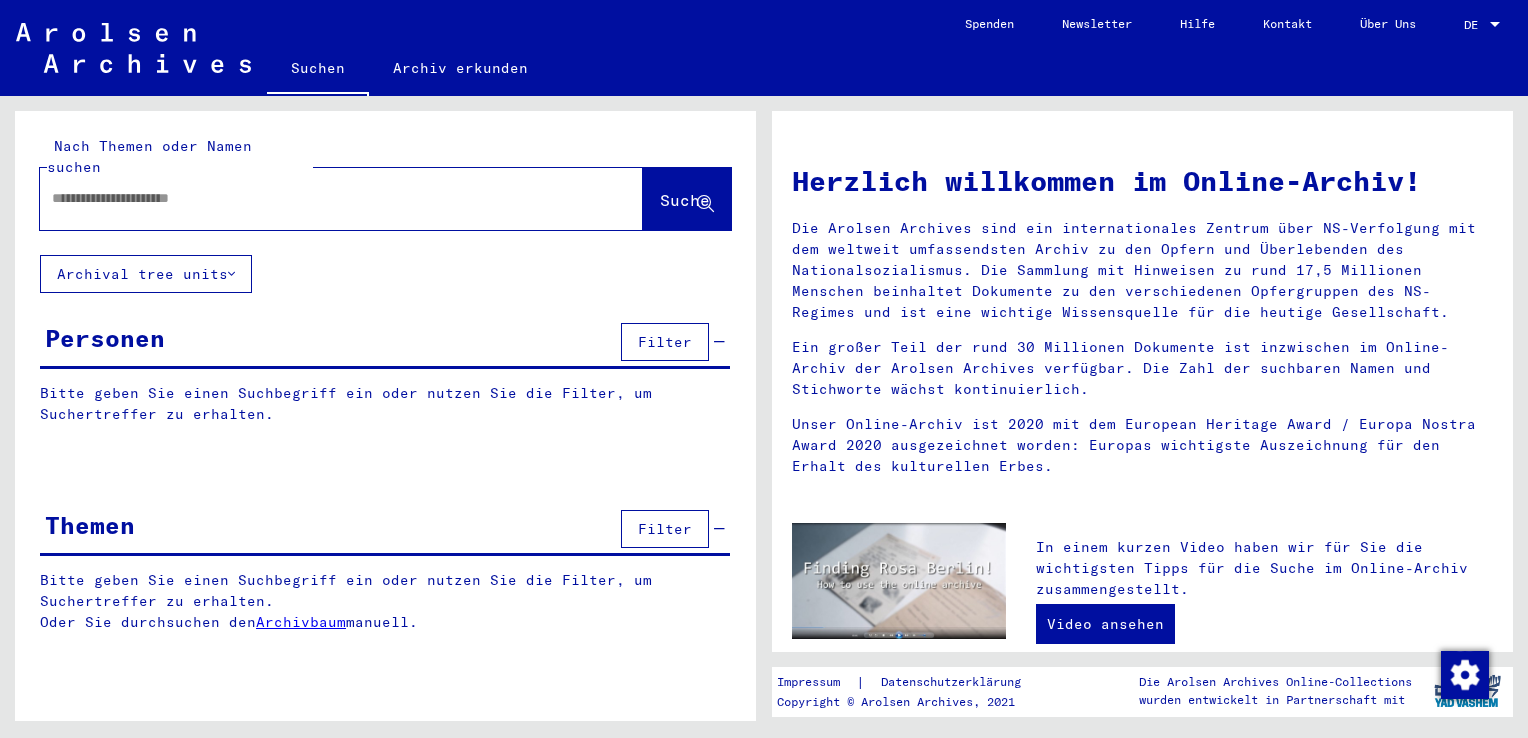 click at bounding box center (317, 198) 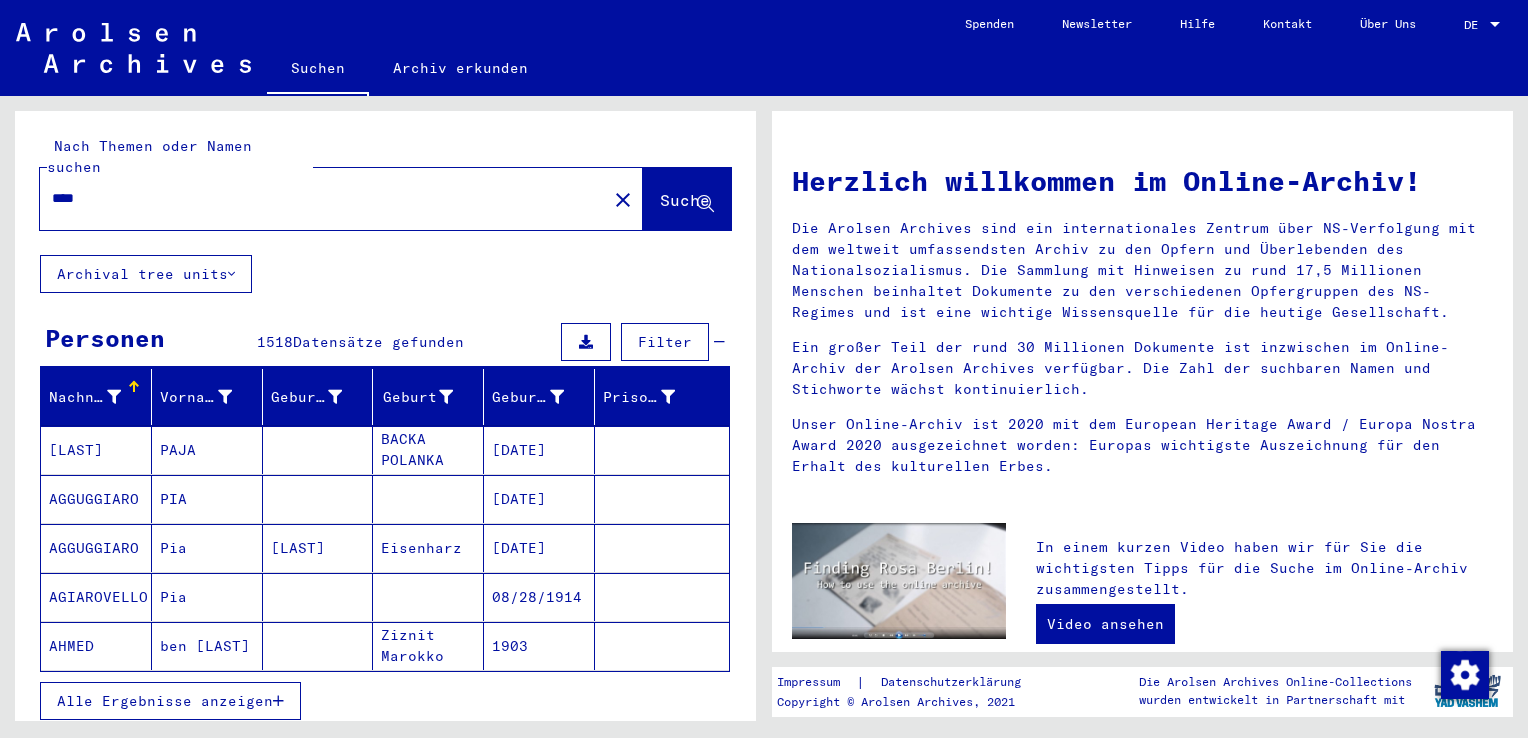 click on "Alle Ergebnisse anzeigen" at bounding box center [170, 701] 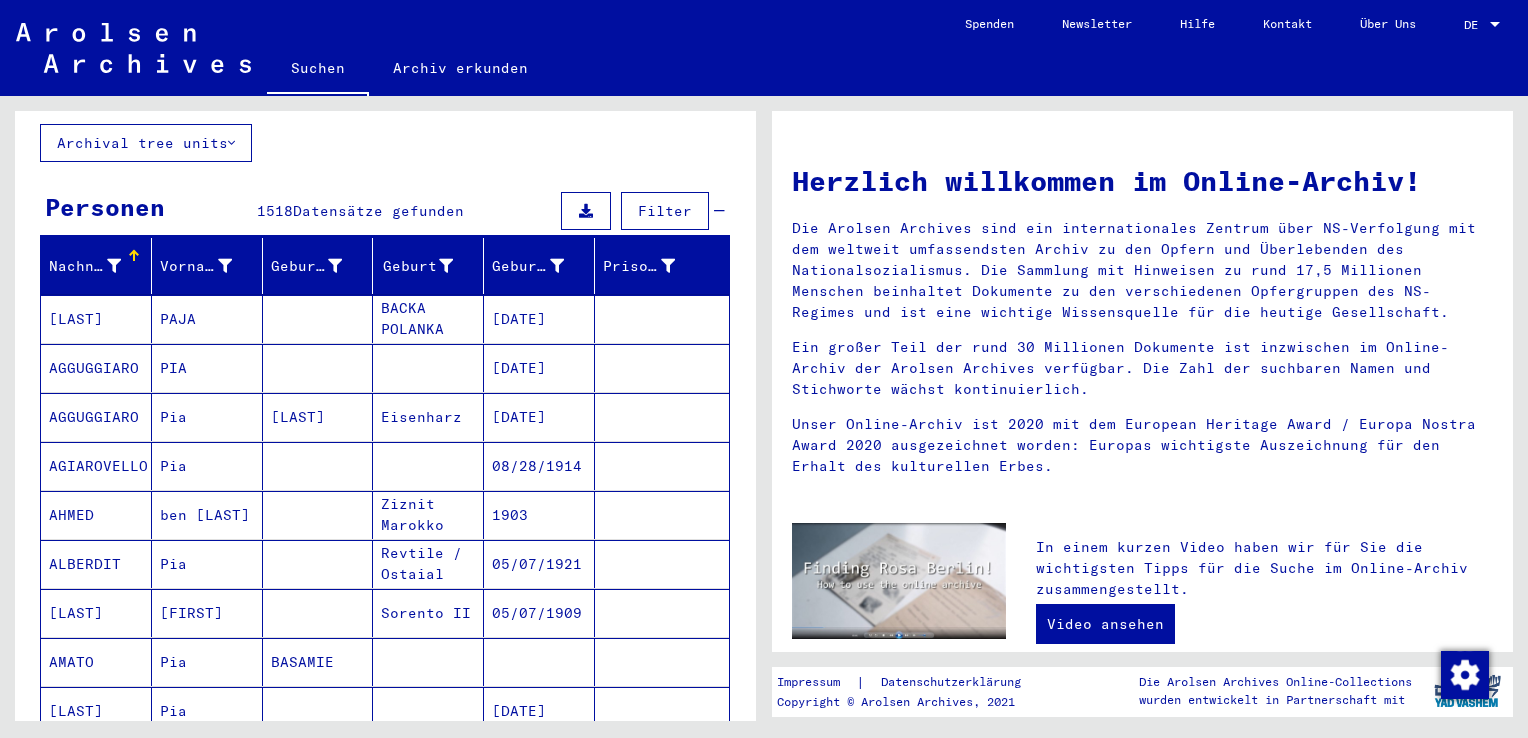 scroll, scrollTop: 0, scrollLeft: 0, axis: both 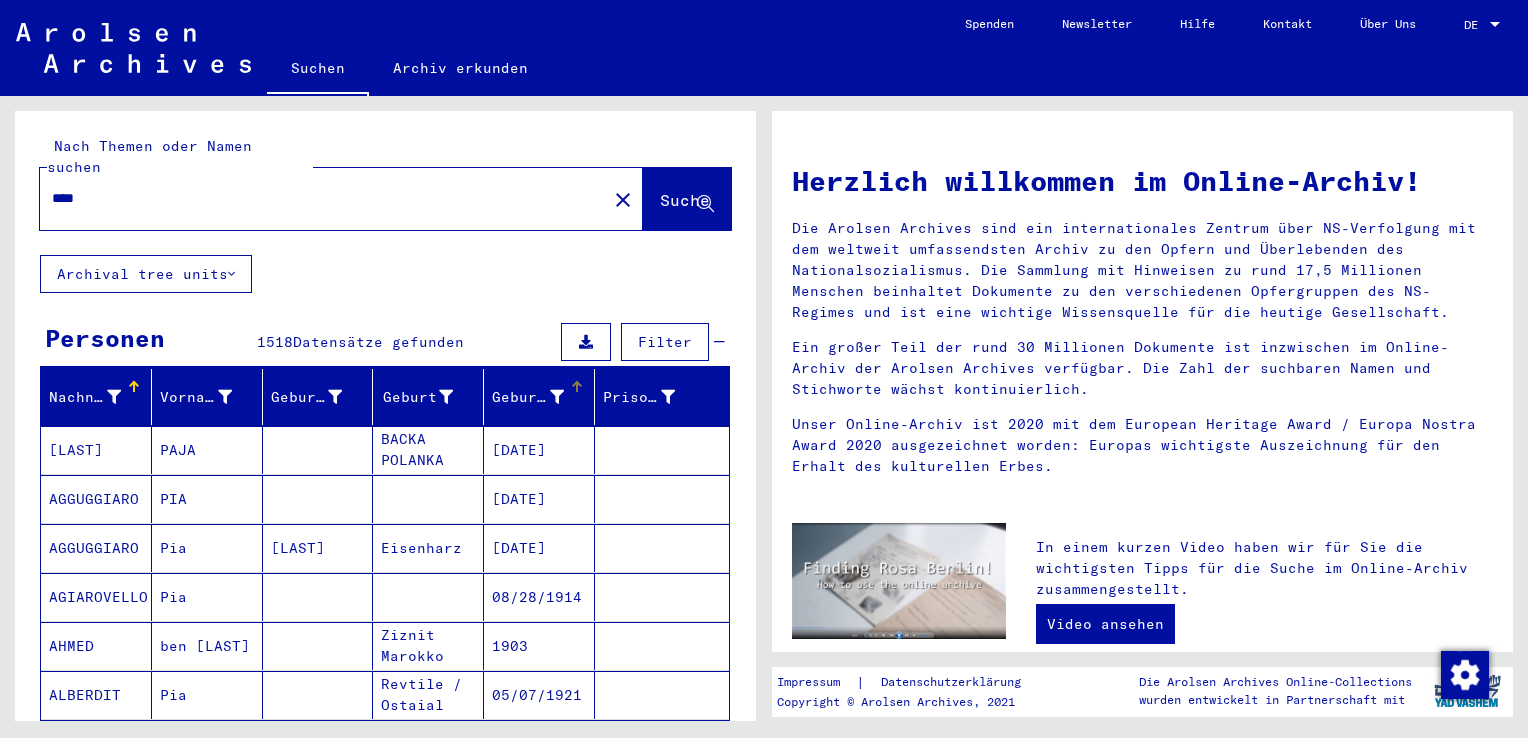click at bounding box center [557, 397] 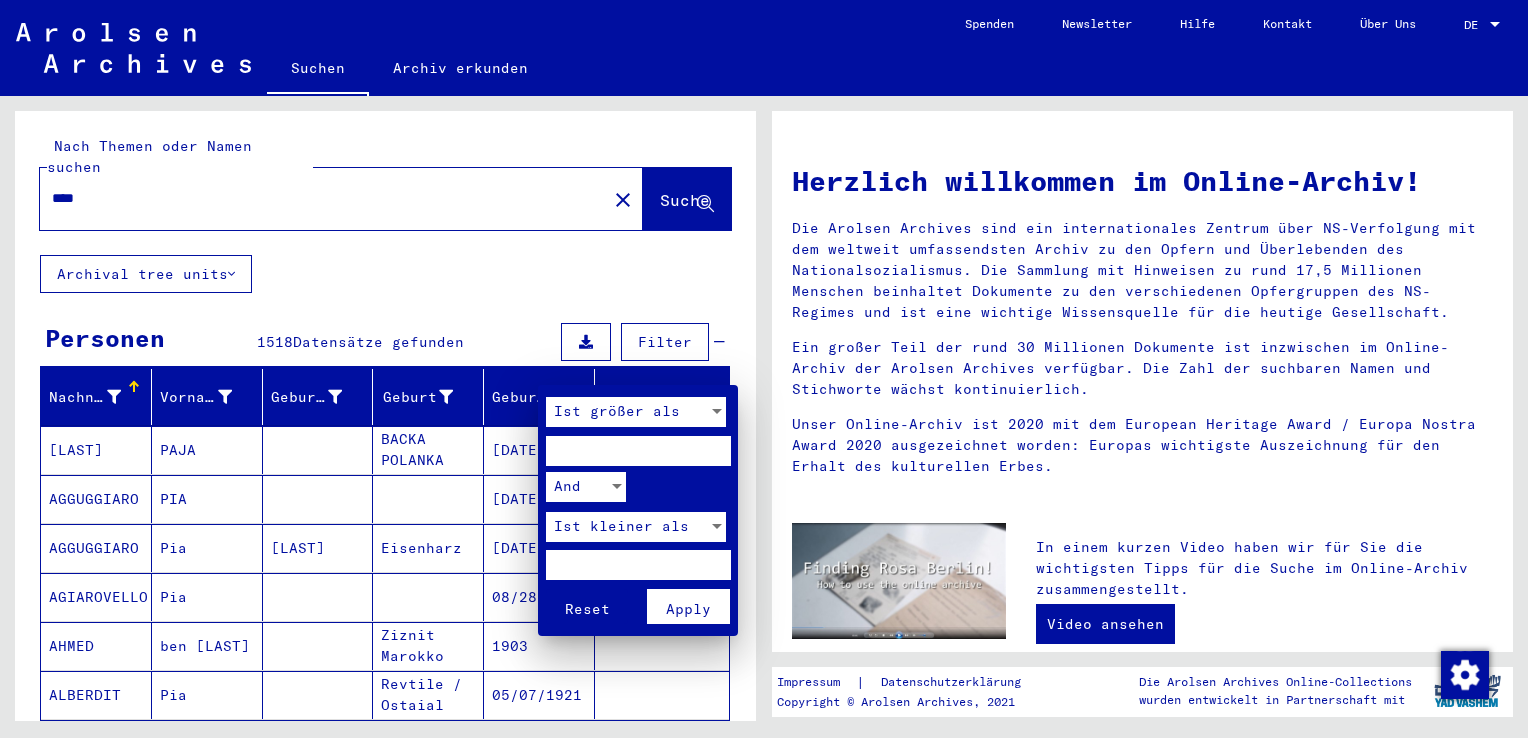 drag, startPoint x: 629, startPoint y: 342, endPoint x: 632, endPoint y: 329, distance: 13.341664 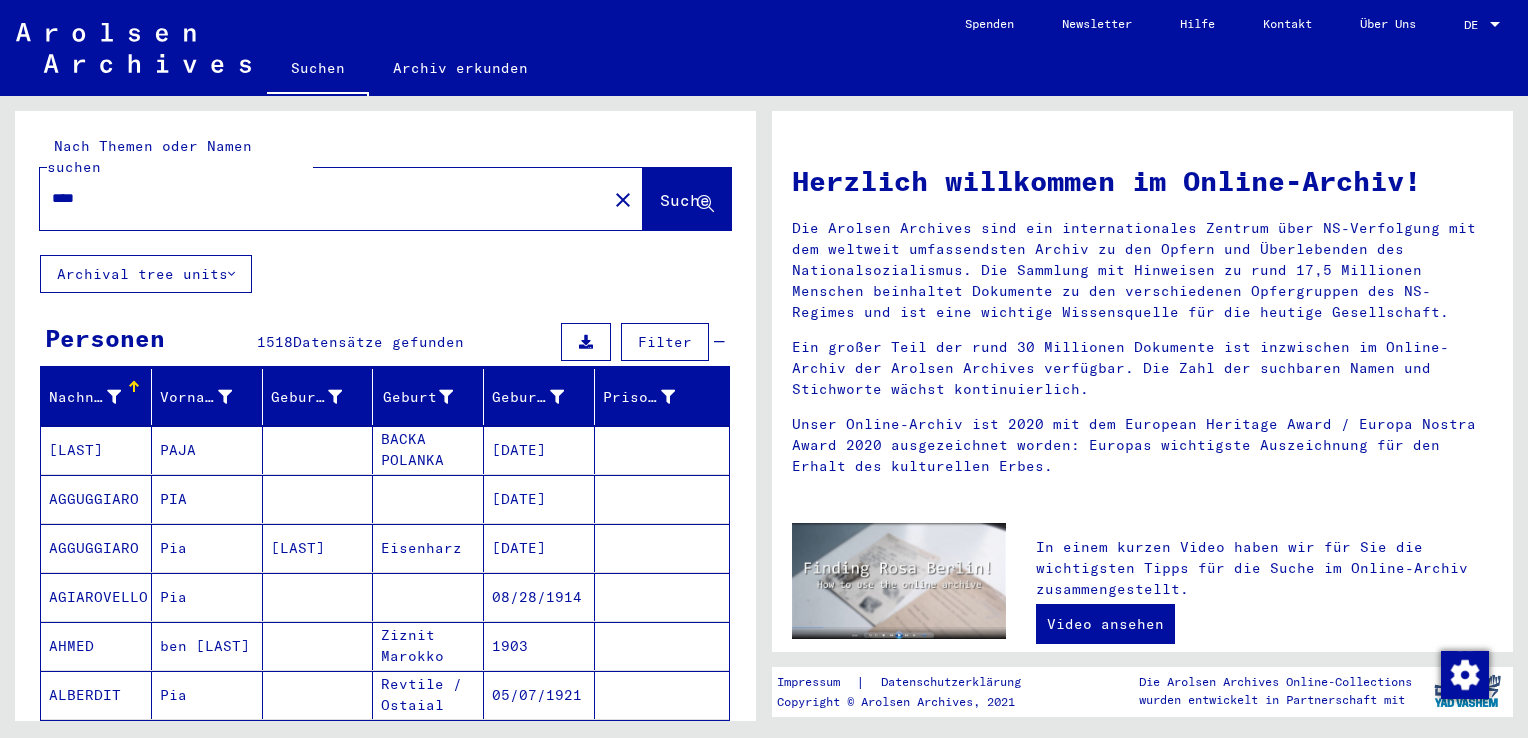 click on "Filter" at bounding box center [665, 342] 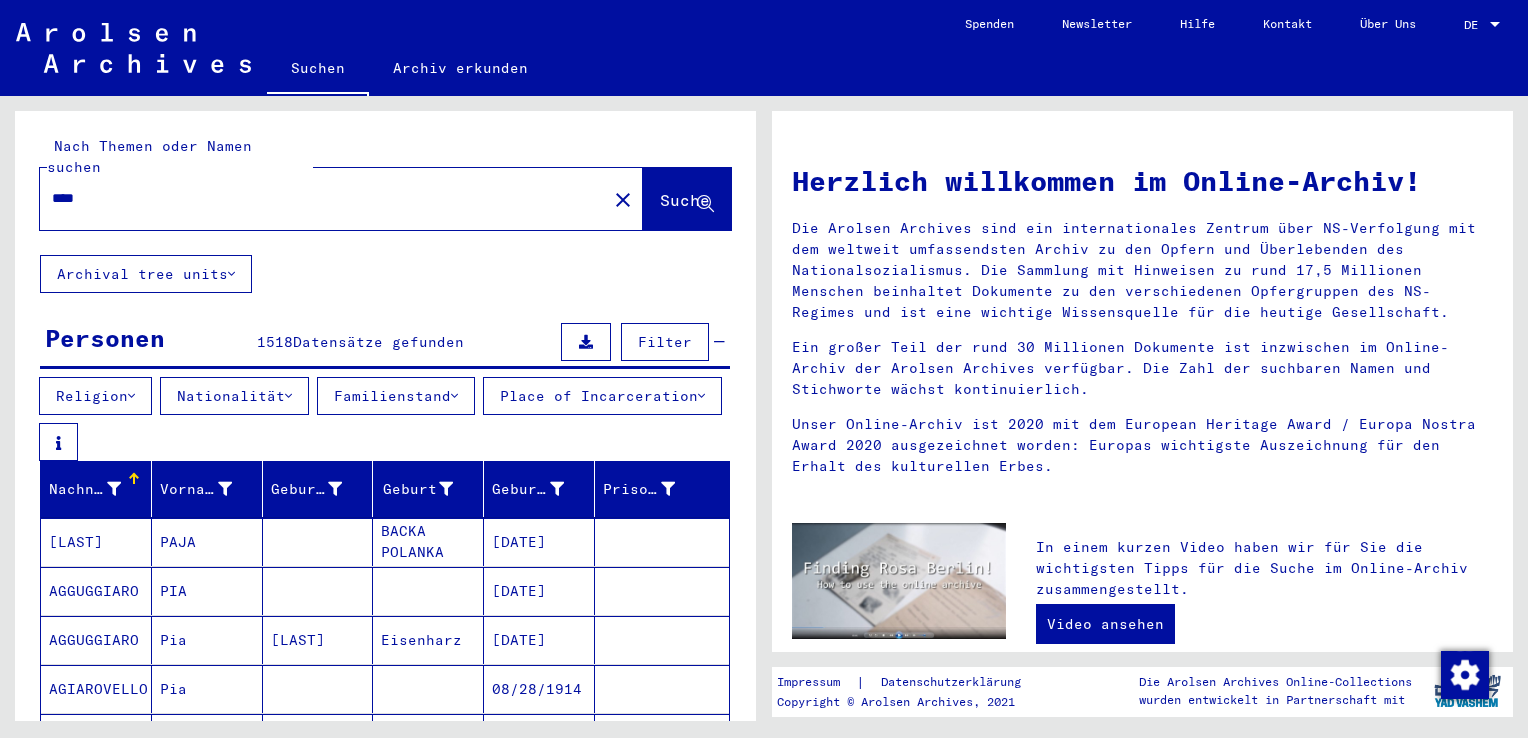 click on "Nationalität" at bounding box center [234, 396] 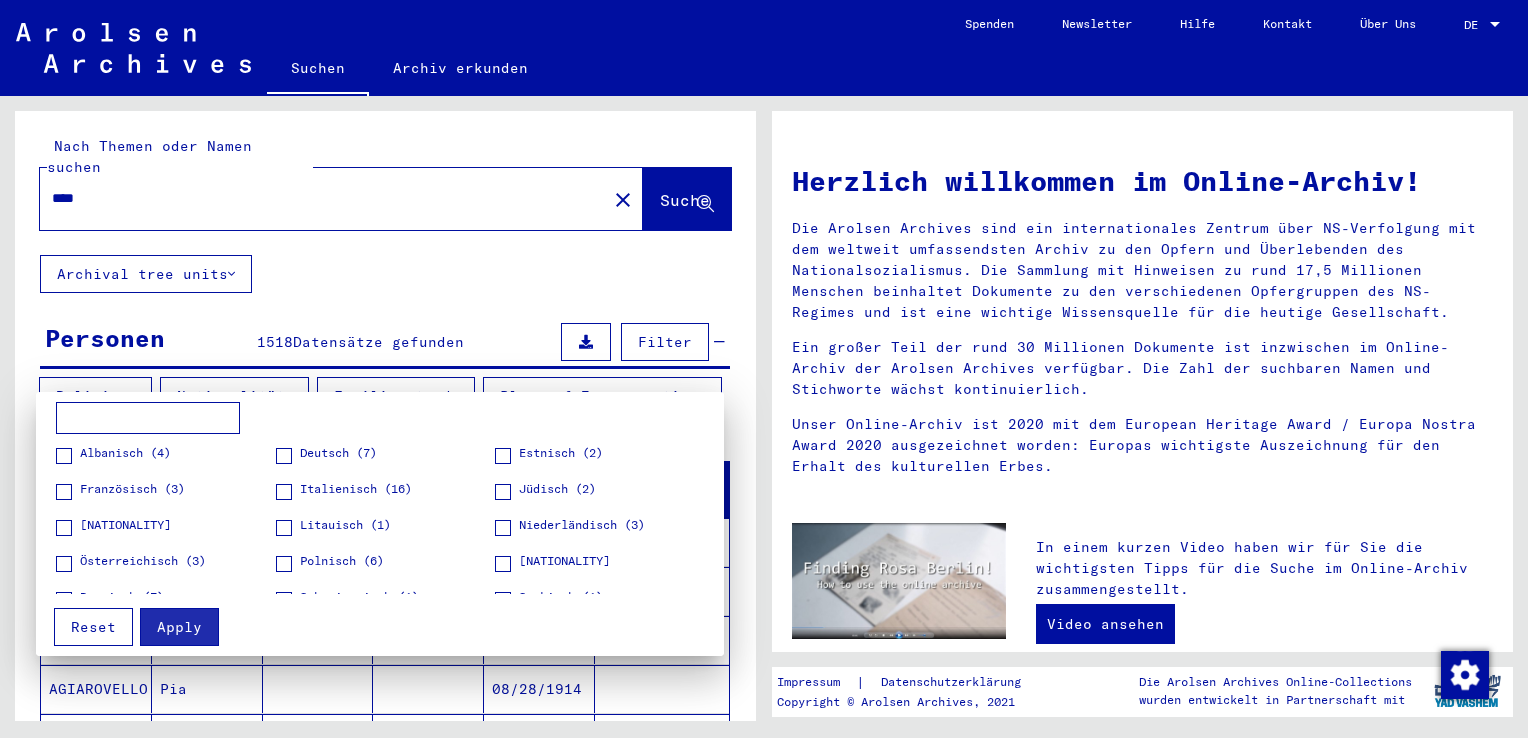 click on "[NATIONALITY]" at bounding box center (125, 525) 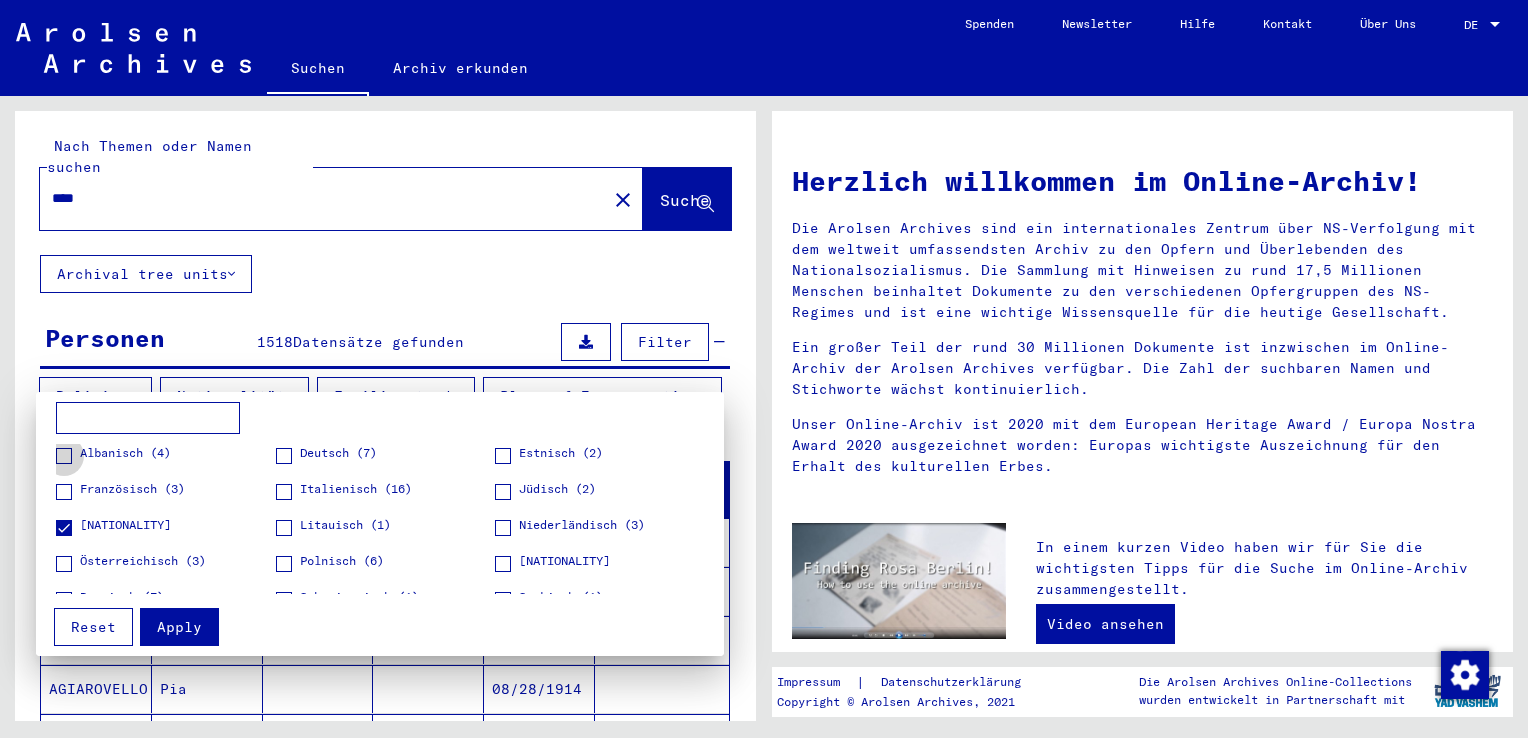 click on "Albanisch (4)" at bounding box center (125, 453) 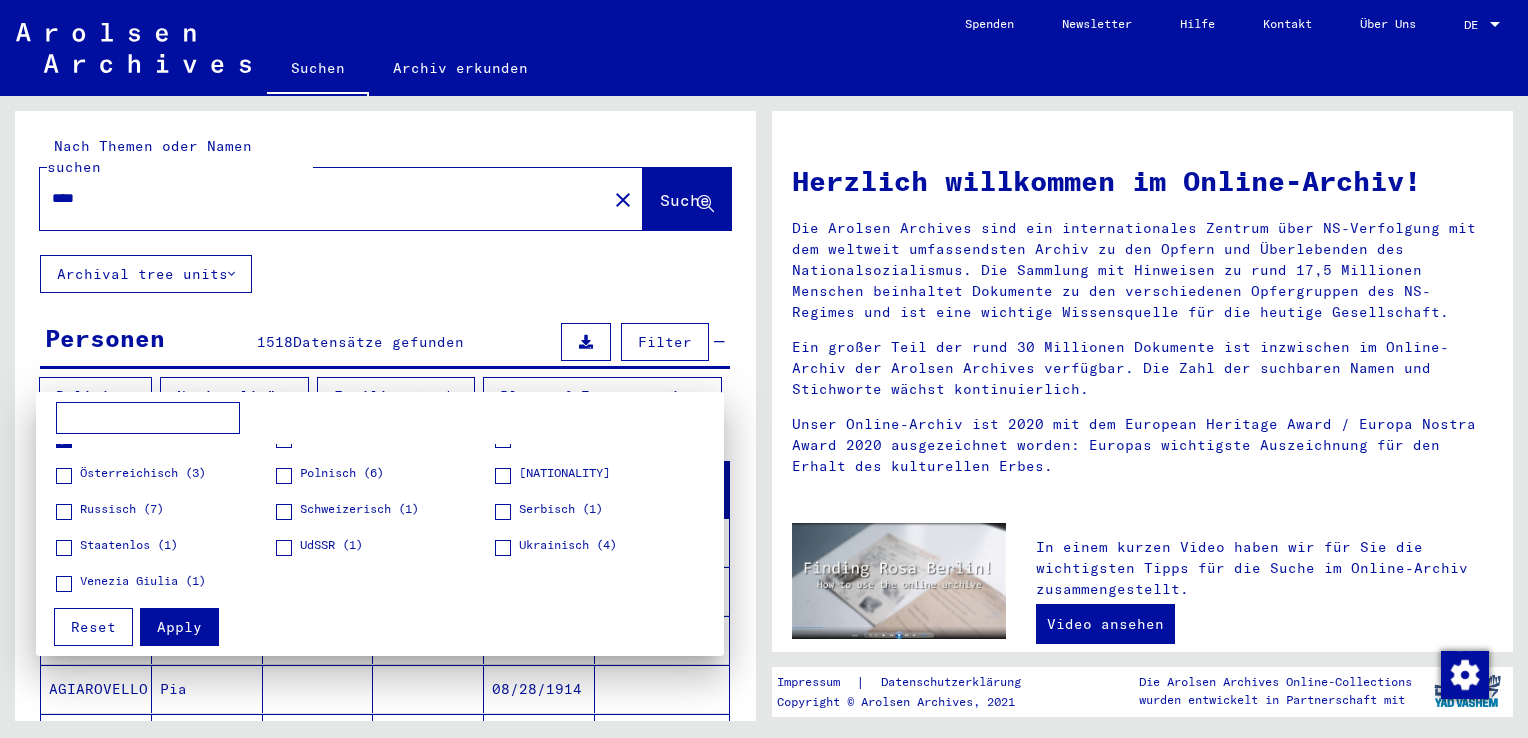 scroll, scrollTop: 100, scrollLeft: 0, axis: vertical 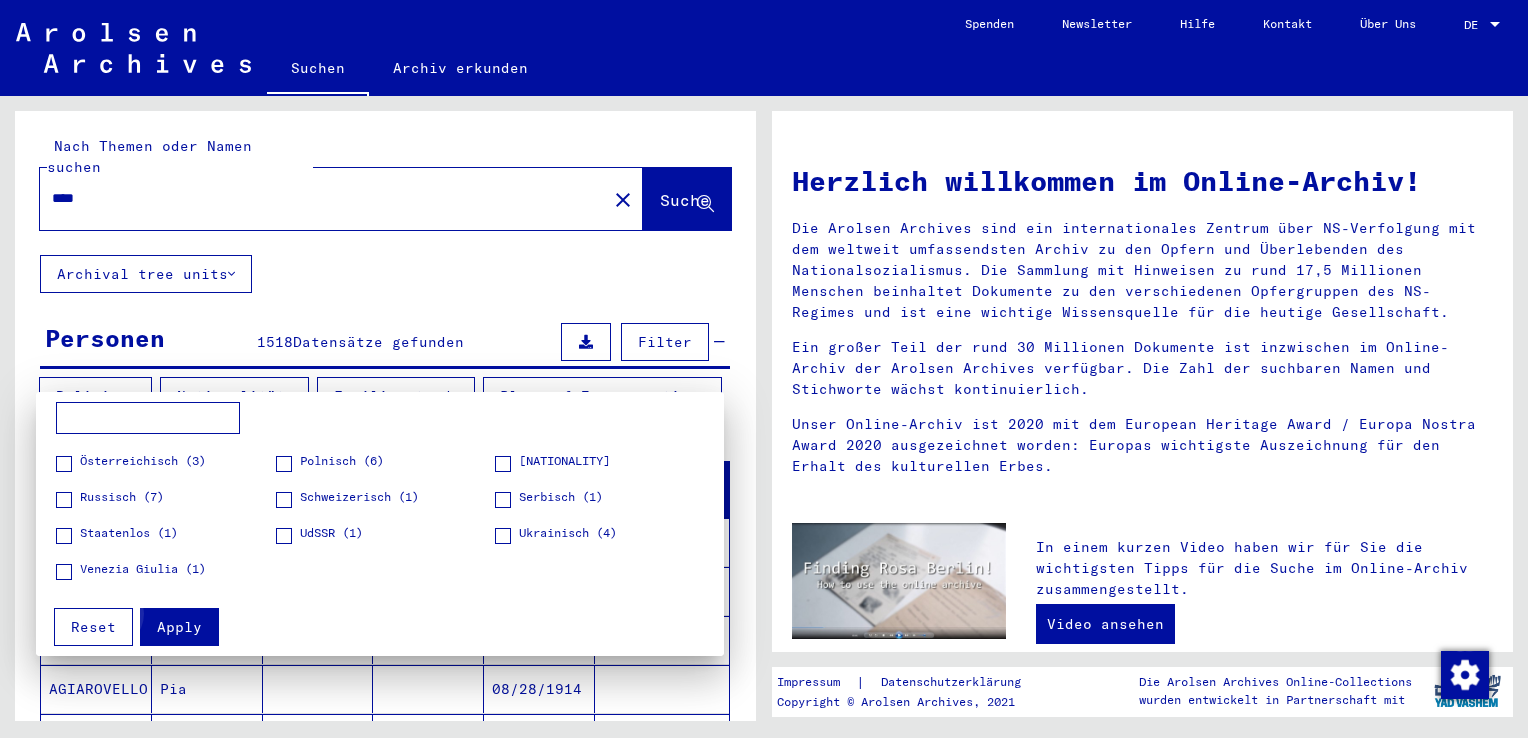 click on "Apply" at bounding box center [179, 627] 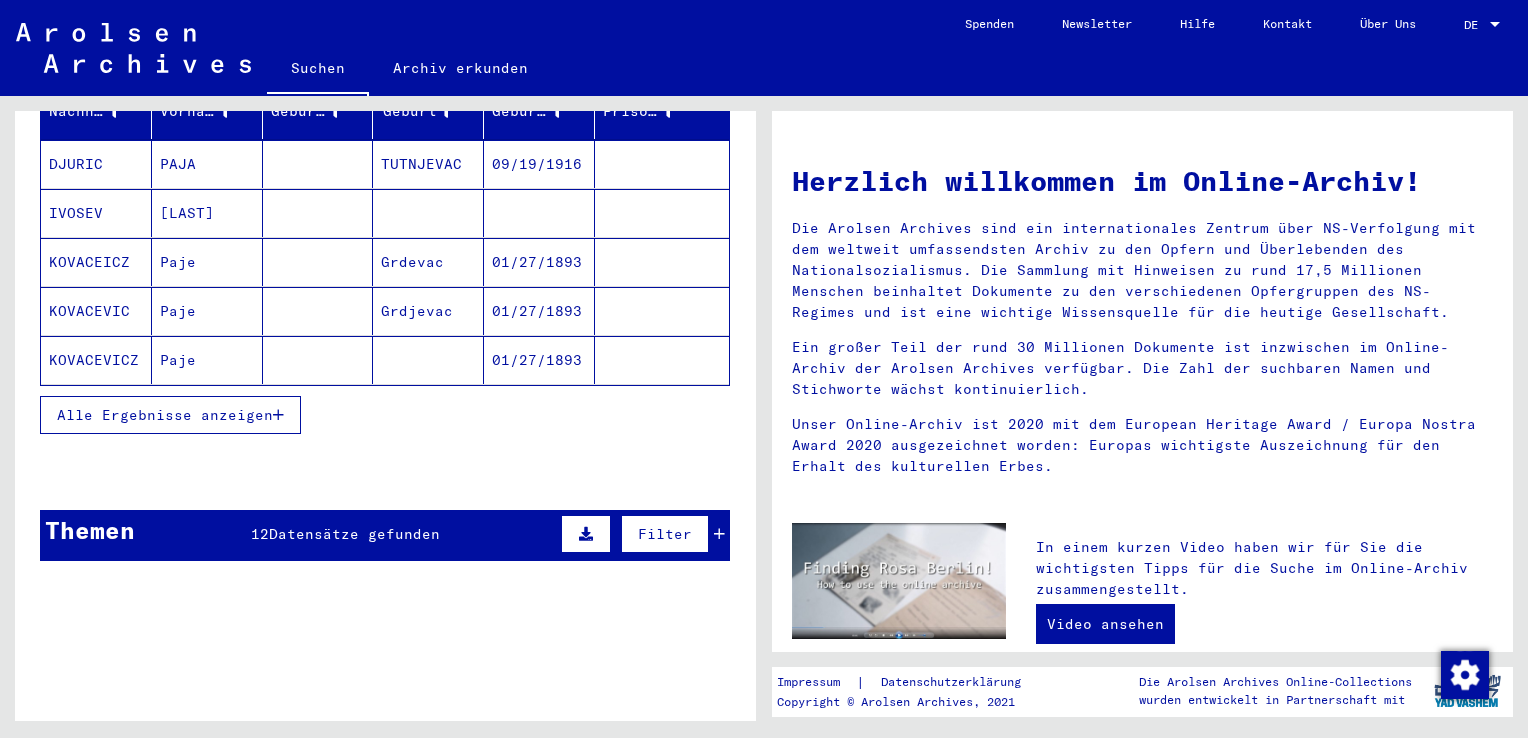 scroll, scrollTop: 382, scrollLeft: 0, axis: vertical 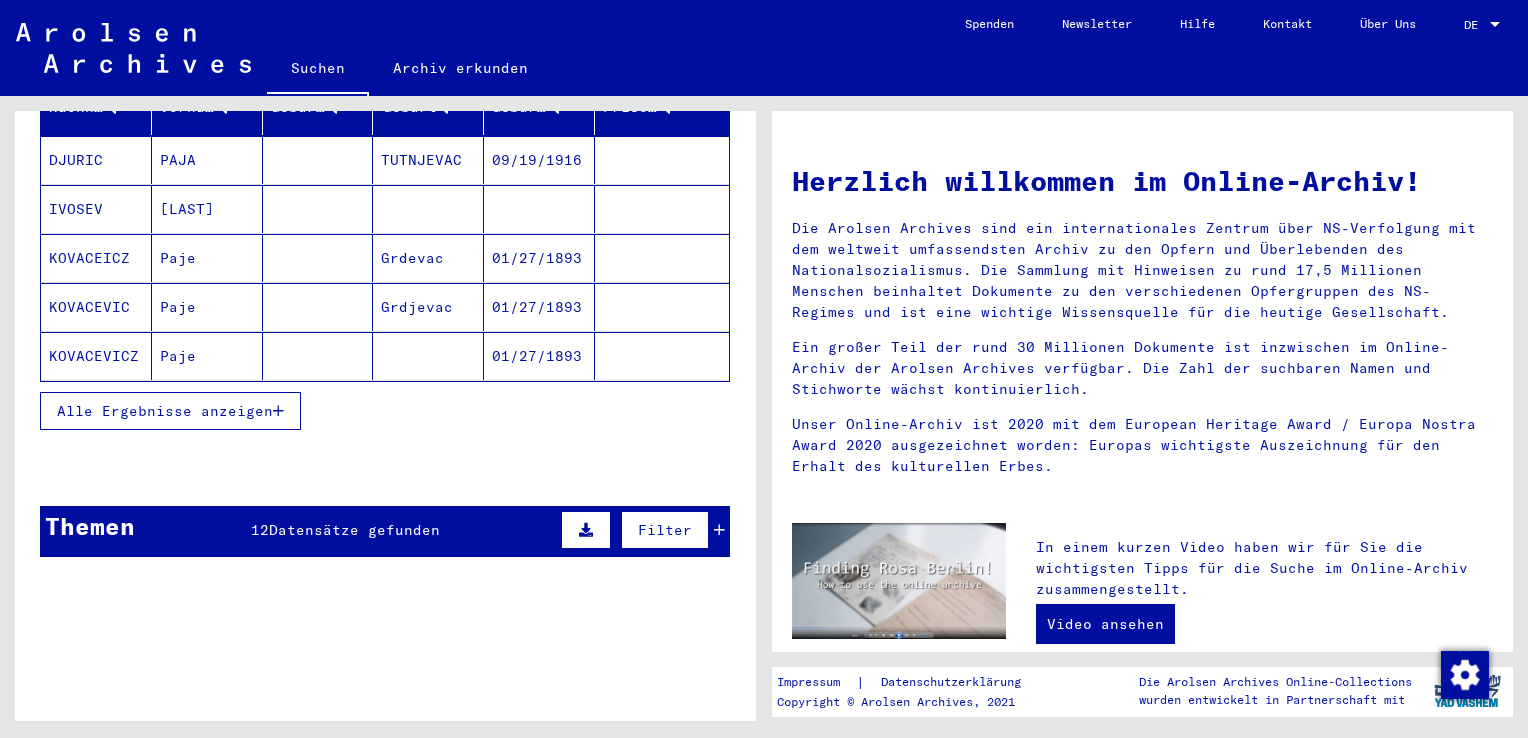 click on "Alle Ergebnisse anzeigen" at bounding box center [165, 411] 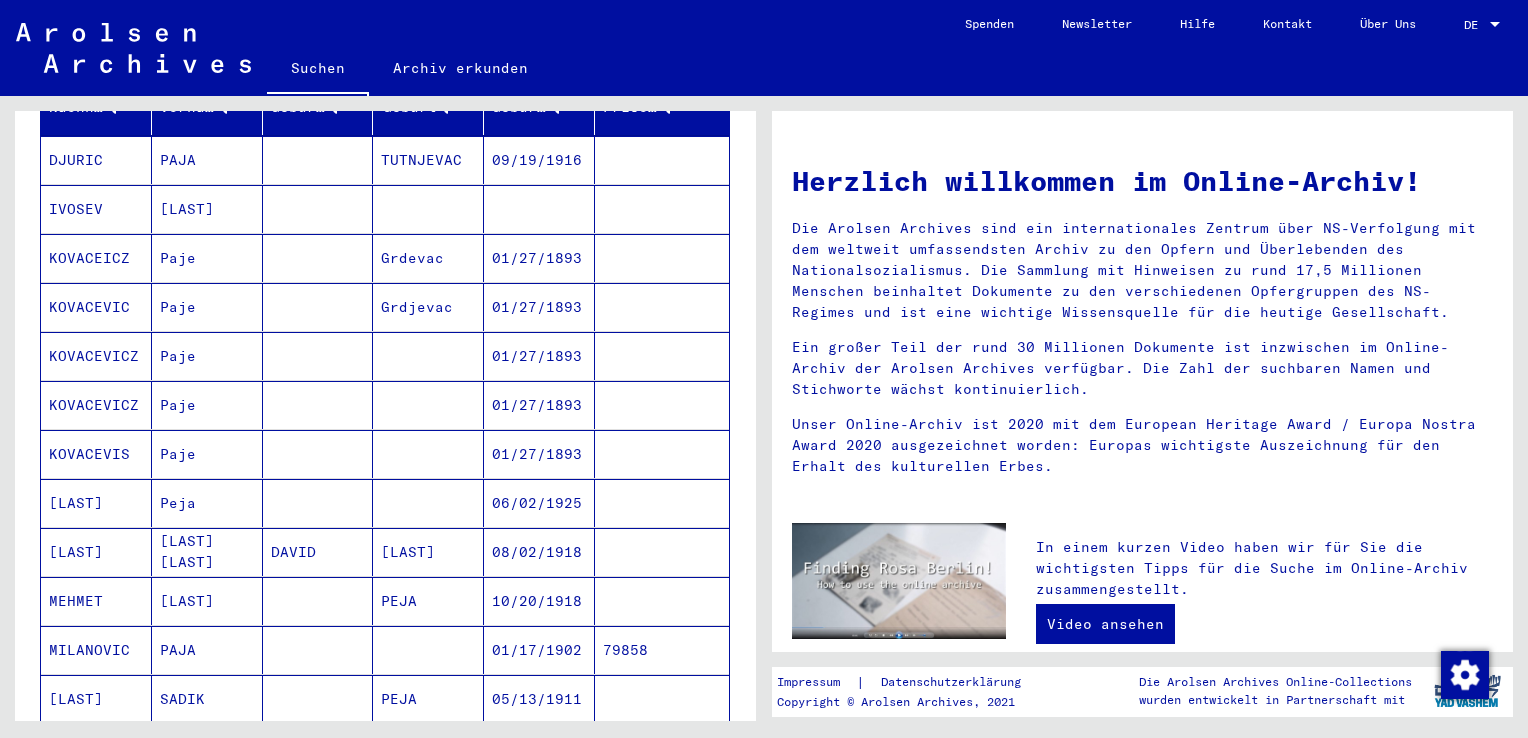 click on "Nach Themen oder Namen suchen **** close  Suche     Archival tree units  Personen 16  /  1518  Datensätze gefunden  Filter   Religion   Nationalität   Familienstand   Place of Incarceration   Nachname   Vorname   Geburtsname   Geburt‏   Geburtsdatum   Prisoner #   [LAST]   [FIRST]      [LAST]   09/19/1916      [LAST]   [FIRST]               [LAST]   [FIRST]      [LAST]   01/27/1893      [LAST]   [FIRST]      [LAST]   01/27/1893      [LAST]   [FIRST]         01/27/1893      [LAST]   [FIRST]         01/27/1893      [LAST]   [FIRST]         01/27/1893      [LAST]   [FIRST]         06/02/1925      [LAST]   [FIRST] [FIRST]   [LAST]   08/02/1918      [LAST]   [FIRST]      [LAST]   10/20/1918      [LAST]   [FIRST]         01/17/1902   79858   [LAST]   [FIRST]      [LAST]   05/13/1911      [LAST]   [FIRST]      [LAST]   04/15/1923      [LAST]   [FIRST]               [LAST]   [FIRST]      [LAST]   08/15/1927      [LAST]   [FIRST]   [LAST]   [LAST]   04/12/1925      1 – 16 of 16  *  of 1  Weniger anzeigen  Signature Nachname 2" 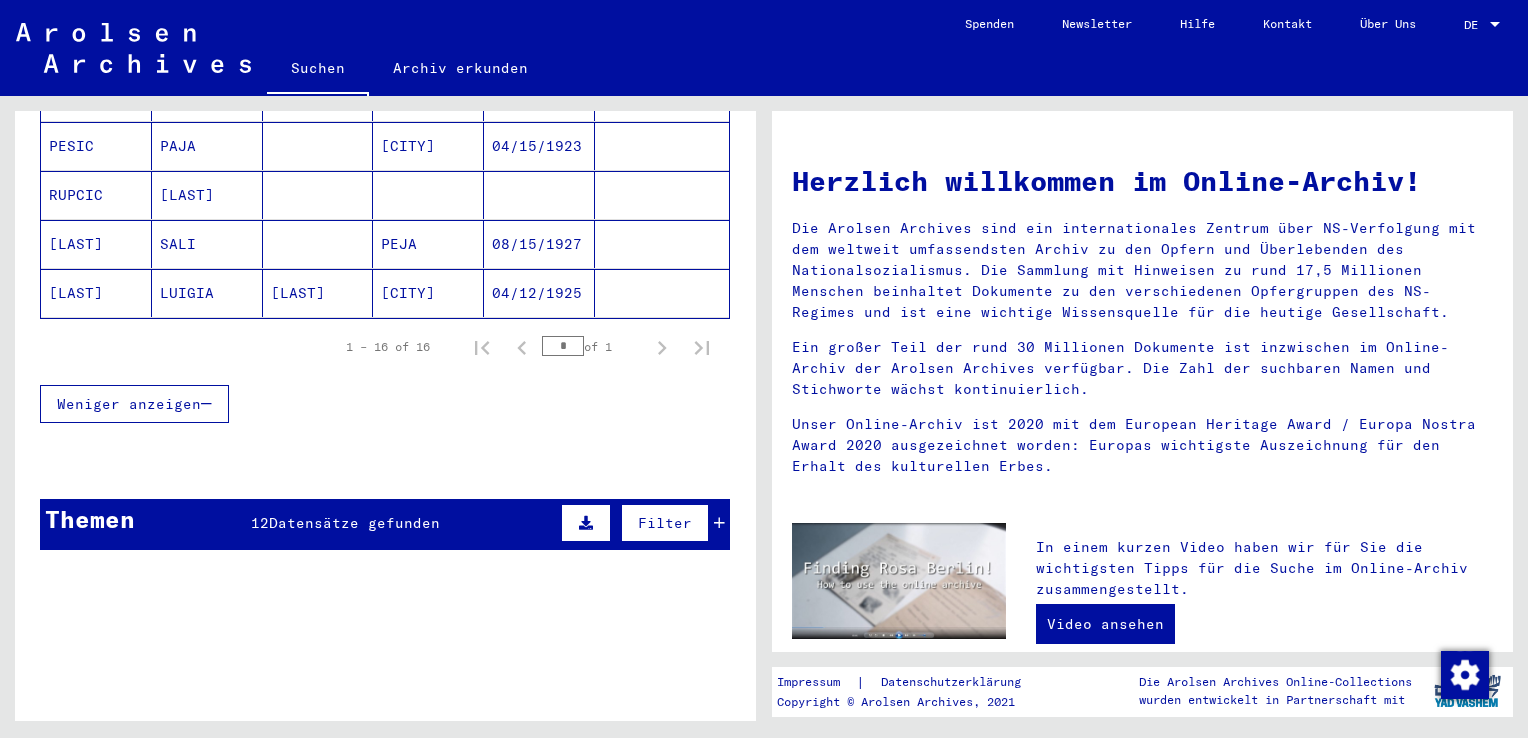 scroll, scrollTop: 986, scrollLeft: 0, axis: vertical 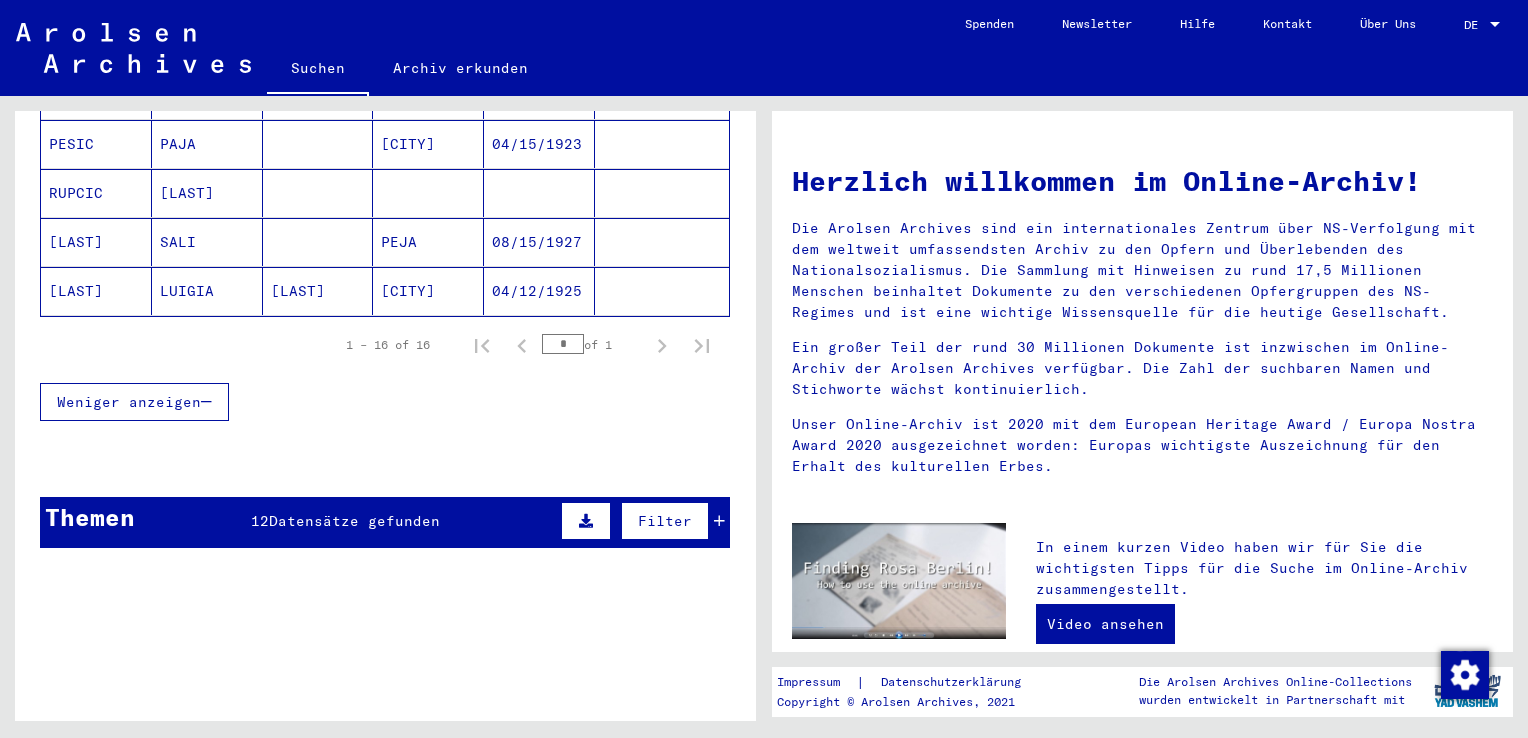 click on "Datensätze gefunden" at bounding box center (354, 521) 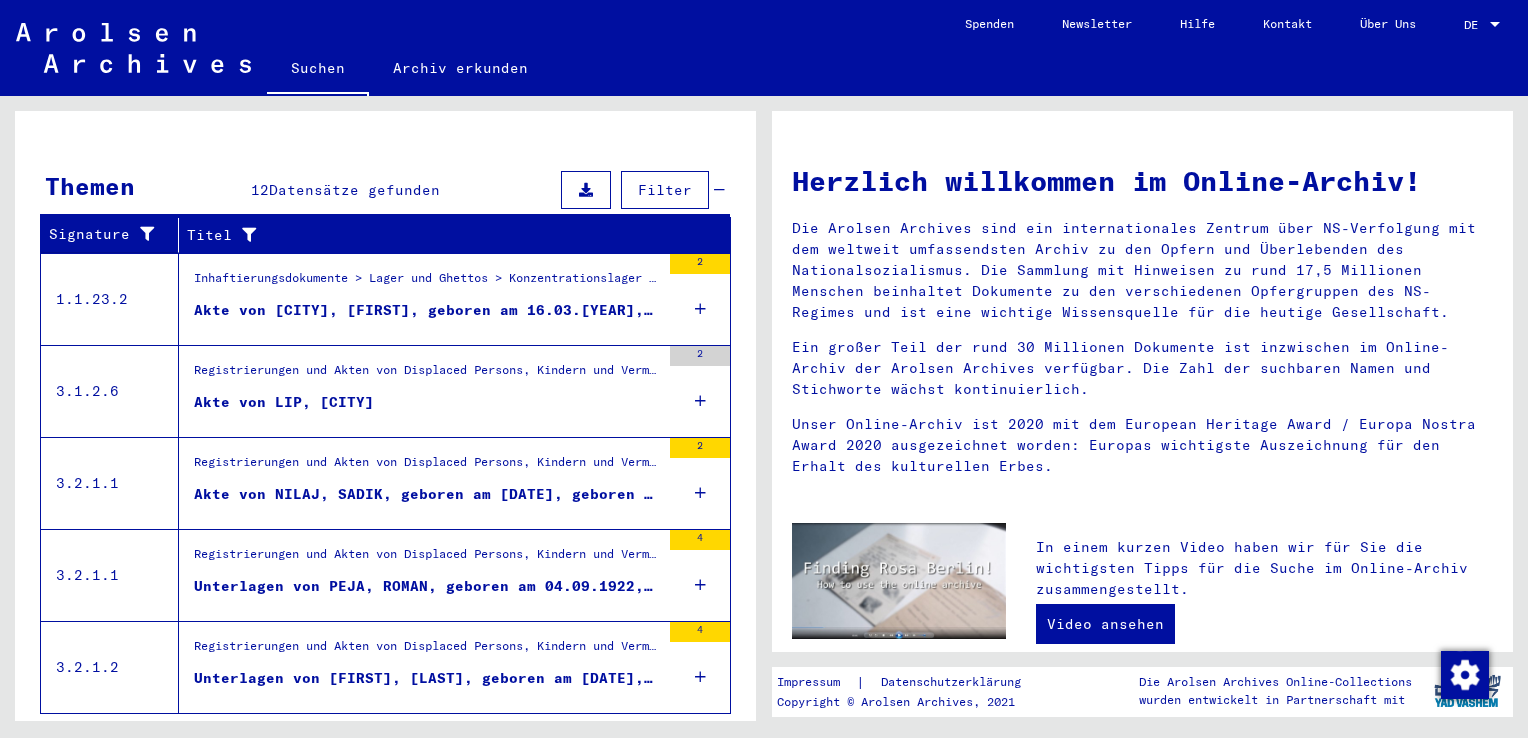 scroll, scrollTop: 1345, scrollLeft: 0, axis: vertical 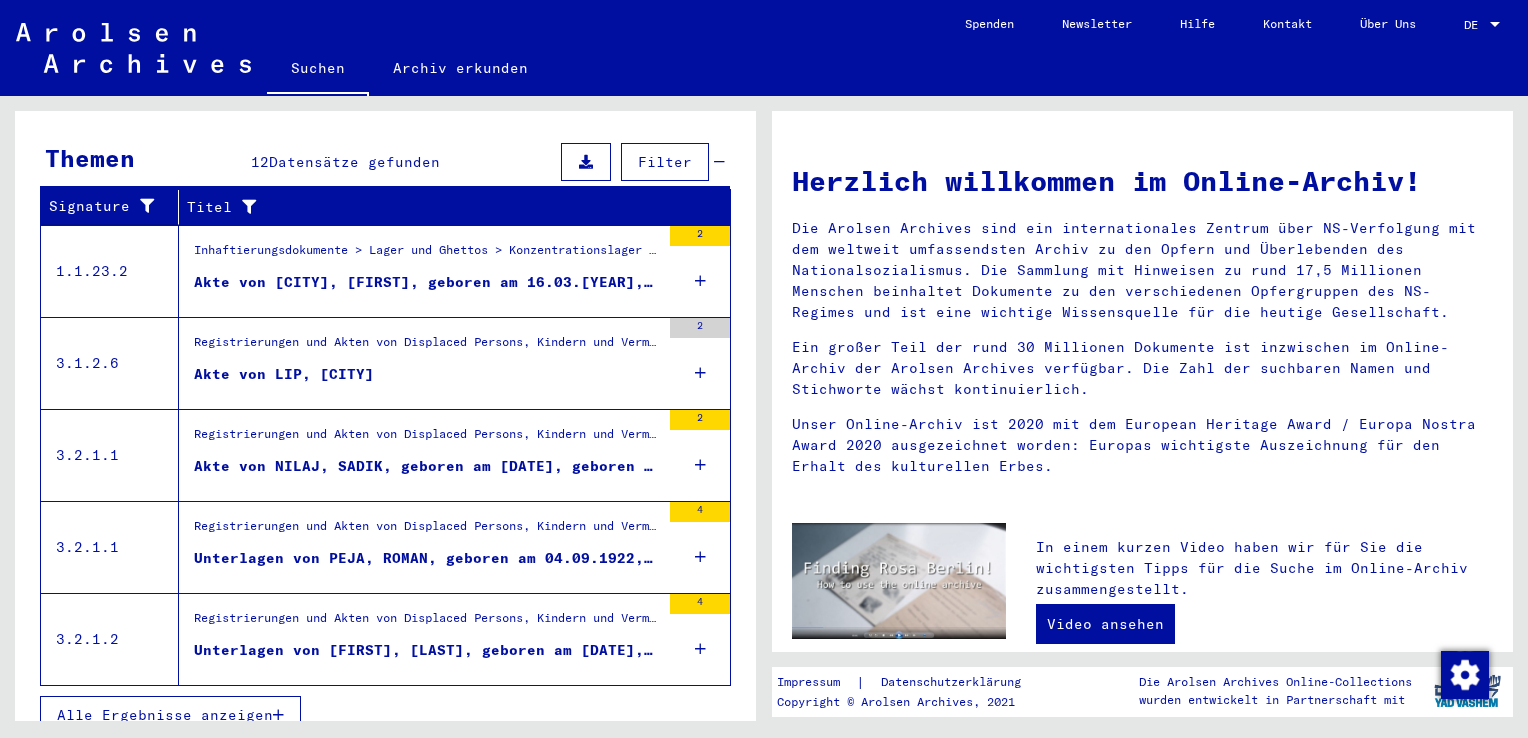 click on "Alle Ergebnisse anzeigen" at bounding box center (385, 715) 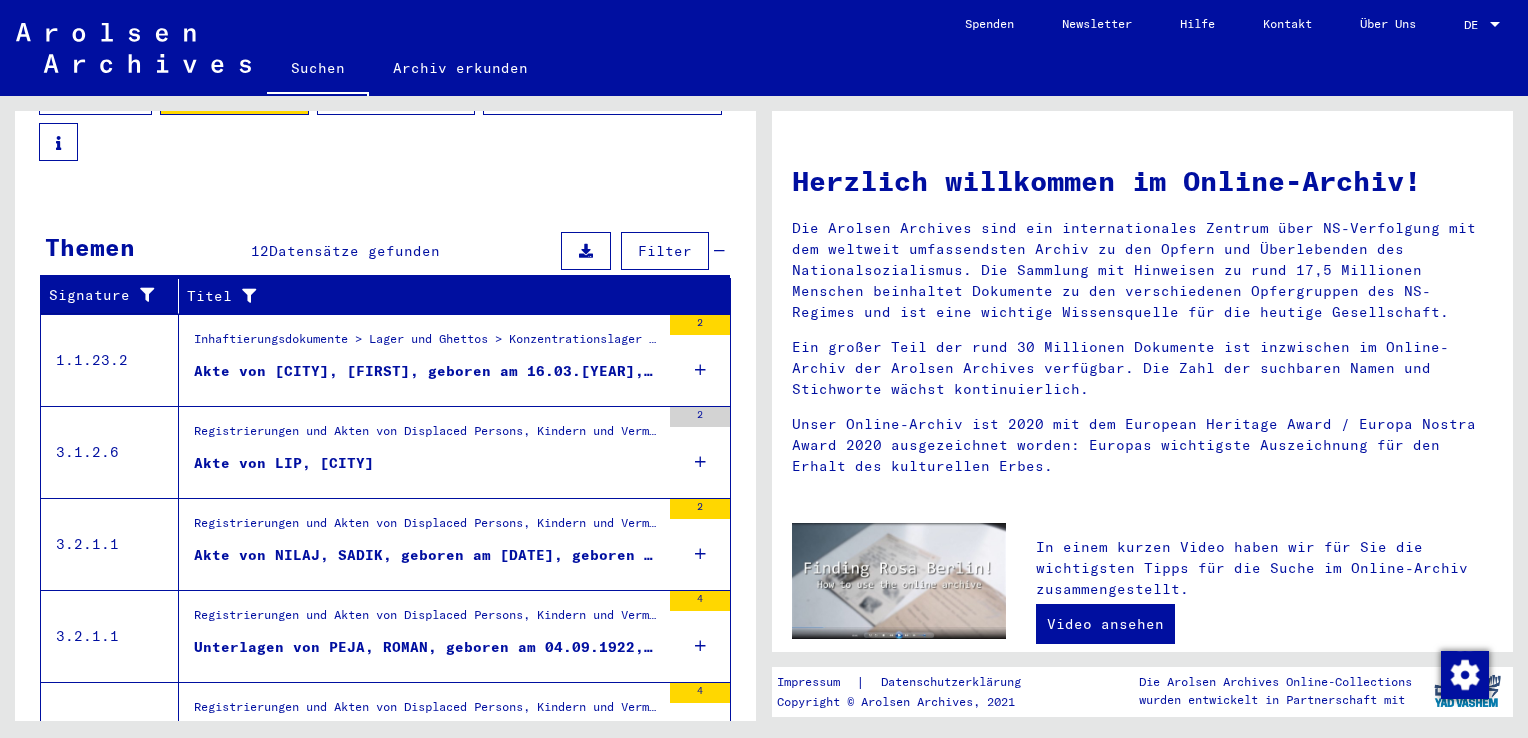 scroll, scrollTop: 64, scrollLeft: 0, axis: vertical 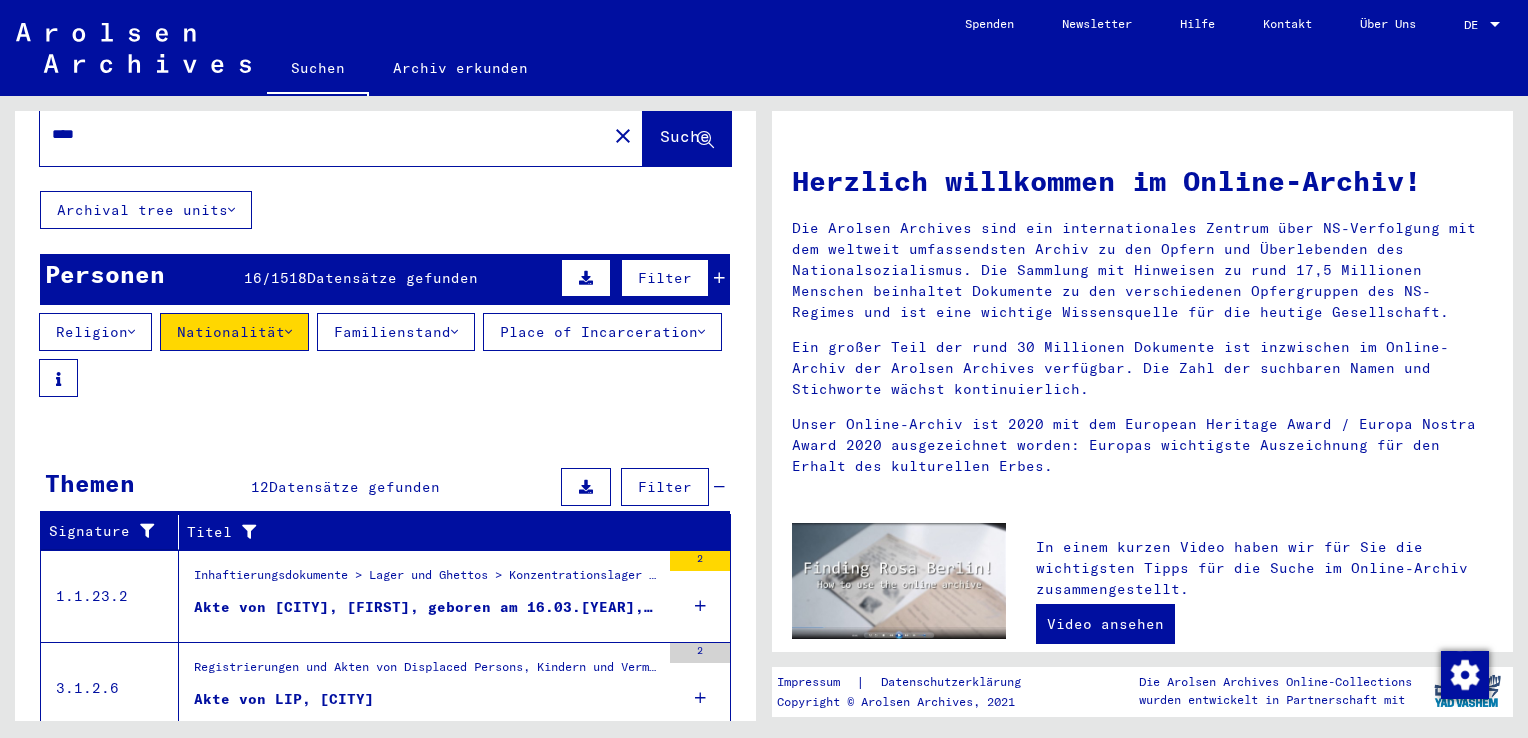 click on "Datensätze gefunden" at bounding box center [392, 278] 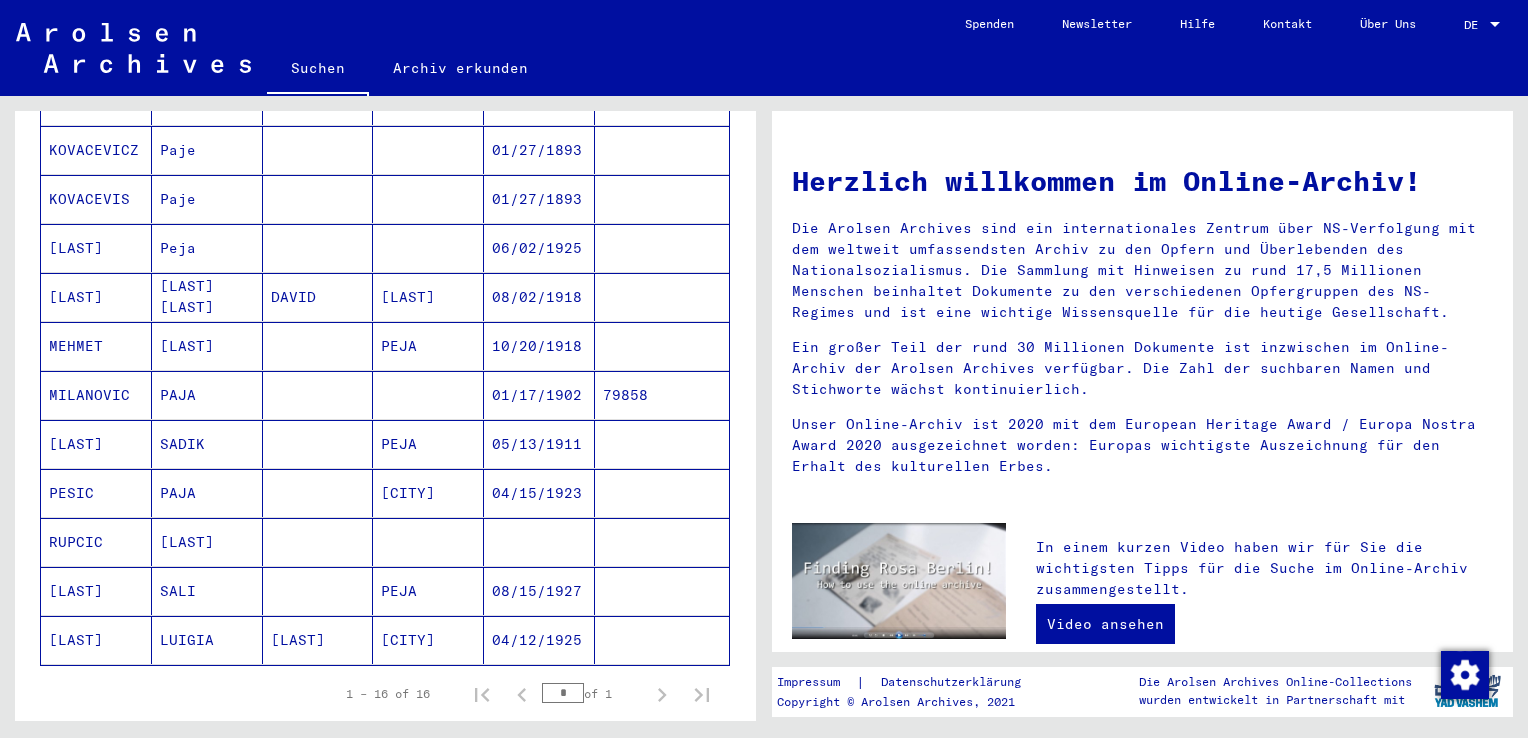 scroll, scrollTop: 629, scrollLeft: 0, axis: vertical 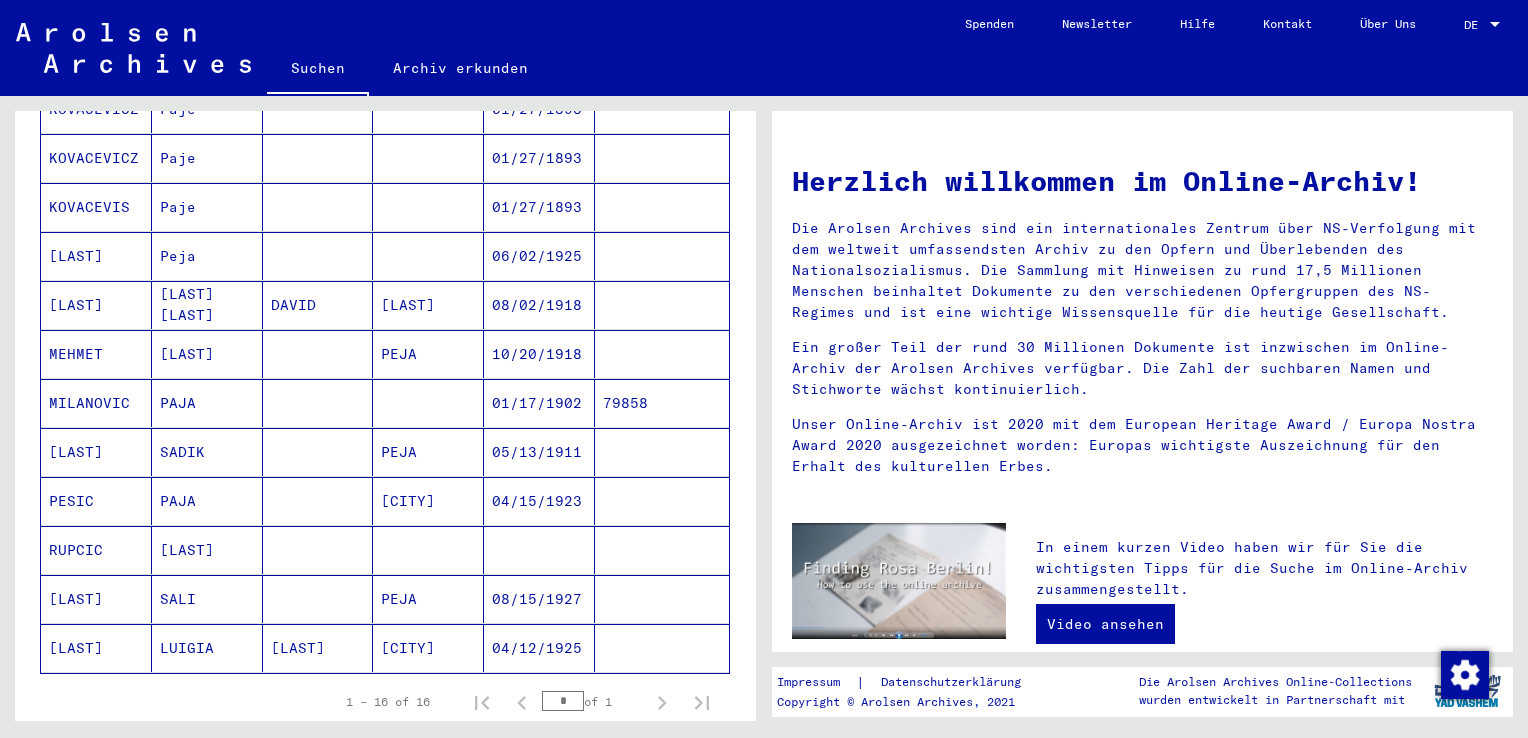 click on "SADIK" at bounding box center (207, 501) 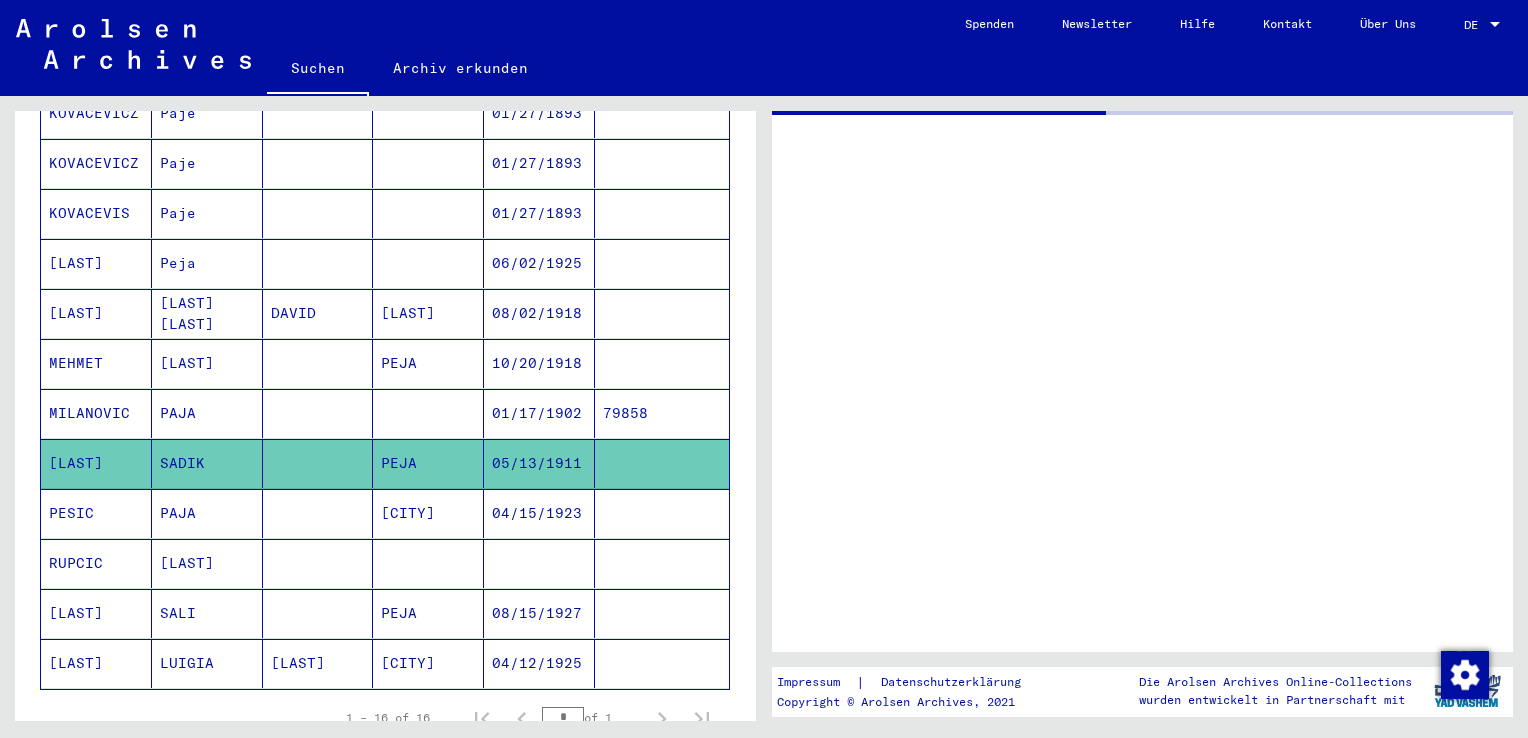 scroll, scrollTop: 632, scrollLeft: 0, axis: vertical 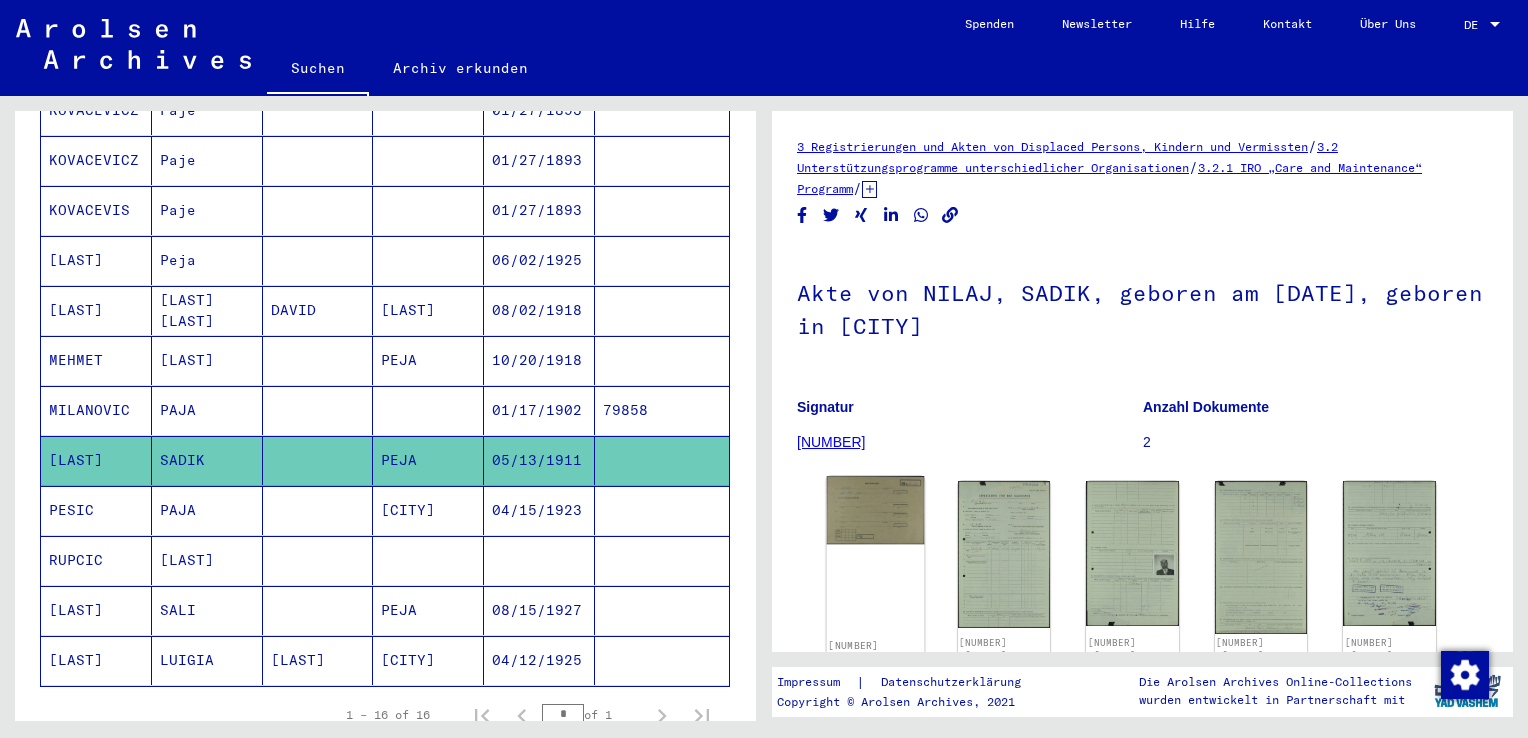 click 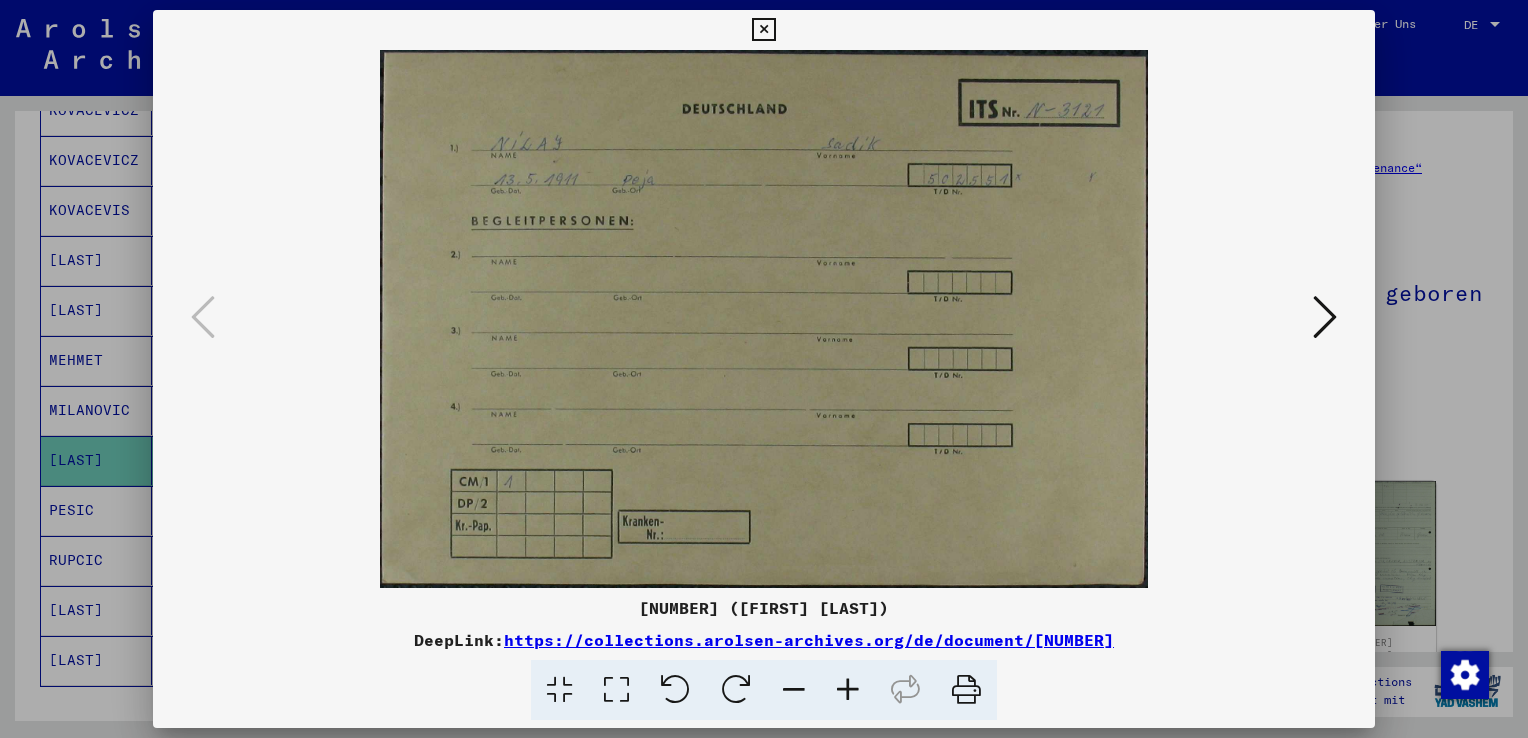 click at bounding box center [848, 690] 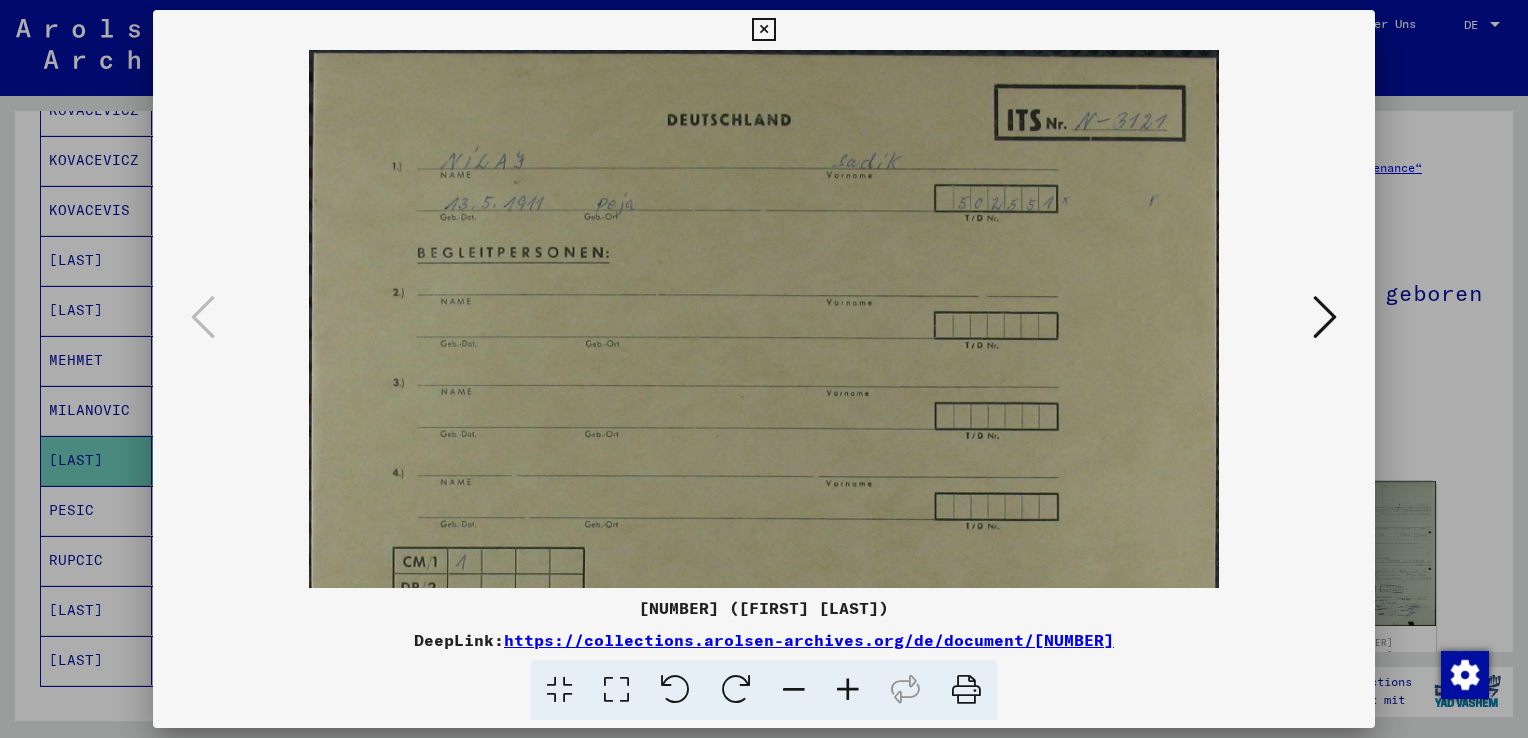 click at bounding box center (848, 690) 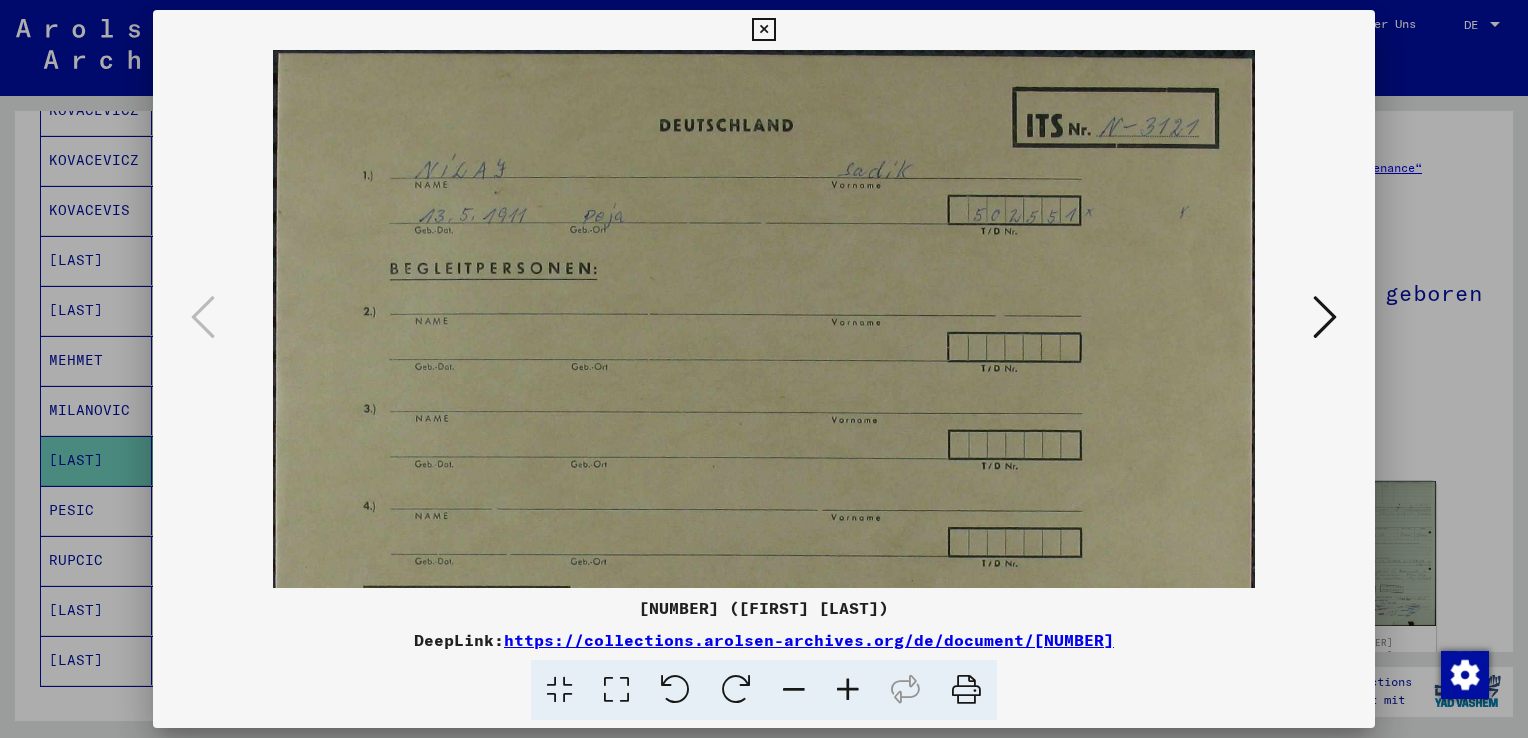 click at bounding box center [848, 690] 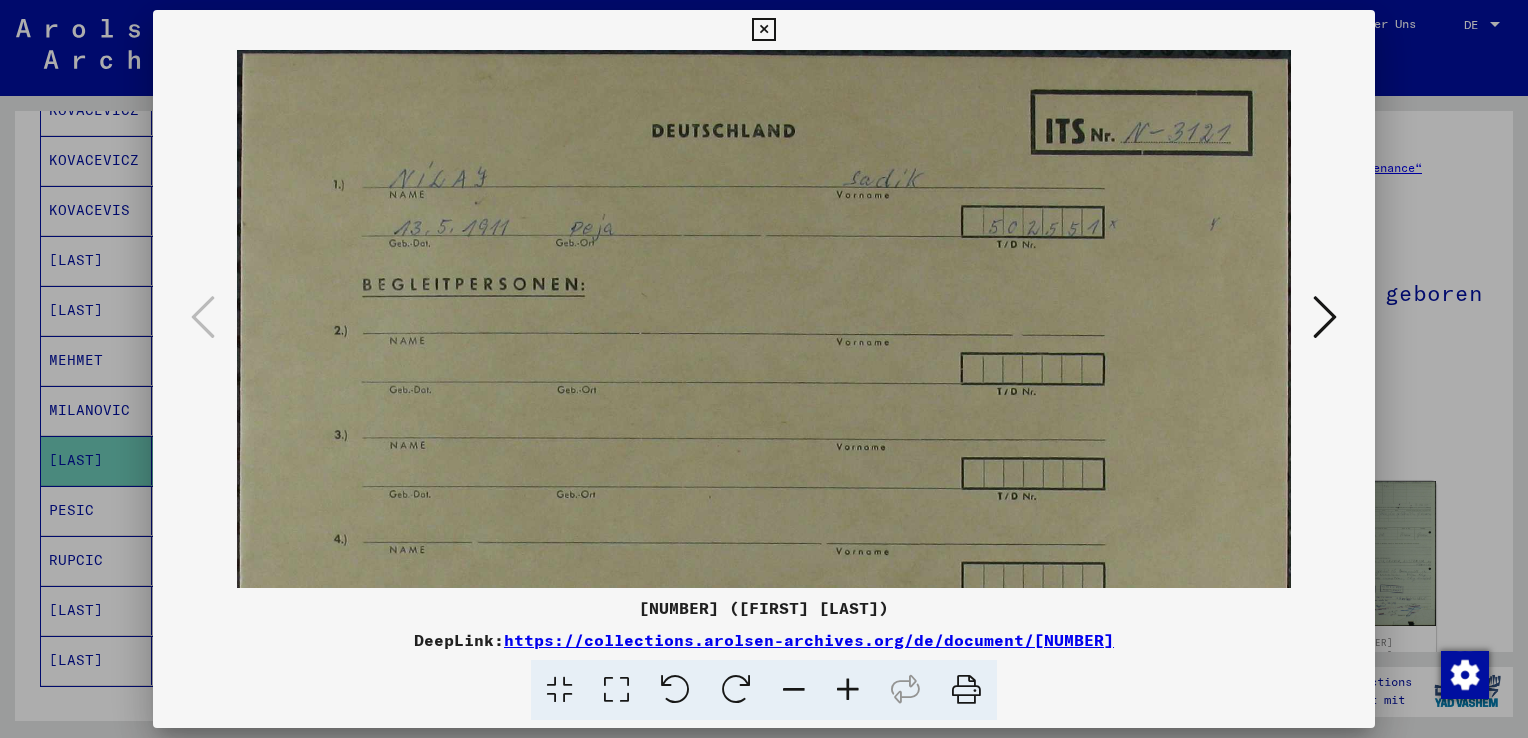click at bounding box center (848, 690) 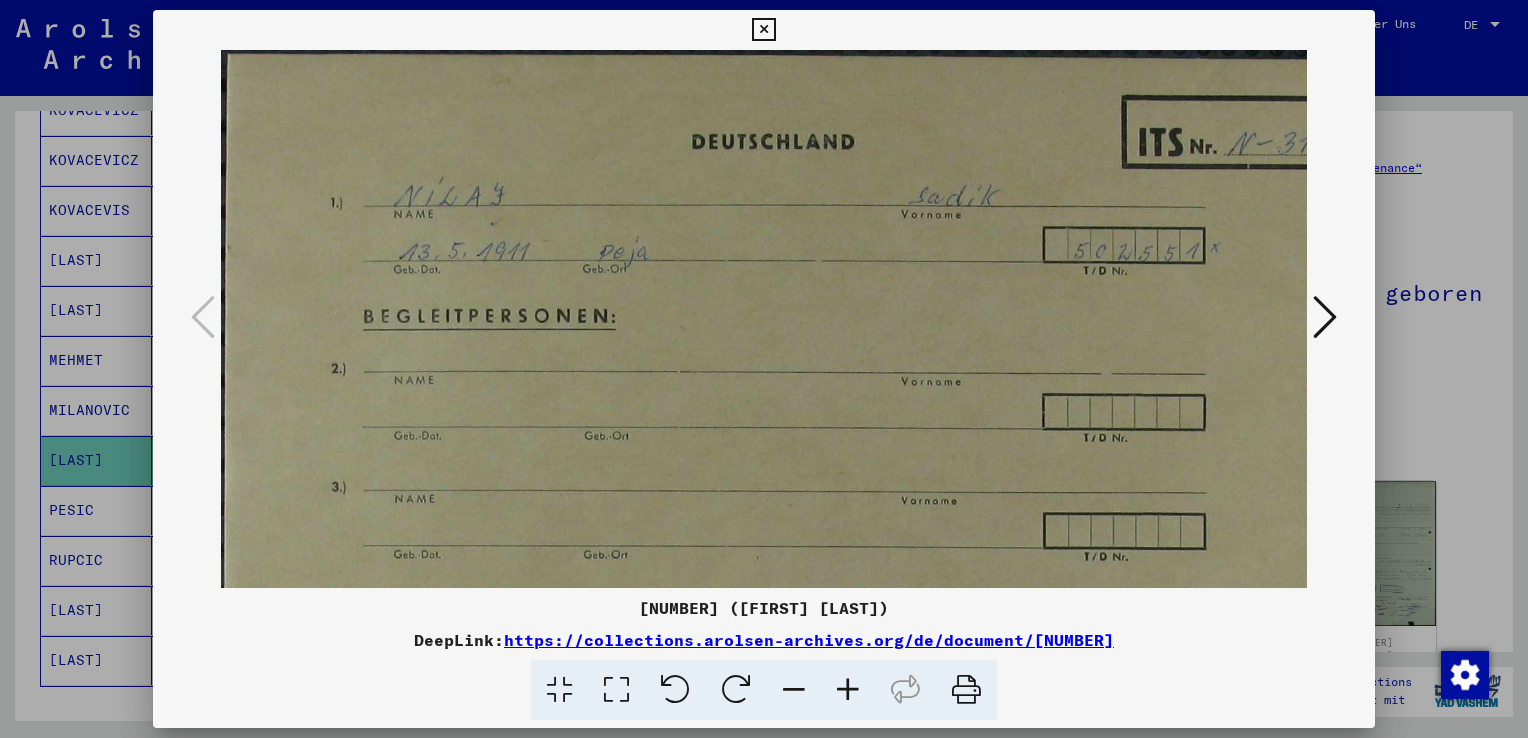 click at bounding box center [848, 690] 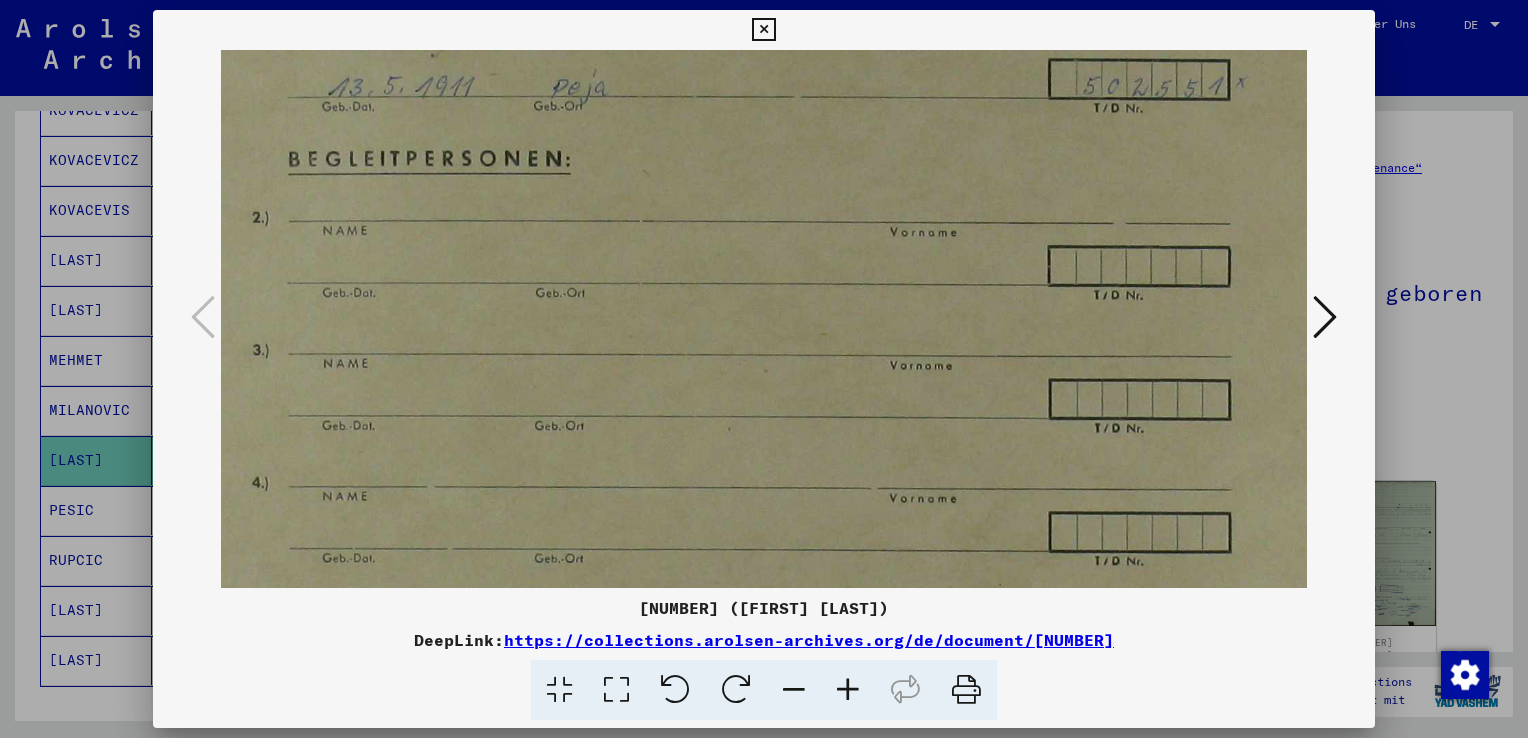 drag, startPoint x: 946, startPoint y: 434, endPoint x: 818, endPoint y: 210, distance: 257.99225 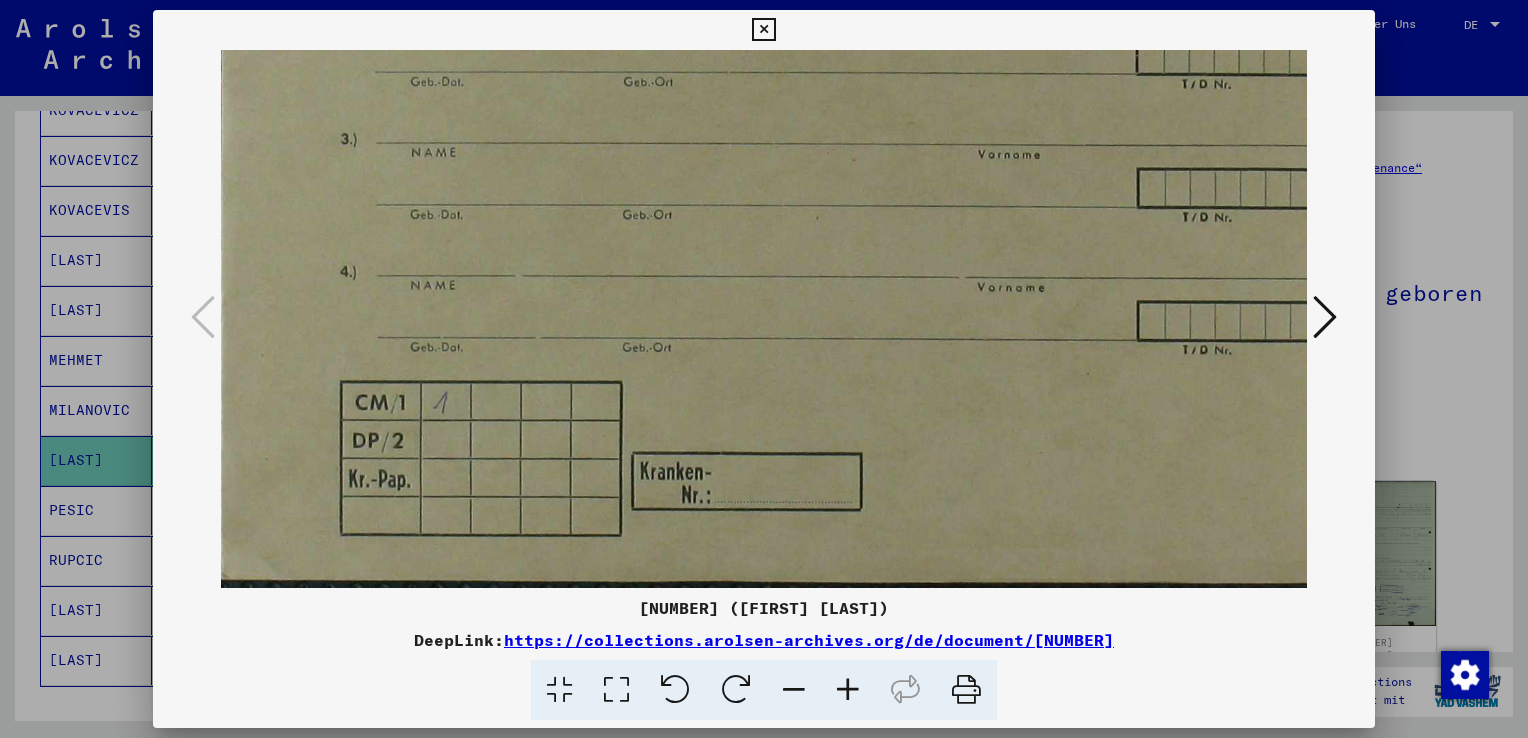 scroll, scrollTop: 400, scrollLeft: 3, axis: both 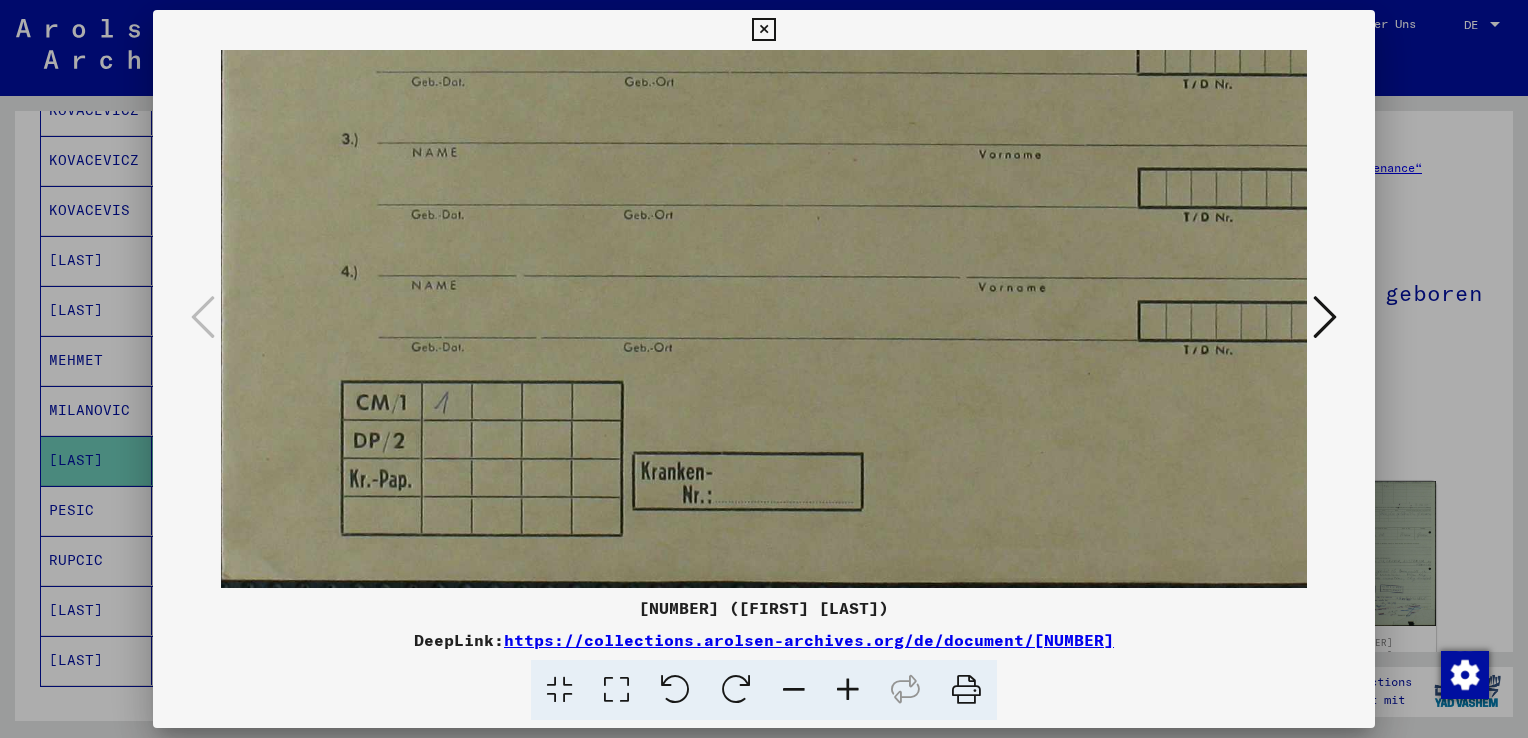 drag, startPoint x: 716, startPoint y: 326, endPoint x: 844, endPoint y: 135, distance: 229.9239 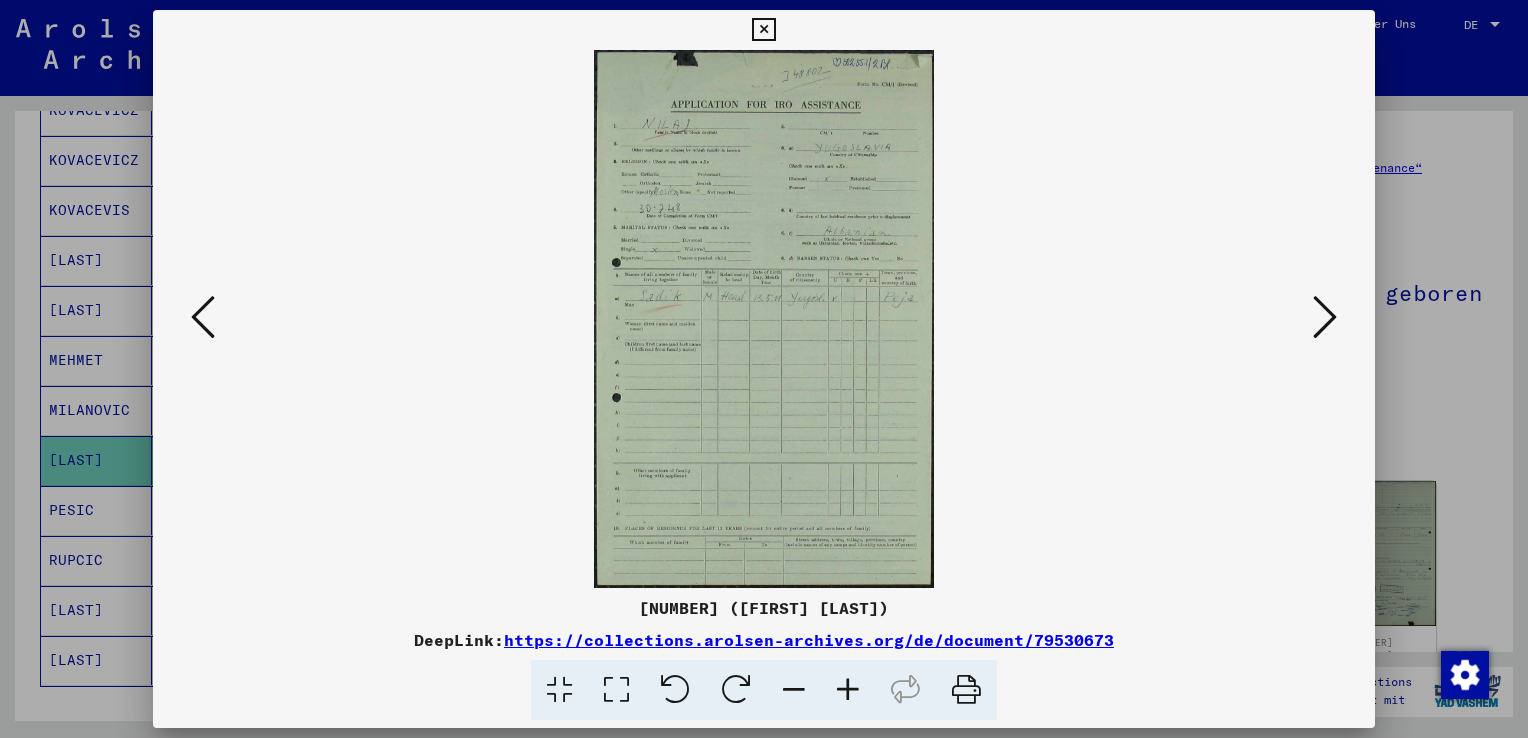 click at bounding box center [848, 690] 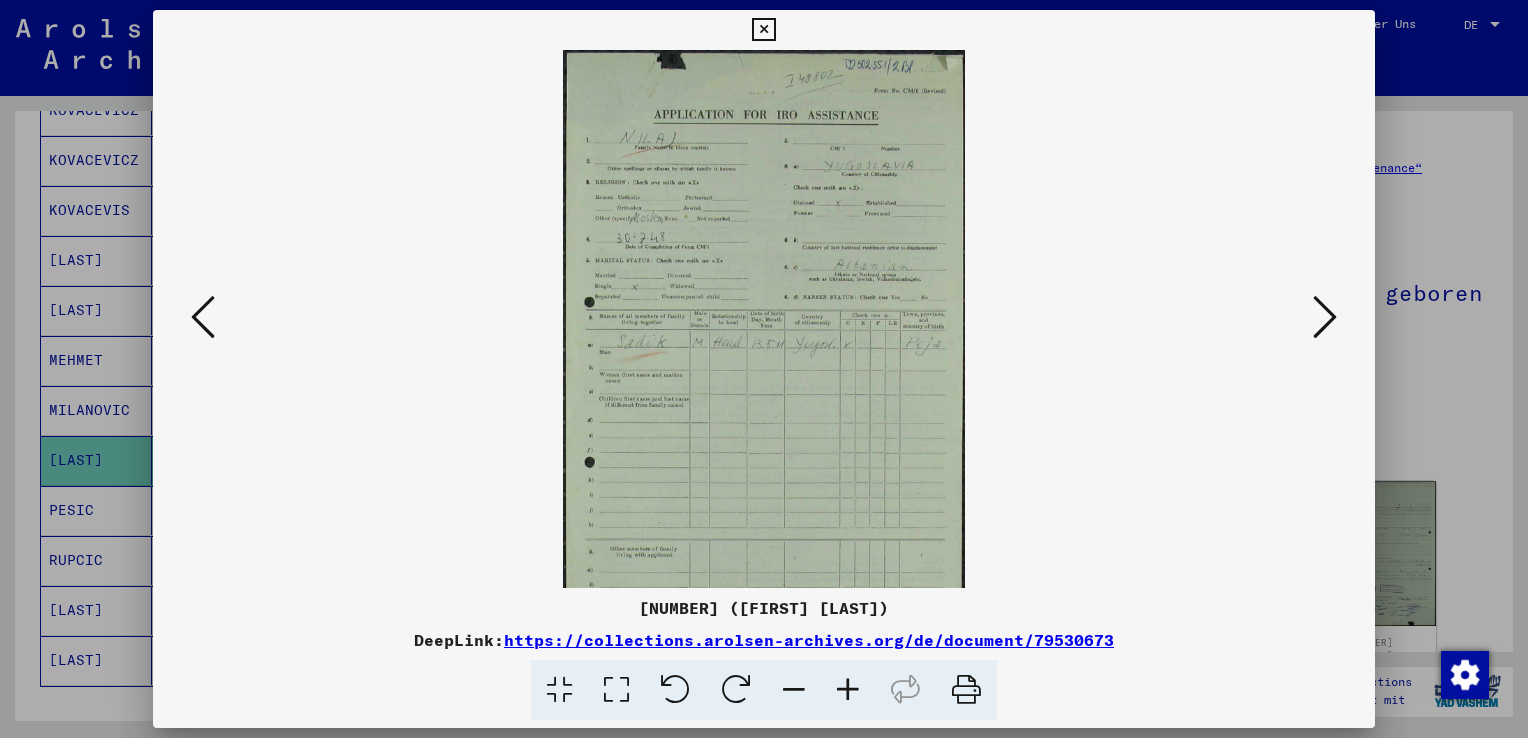 click at bounding box center [848, 690] 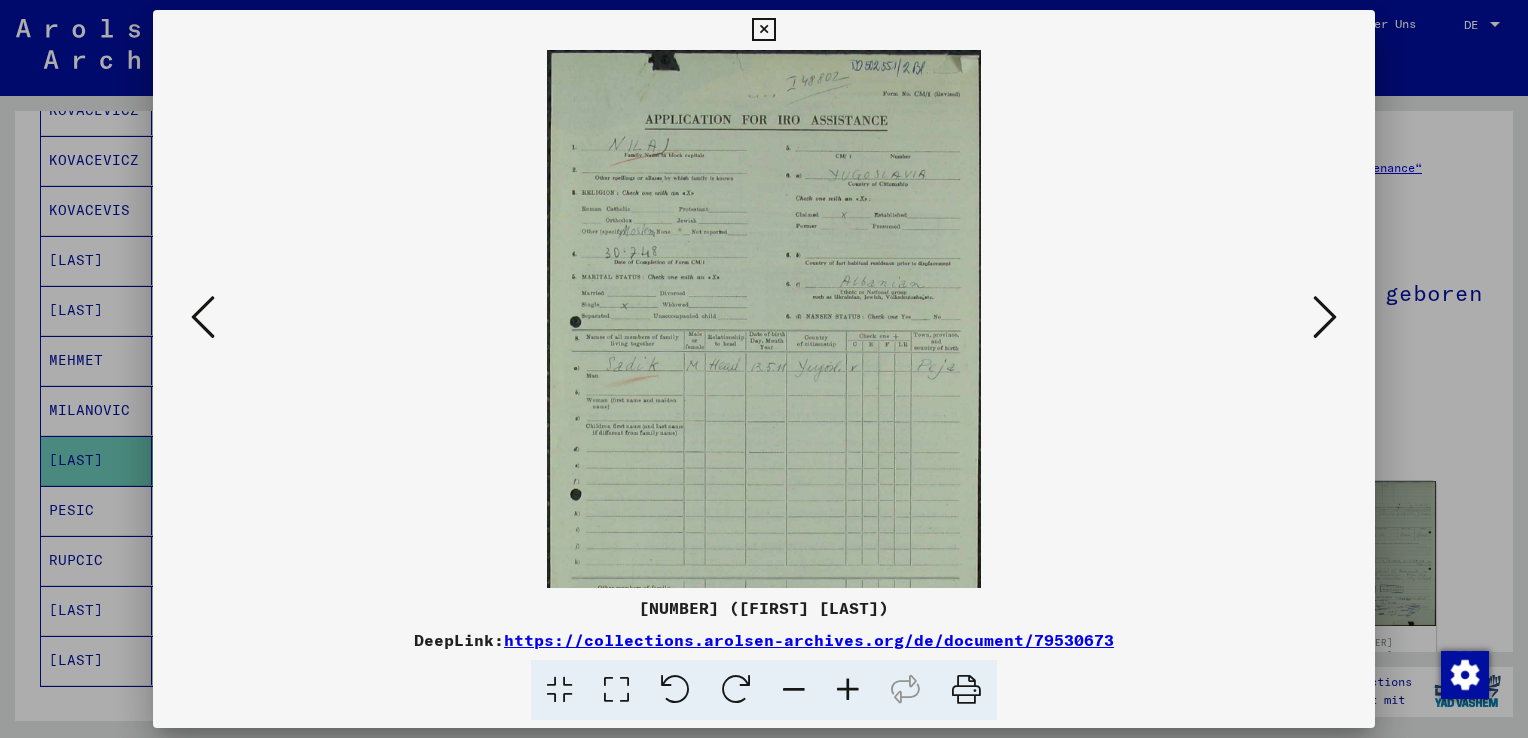 click at bounding box center (848, 690) 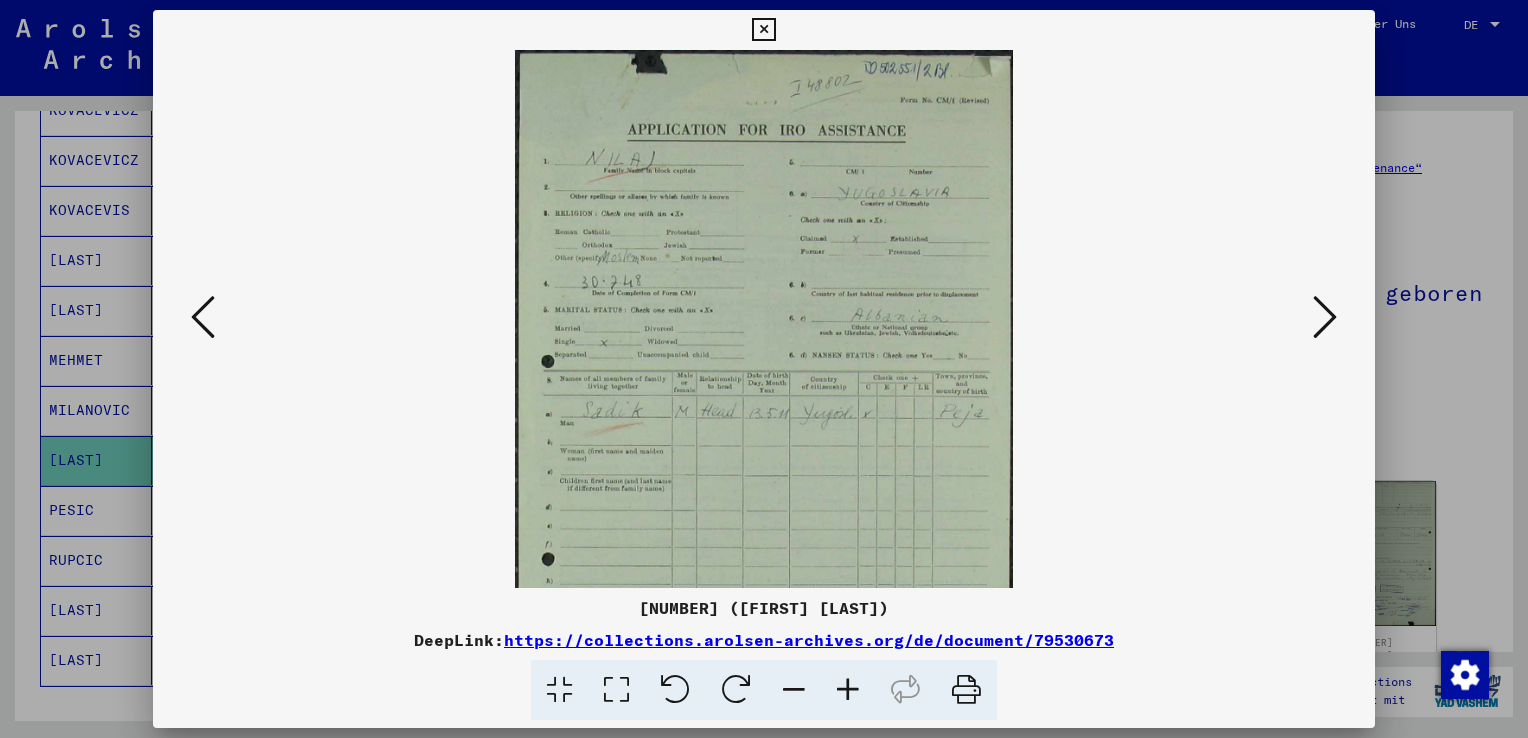 click at bounding box center [848, 690] 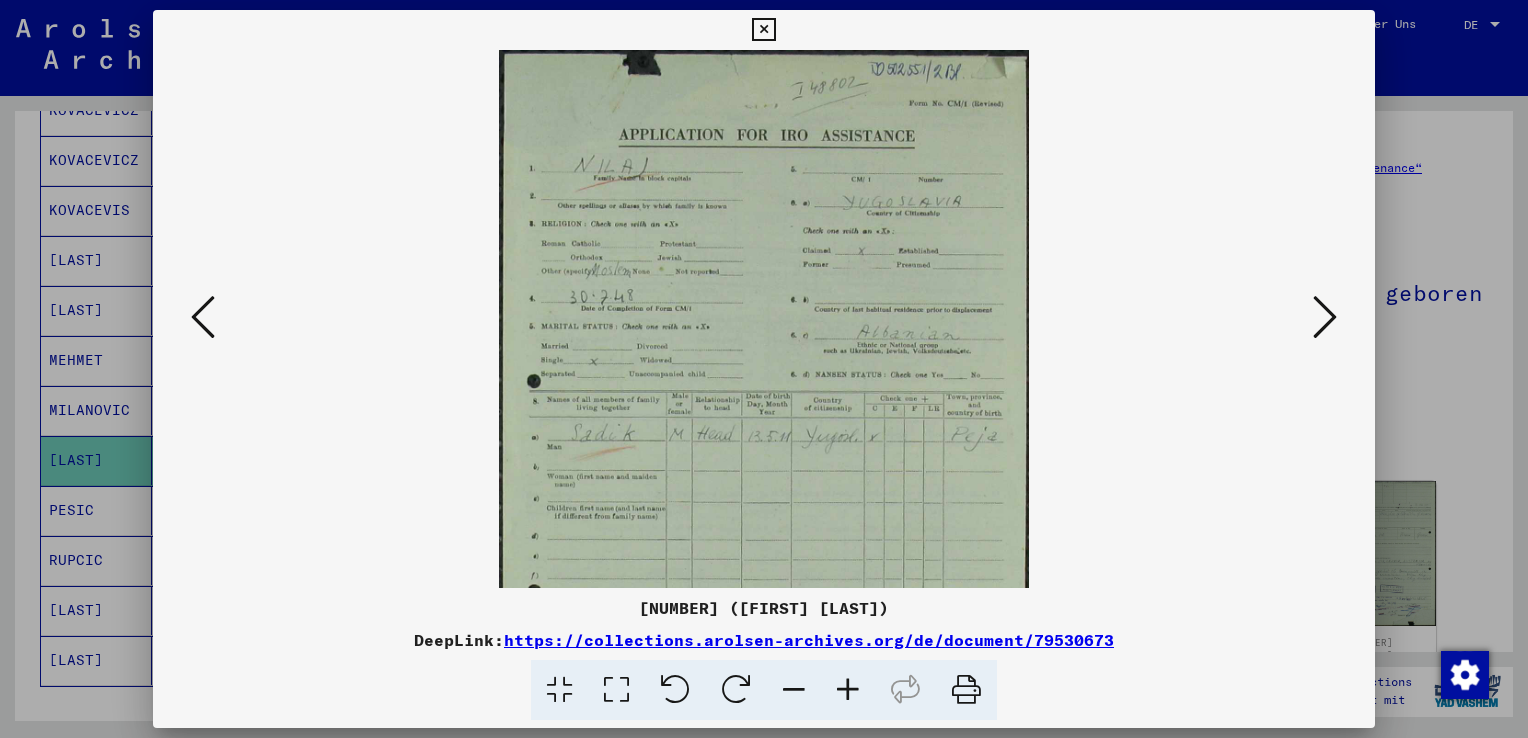 click at bounding box center (848, 690) 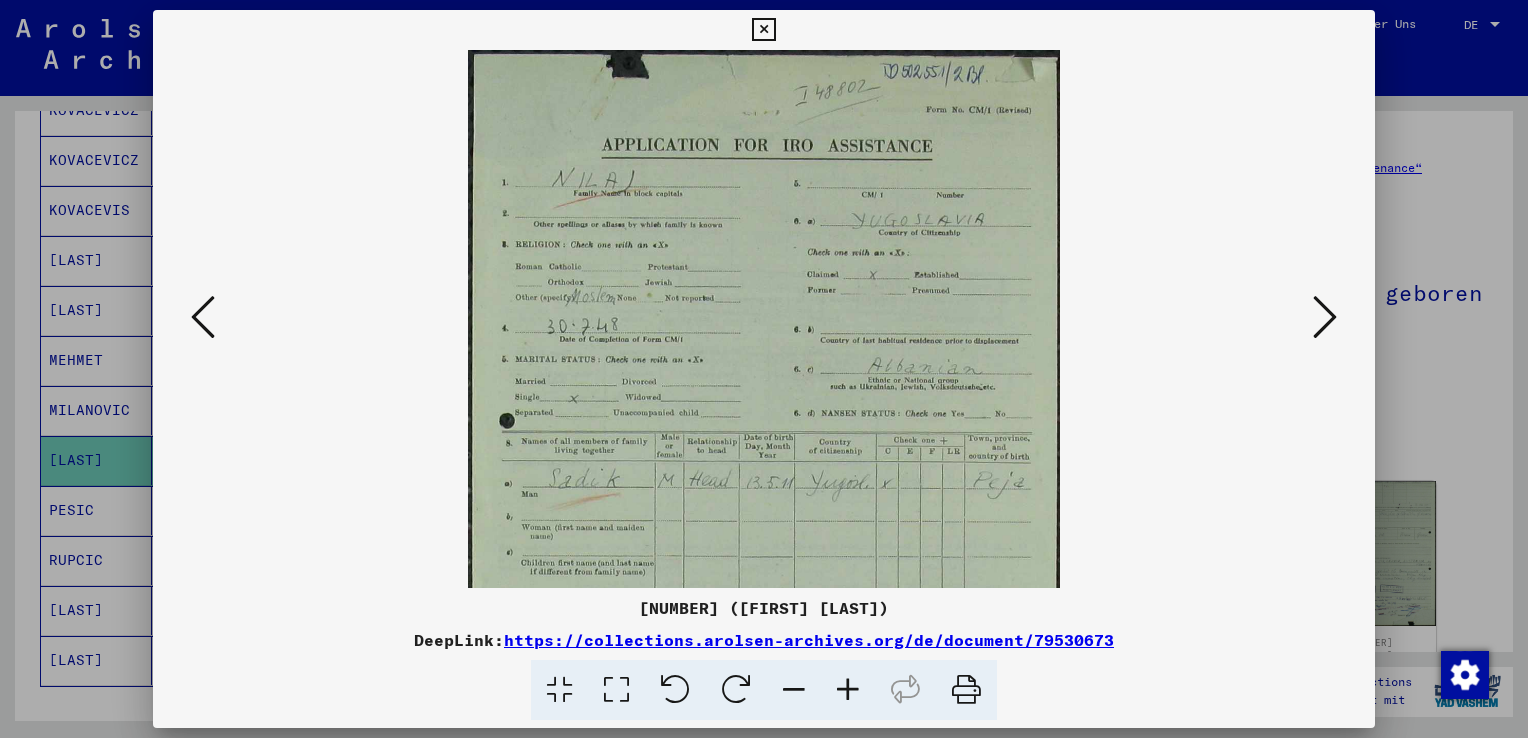 click at bounding box center (848, 690) 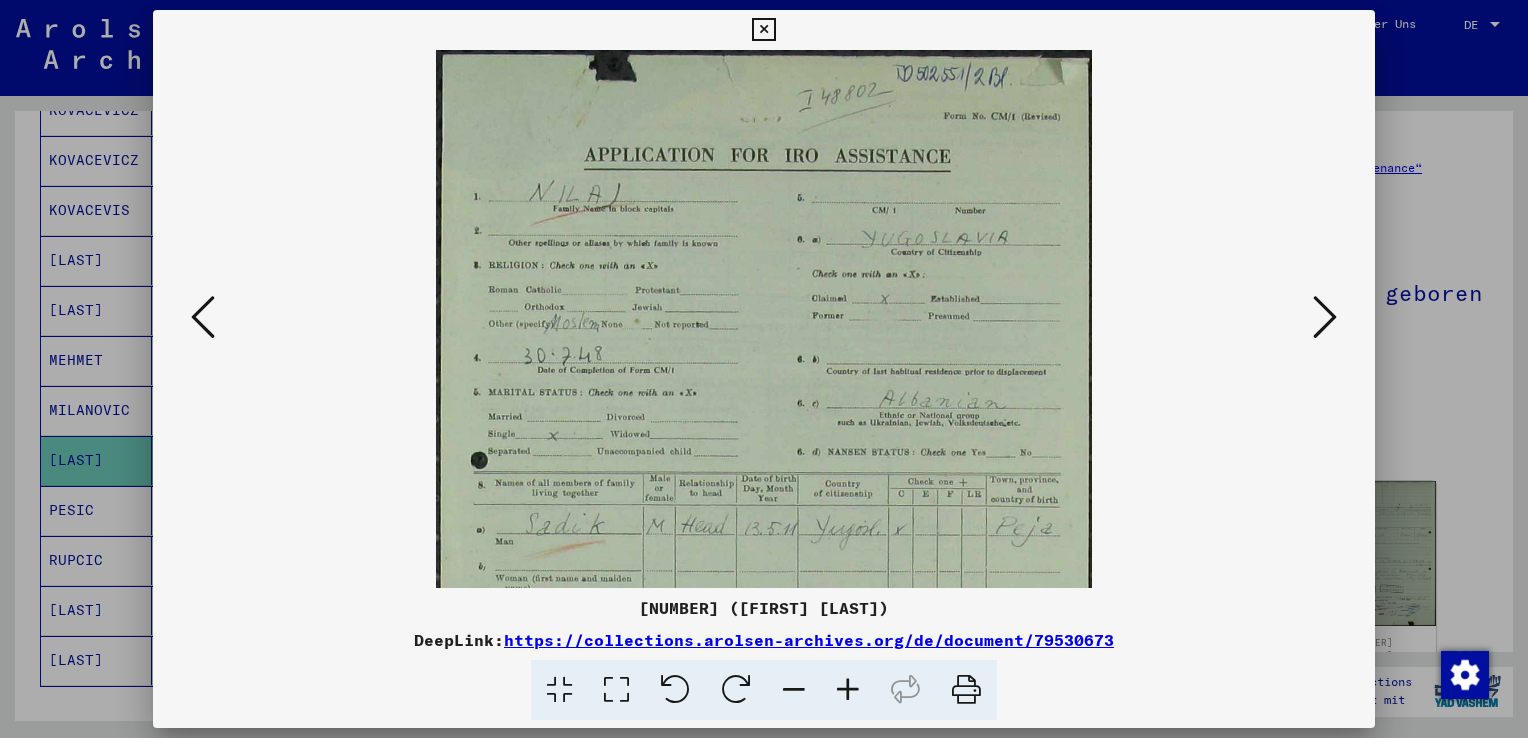 click at bounding box center (848, 690) 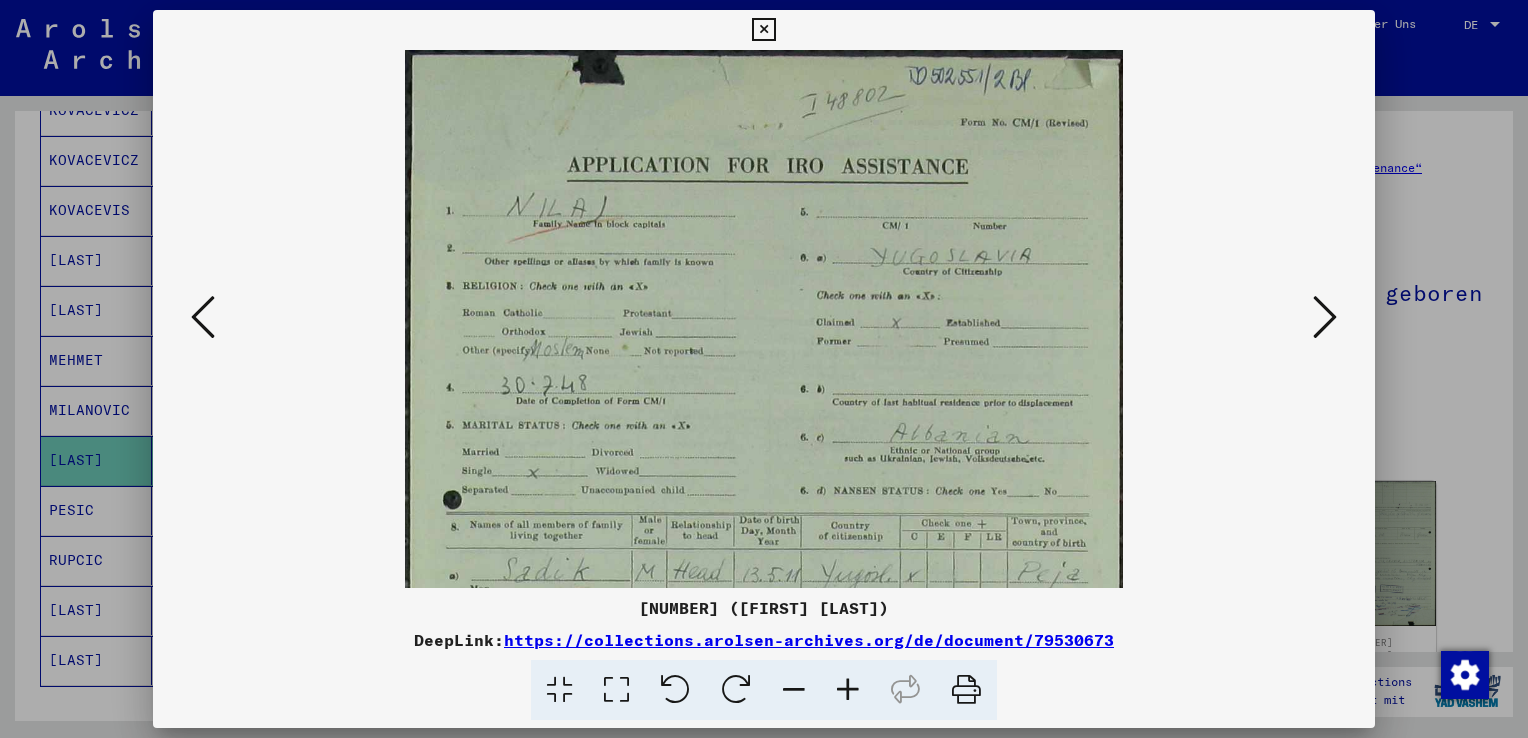 click at bounding box center [848, 690] 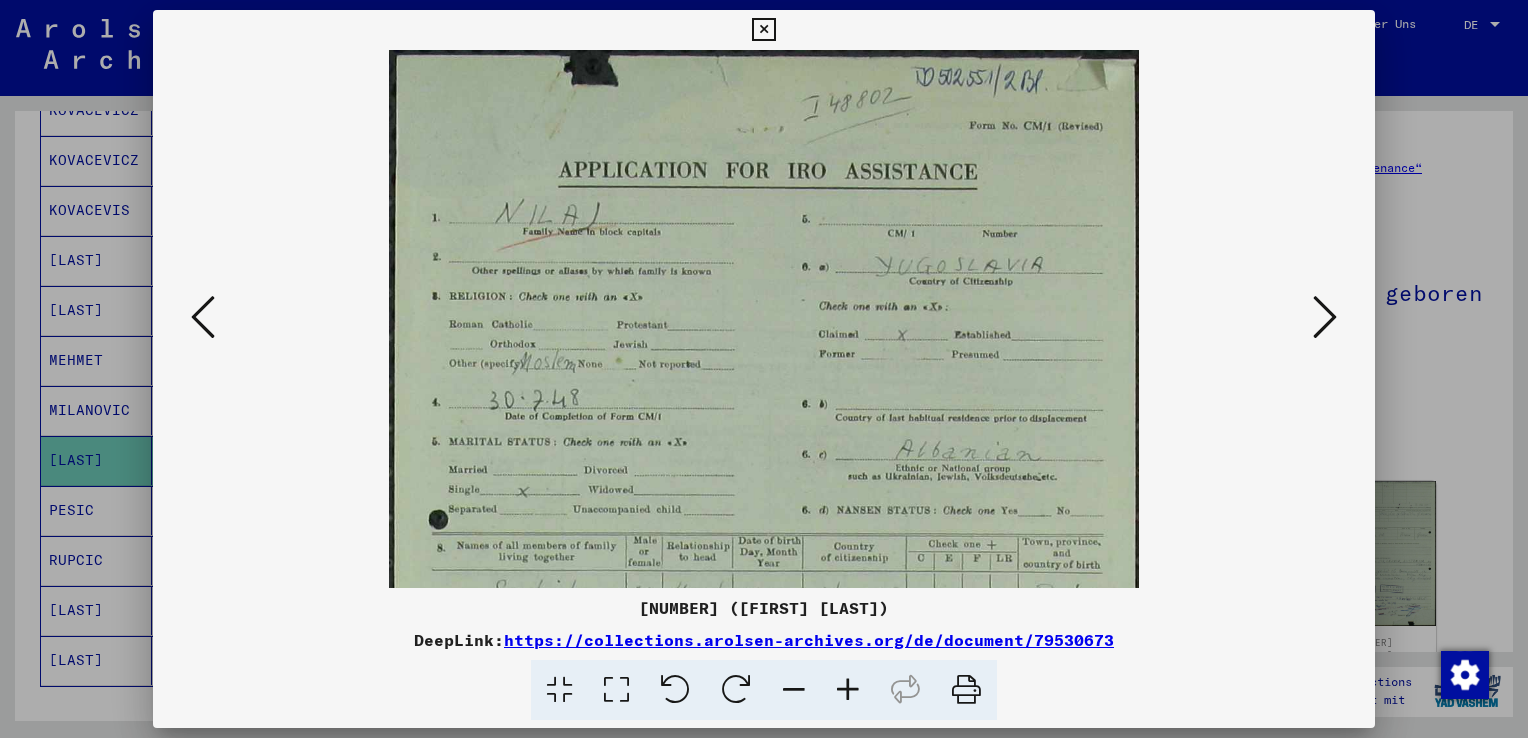 click at bounding box center (848, 690) 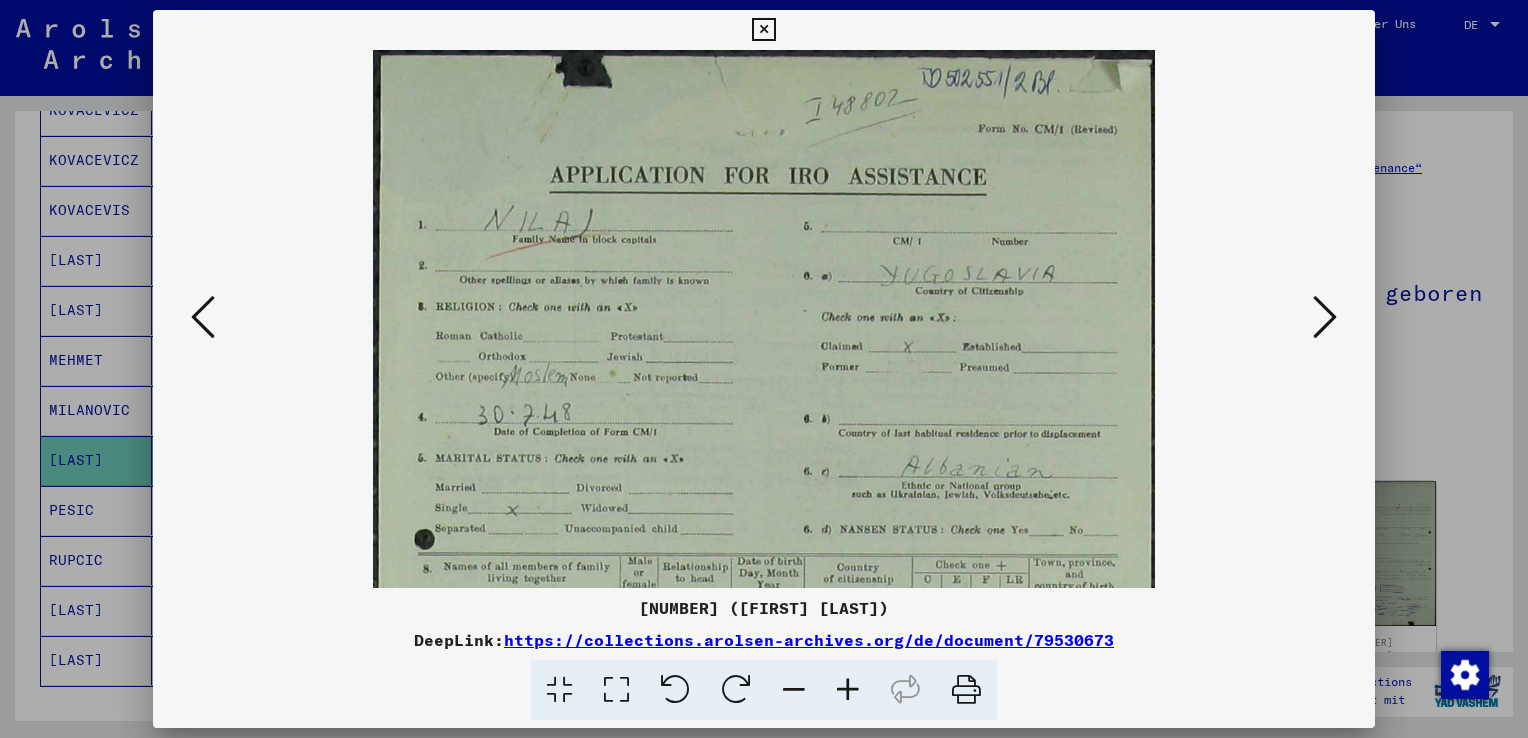 click at bounding box center (848, 690) 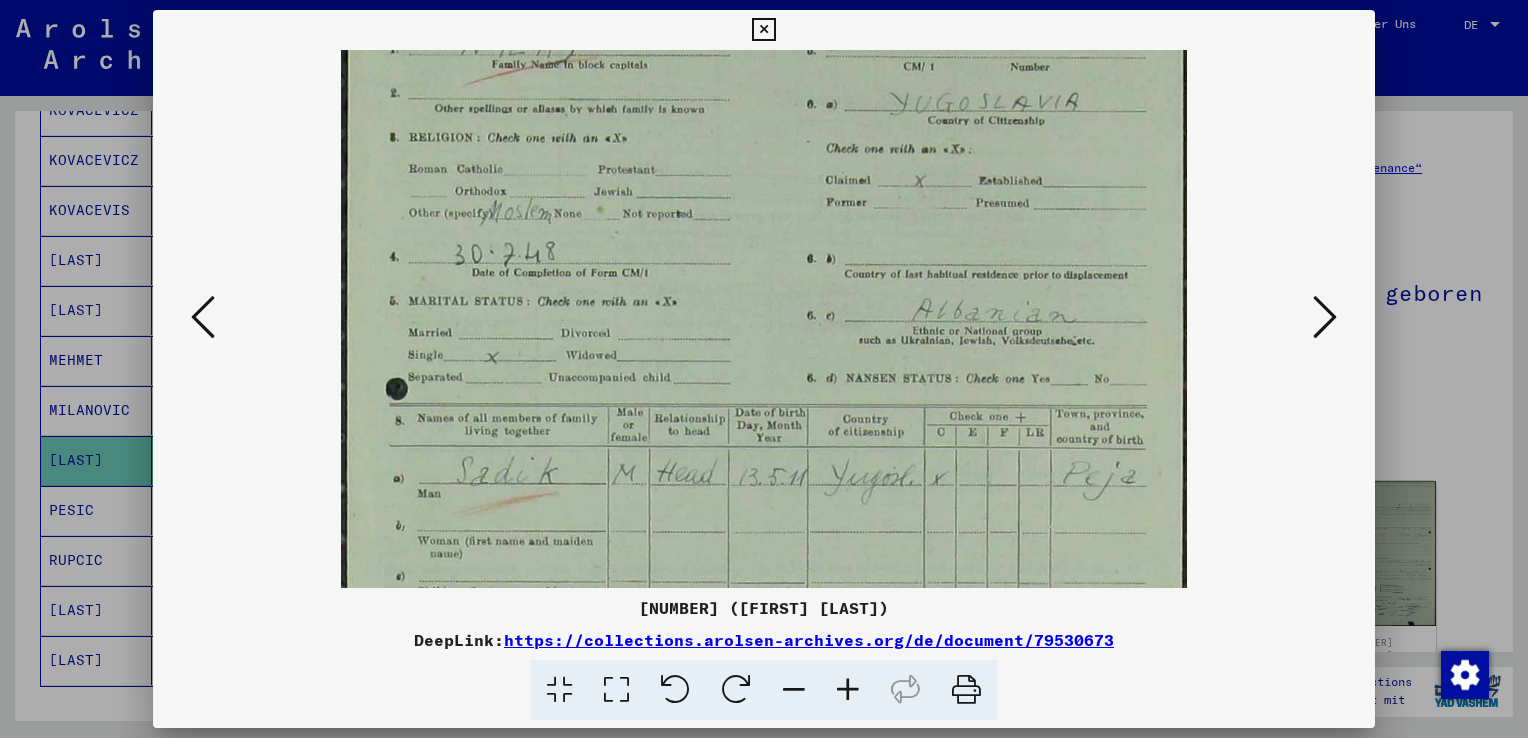 scroll, scrollTop: 191, scrollLeft: 0, axis: vertical 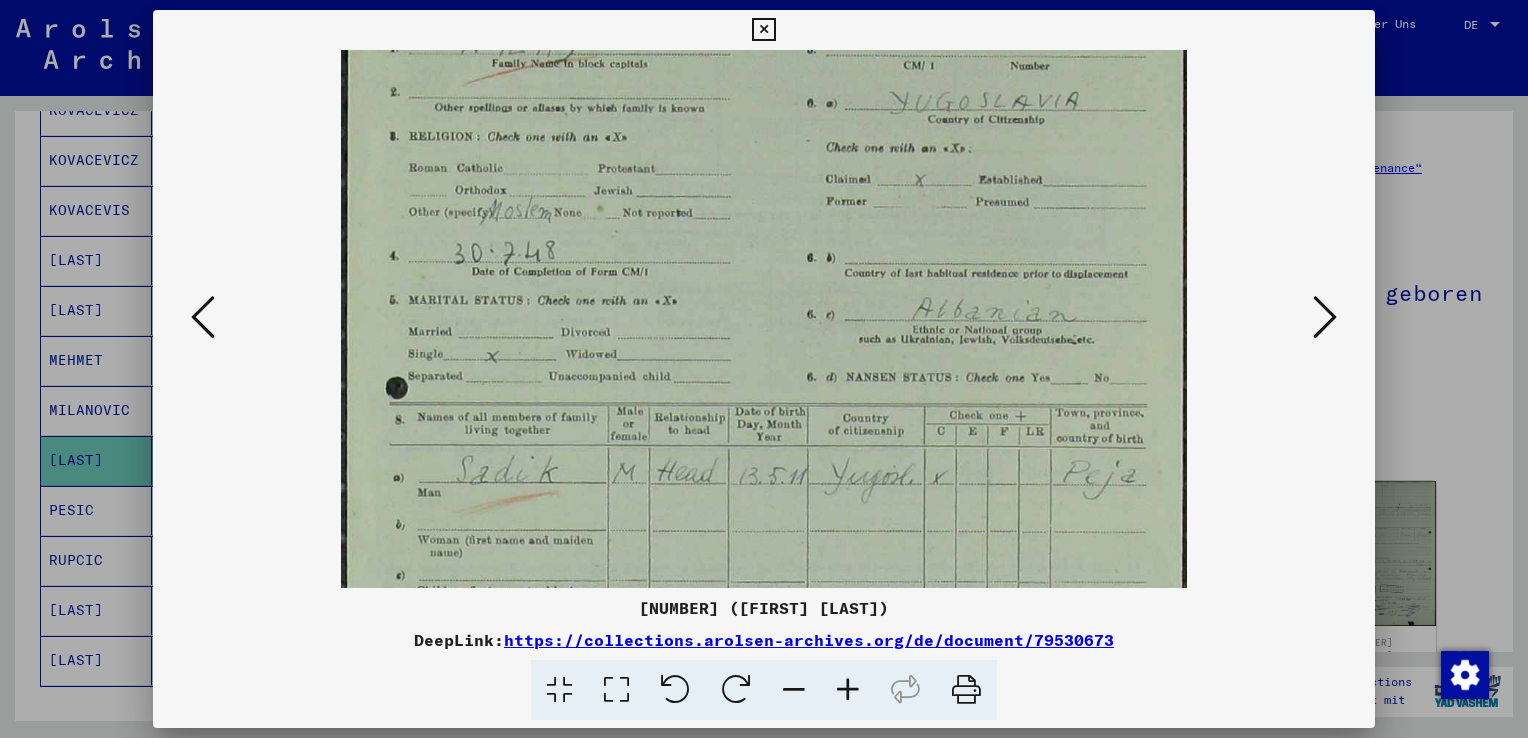 drag, startPoint x: 804, startPoint y: 452, endPoint x: 752, endPoint y: 261, distance: 197.95201 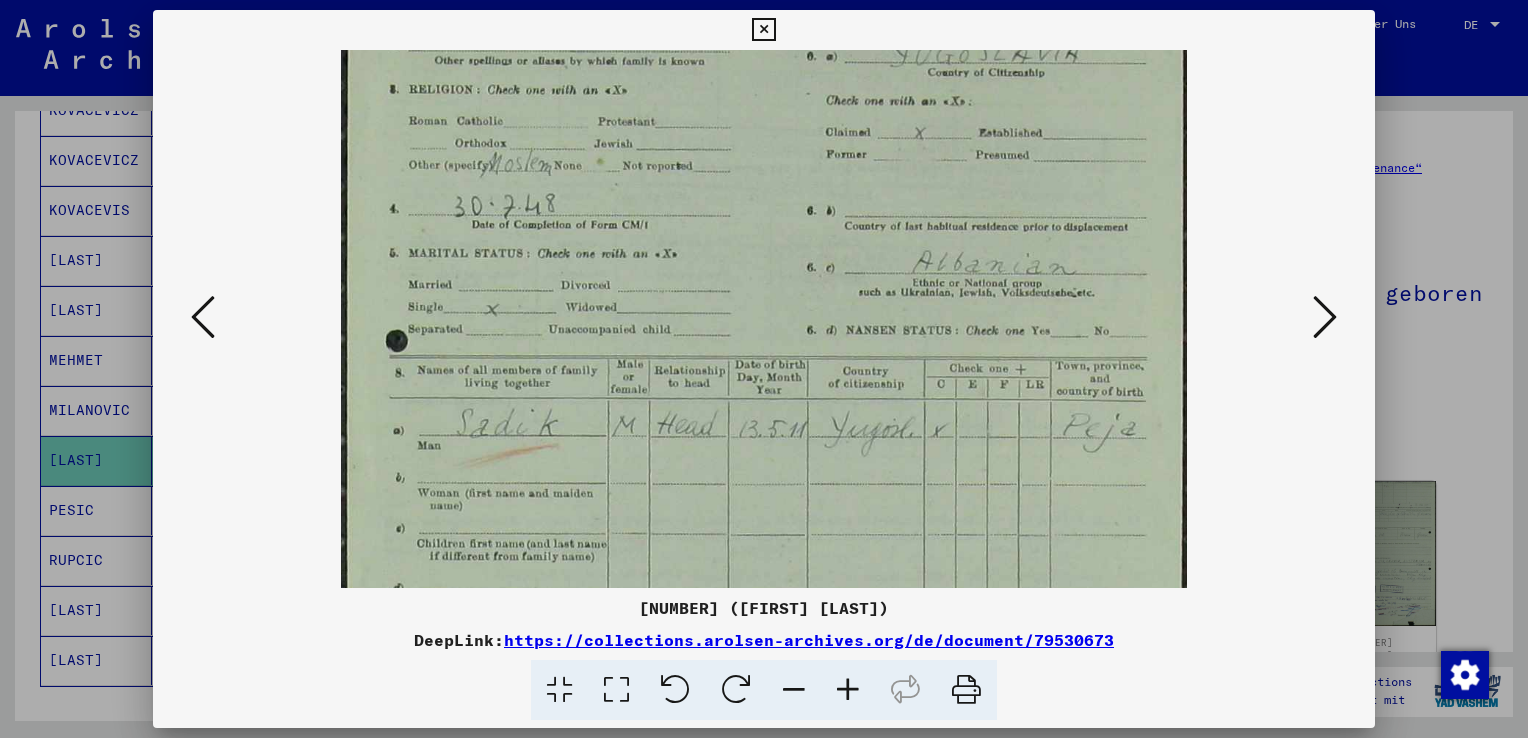 scroll, scrollTop: 343, scrollLeft: 0, axis: vertical 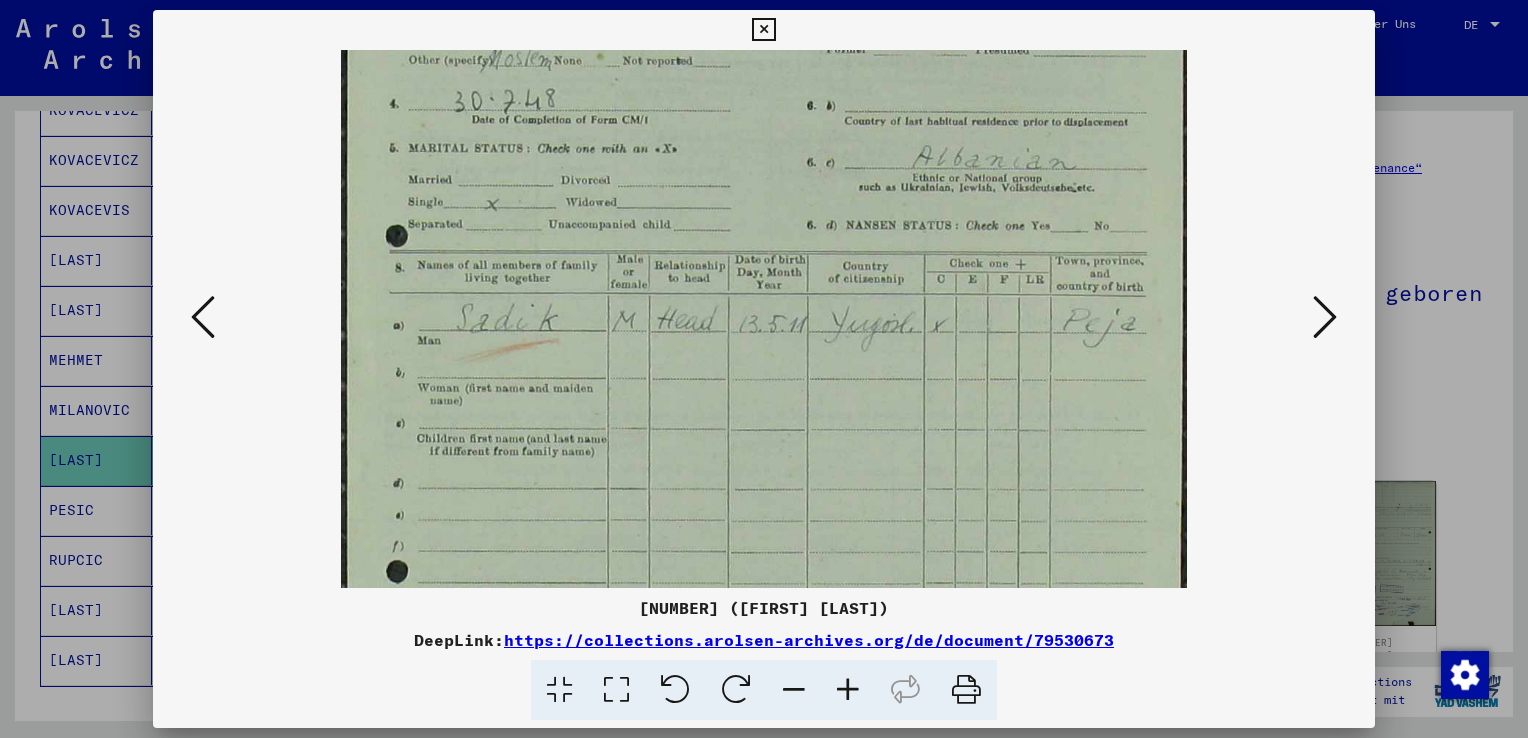 drag, startPoint x: 705, startPoint y: 349, endPoint x: 718, endPoint y: 198, distance: 151.55856 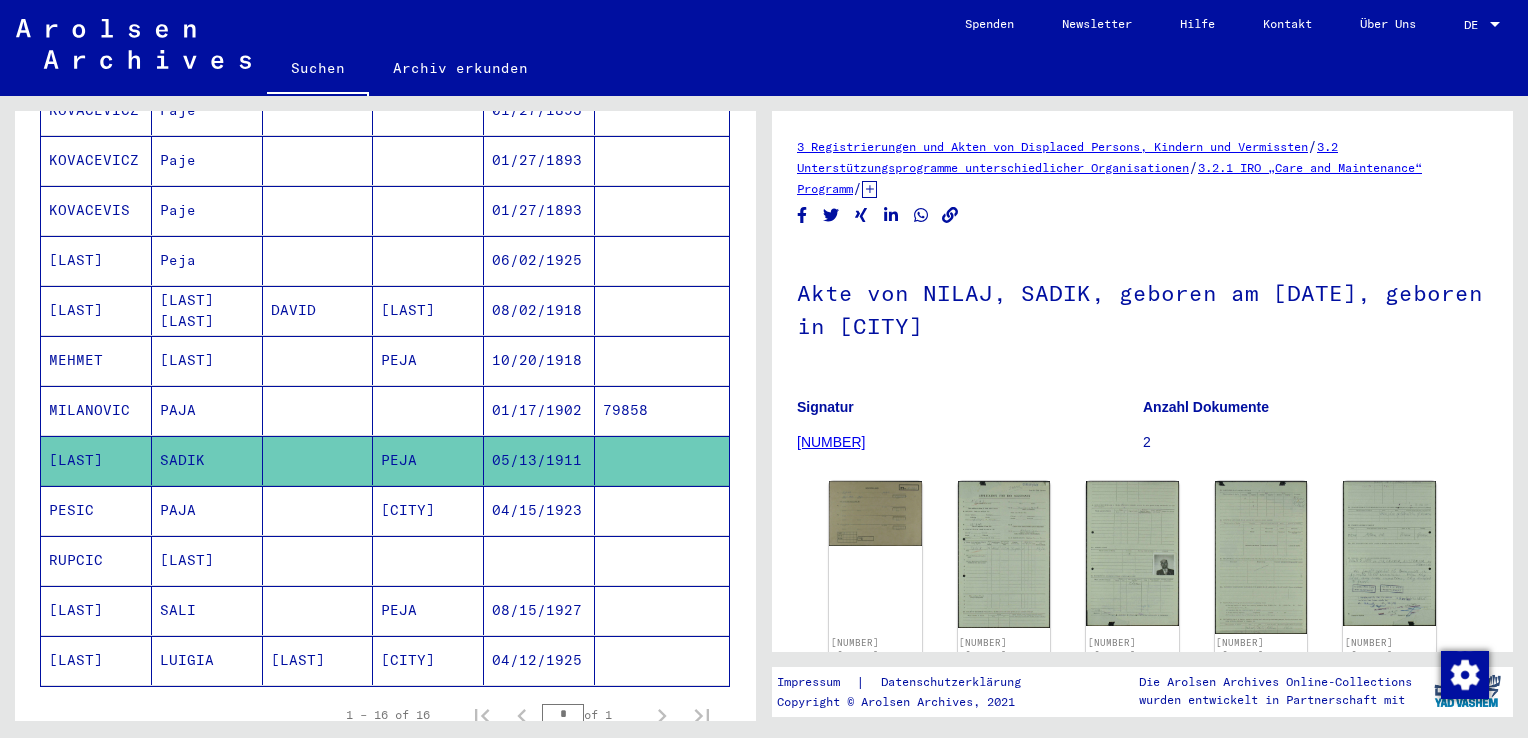 click on "PEJA" at bounding box center [428, 660] 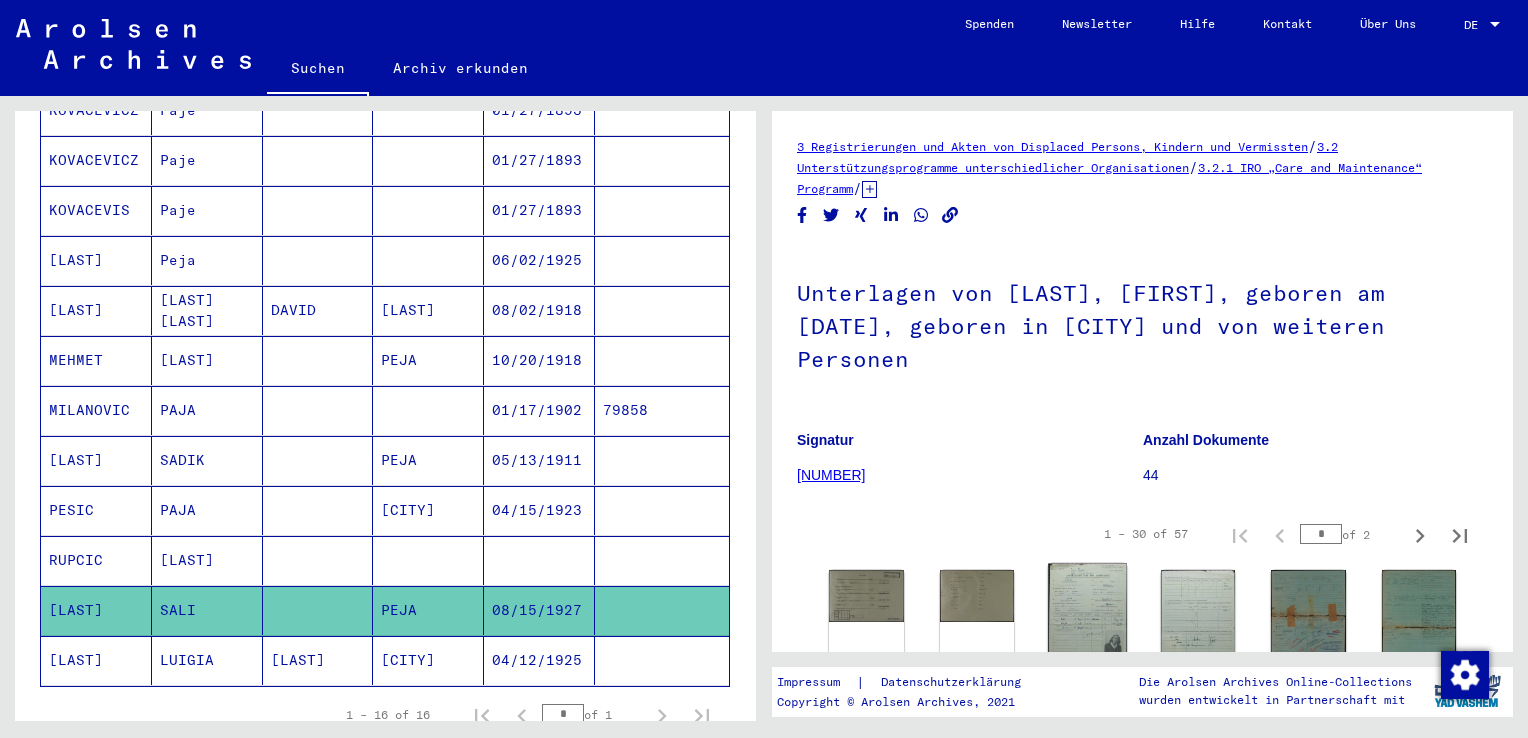 click 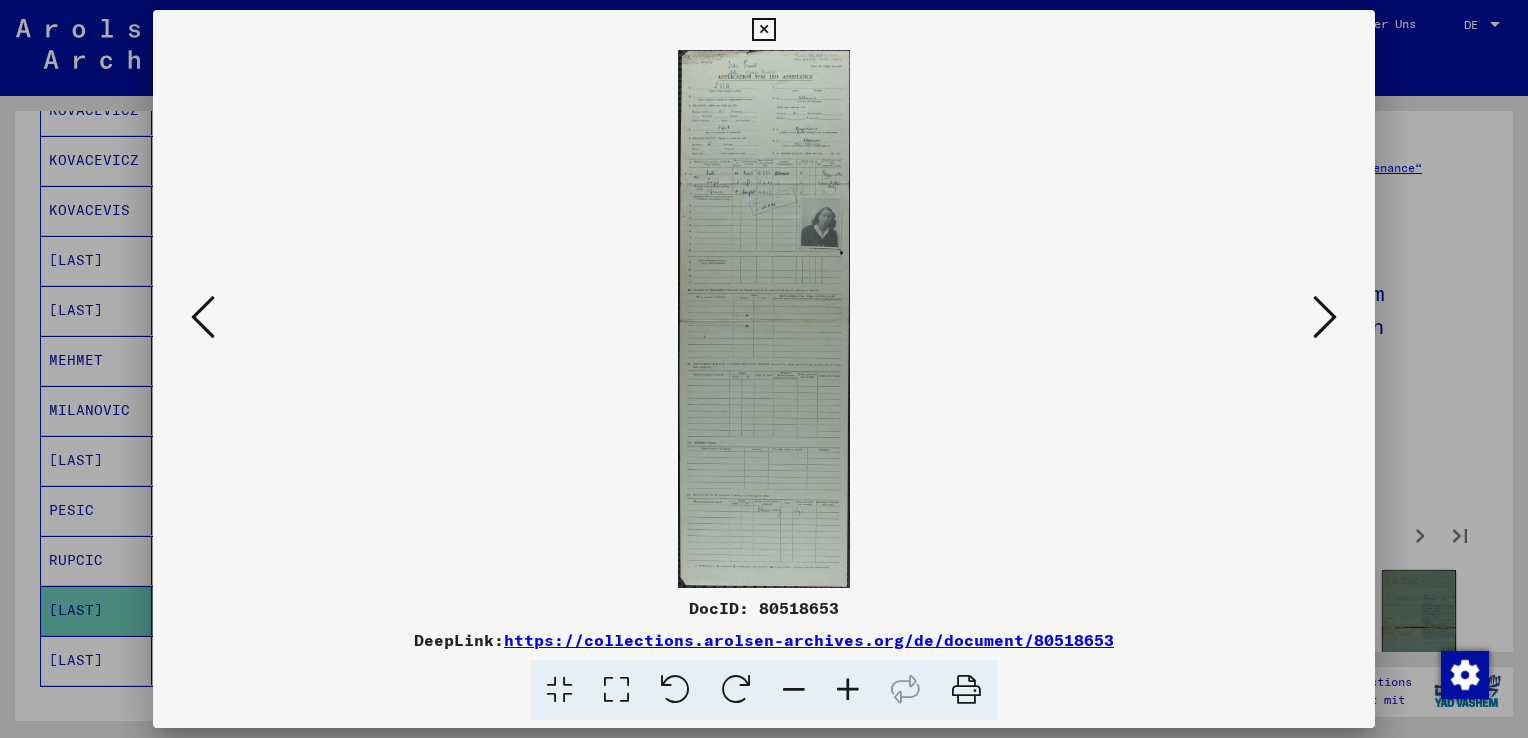 click at bounding box center (848, 690) 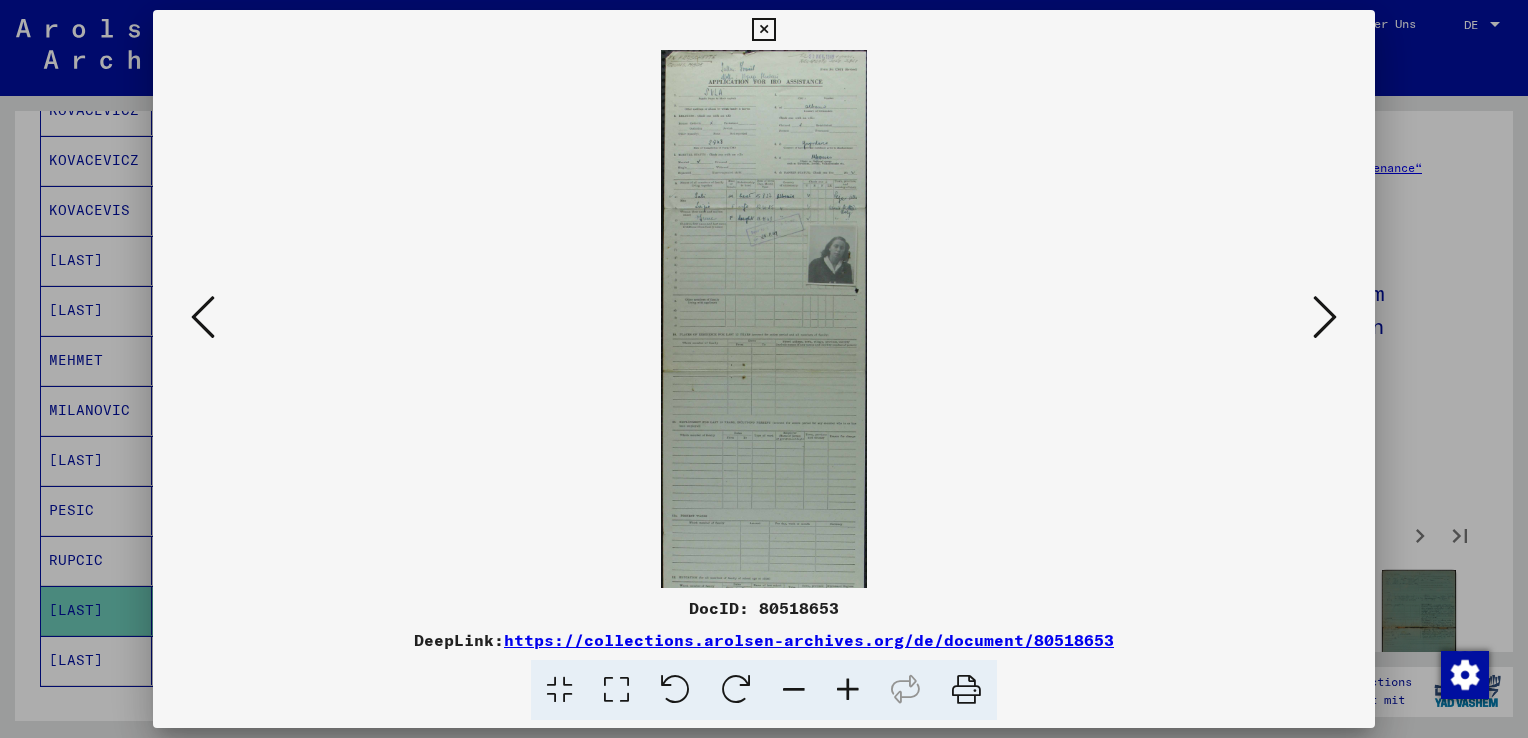 click at bounding box center (848, 690) 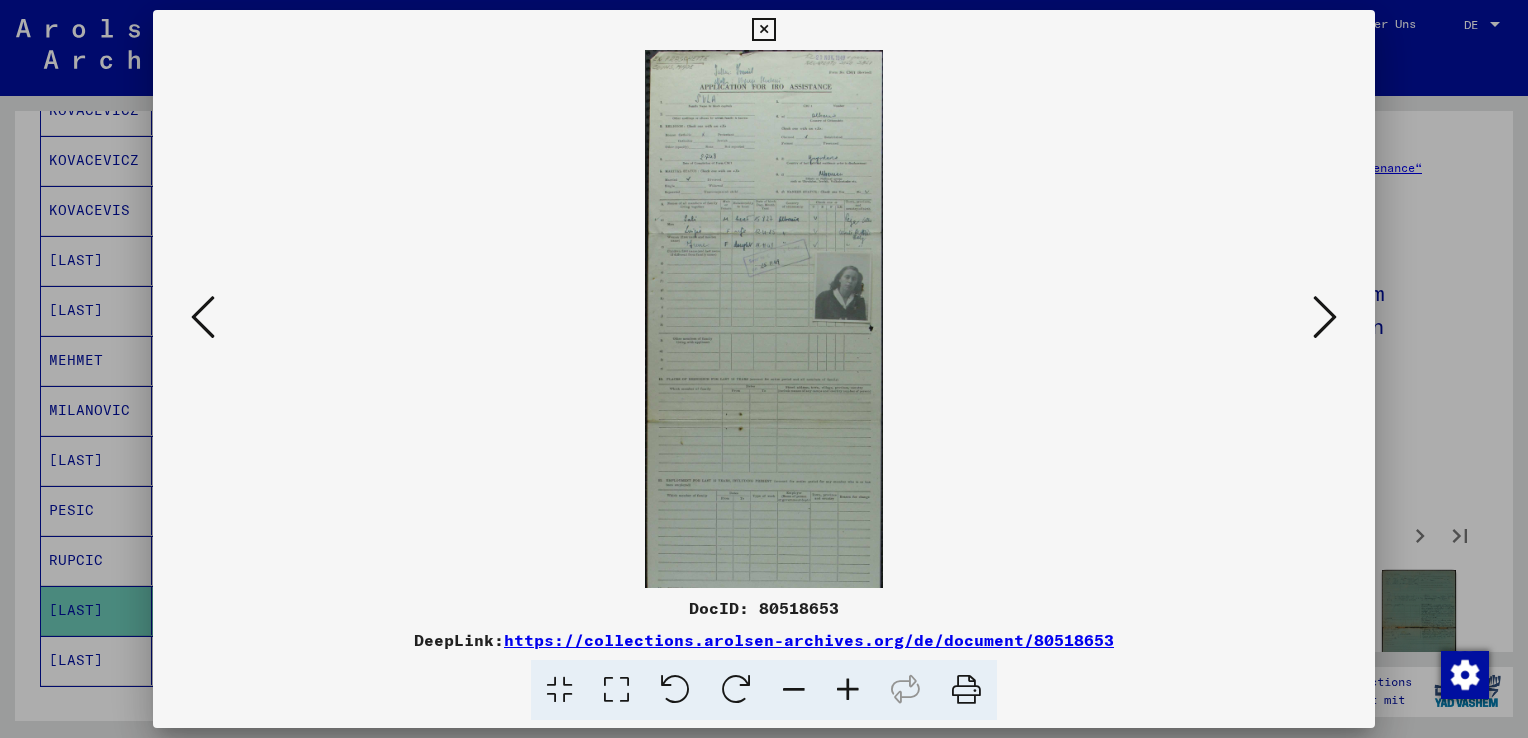click at bounding box center (848, 690) 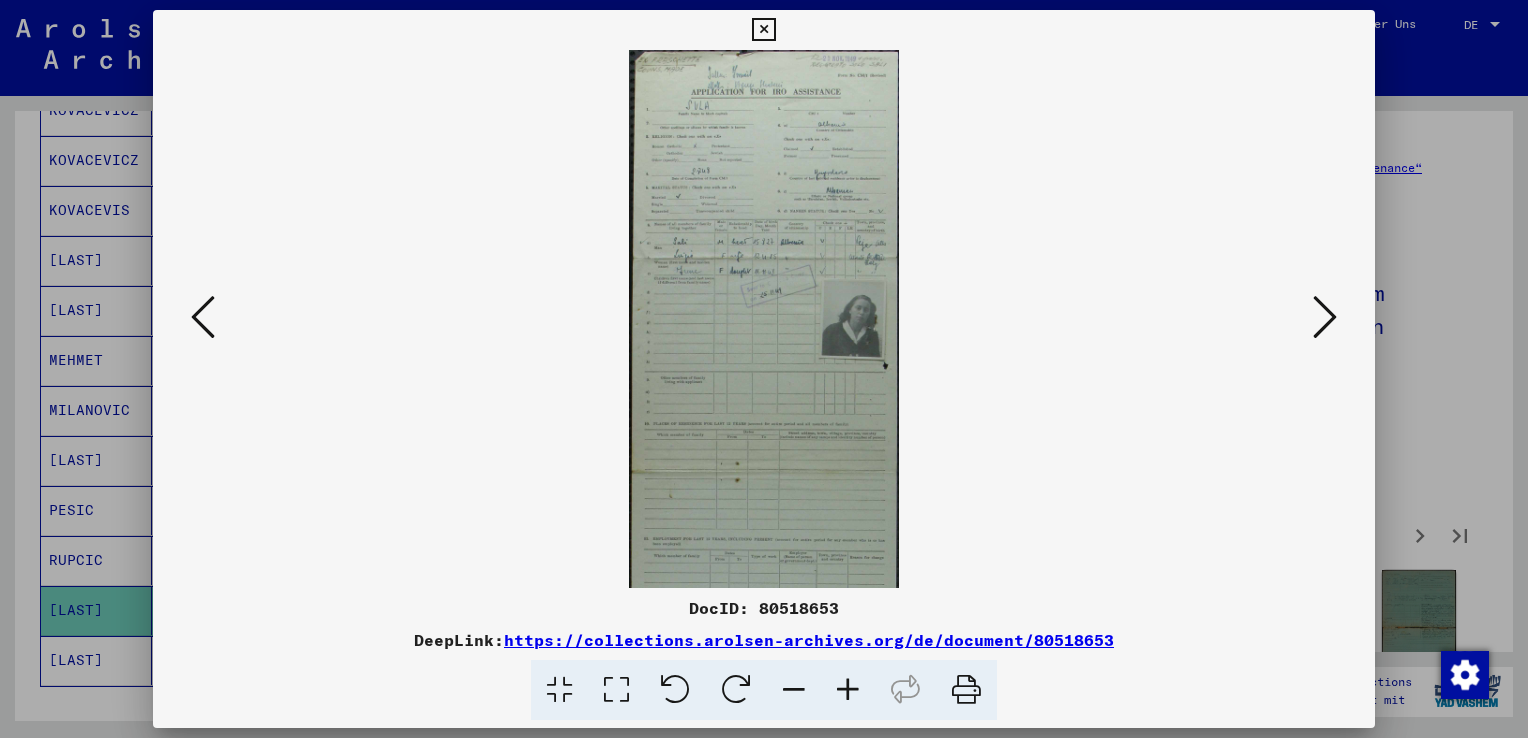 click at bounding box center [848, 690] 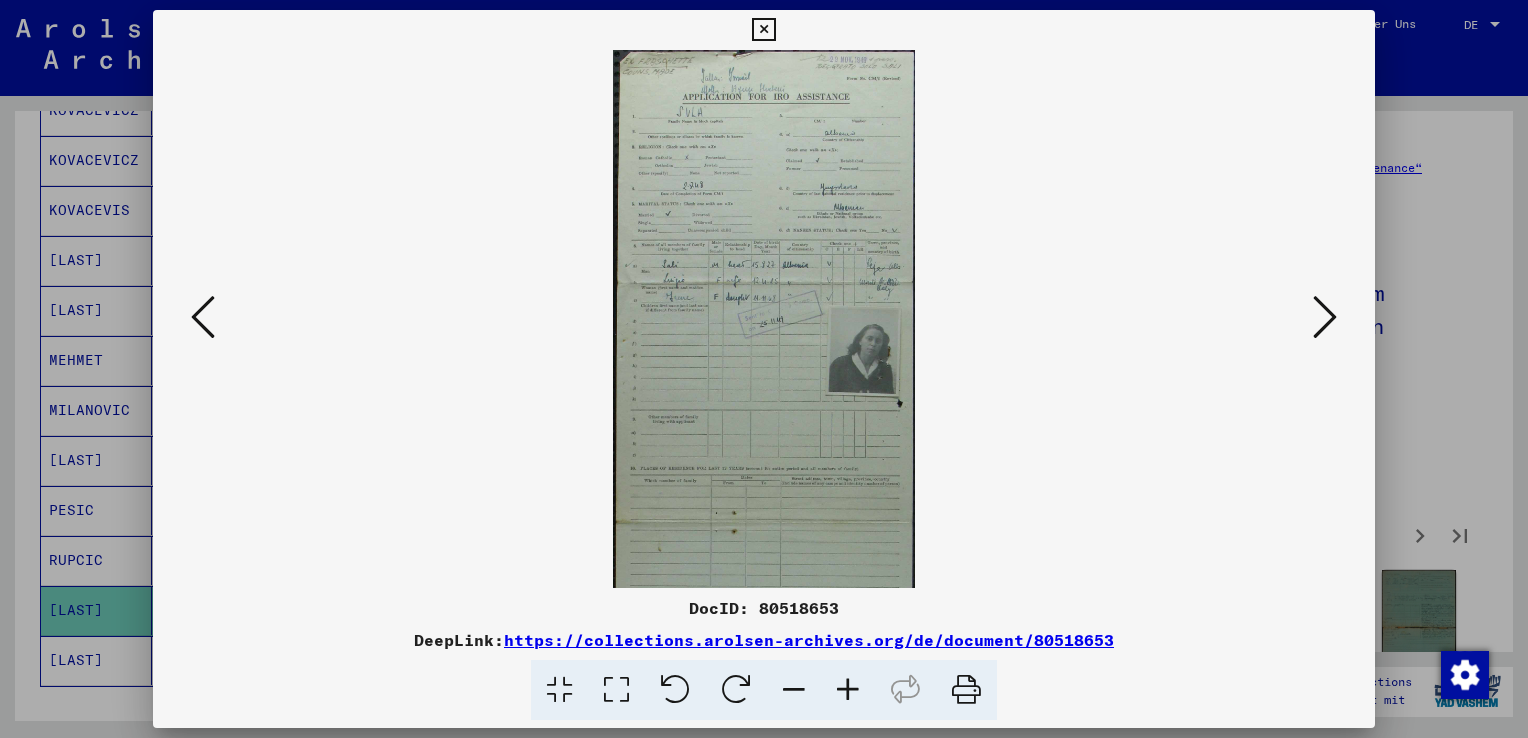 click at bounding box center (848, 690) 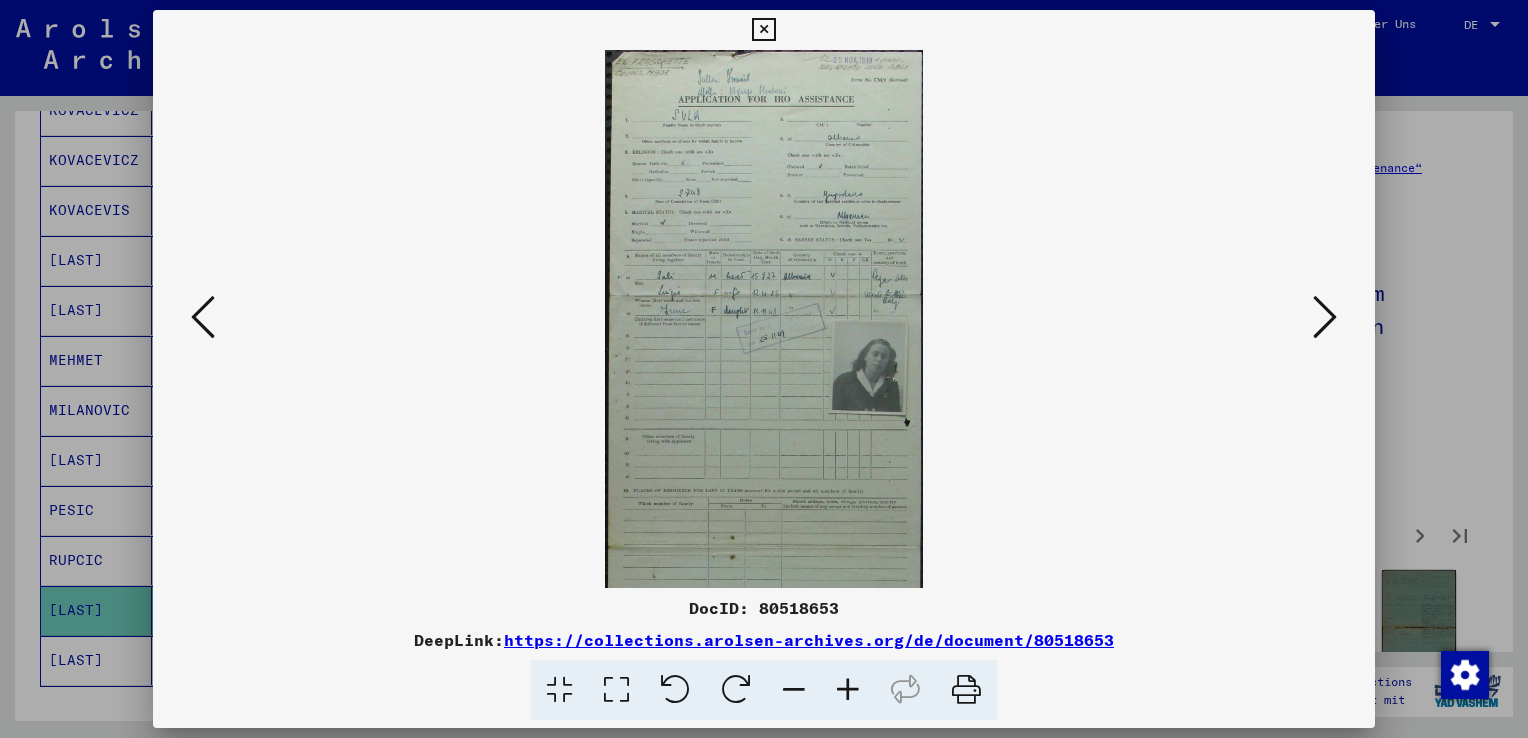 click at bounding box center [848, 690] 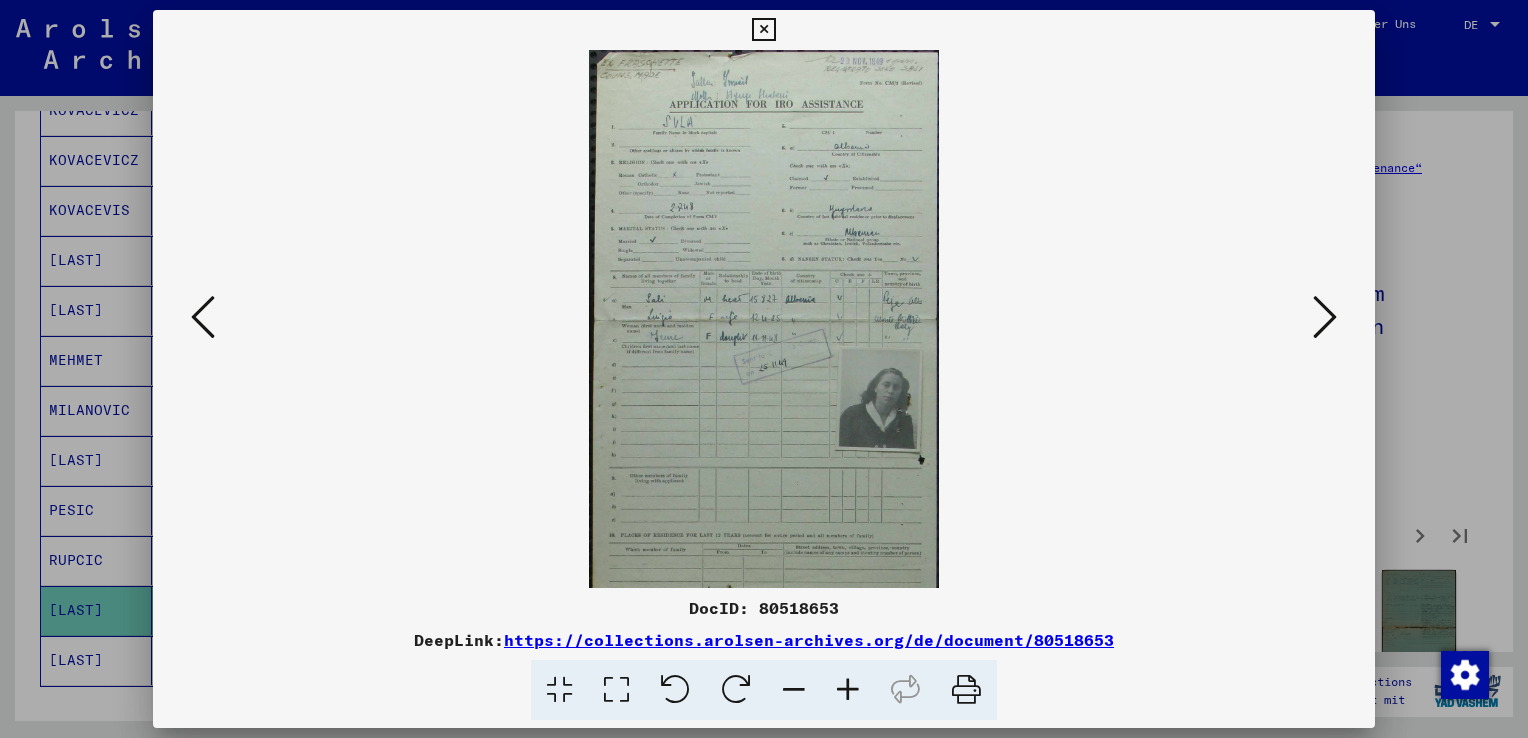 click at bounding box center (848, 690) 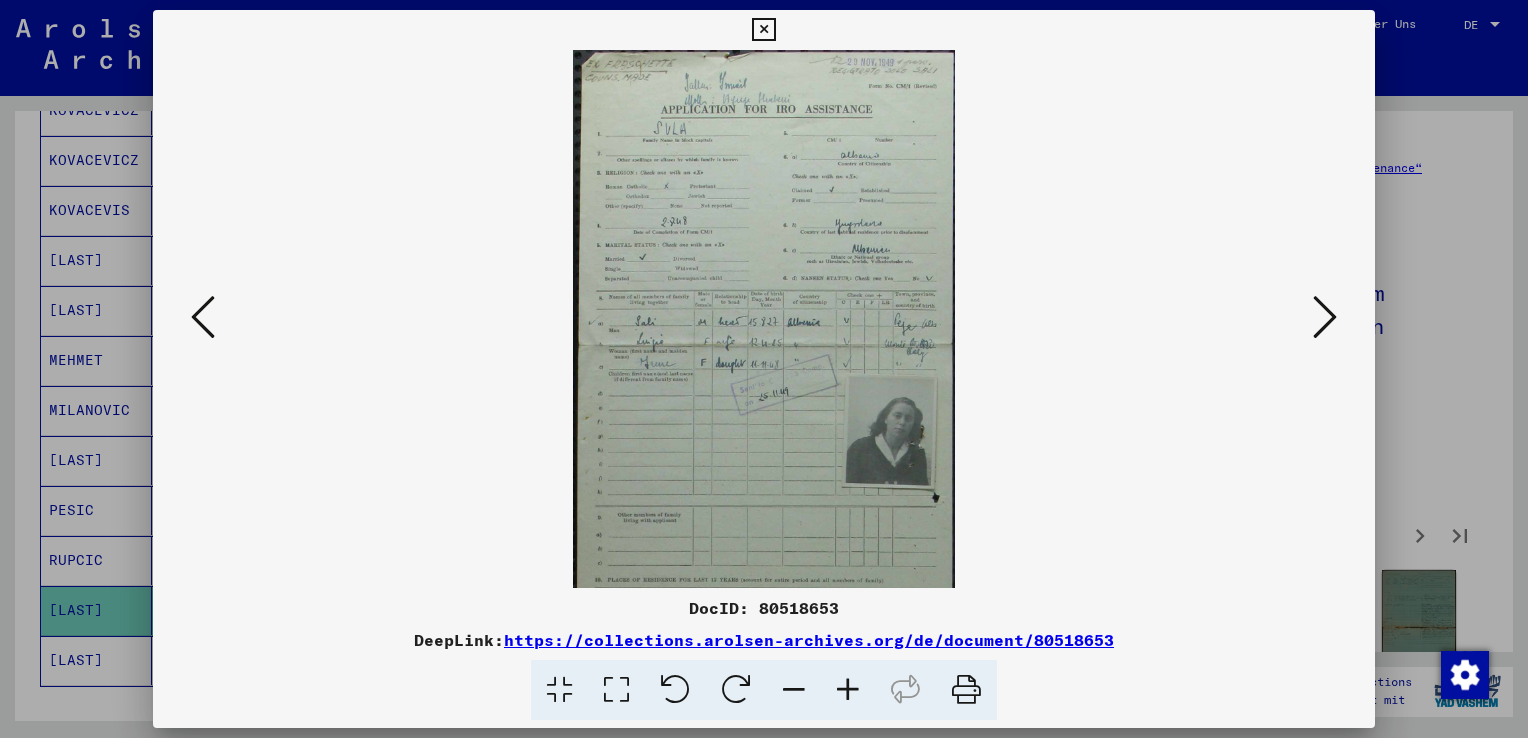 click at bounding box center [848, 690] 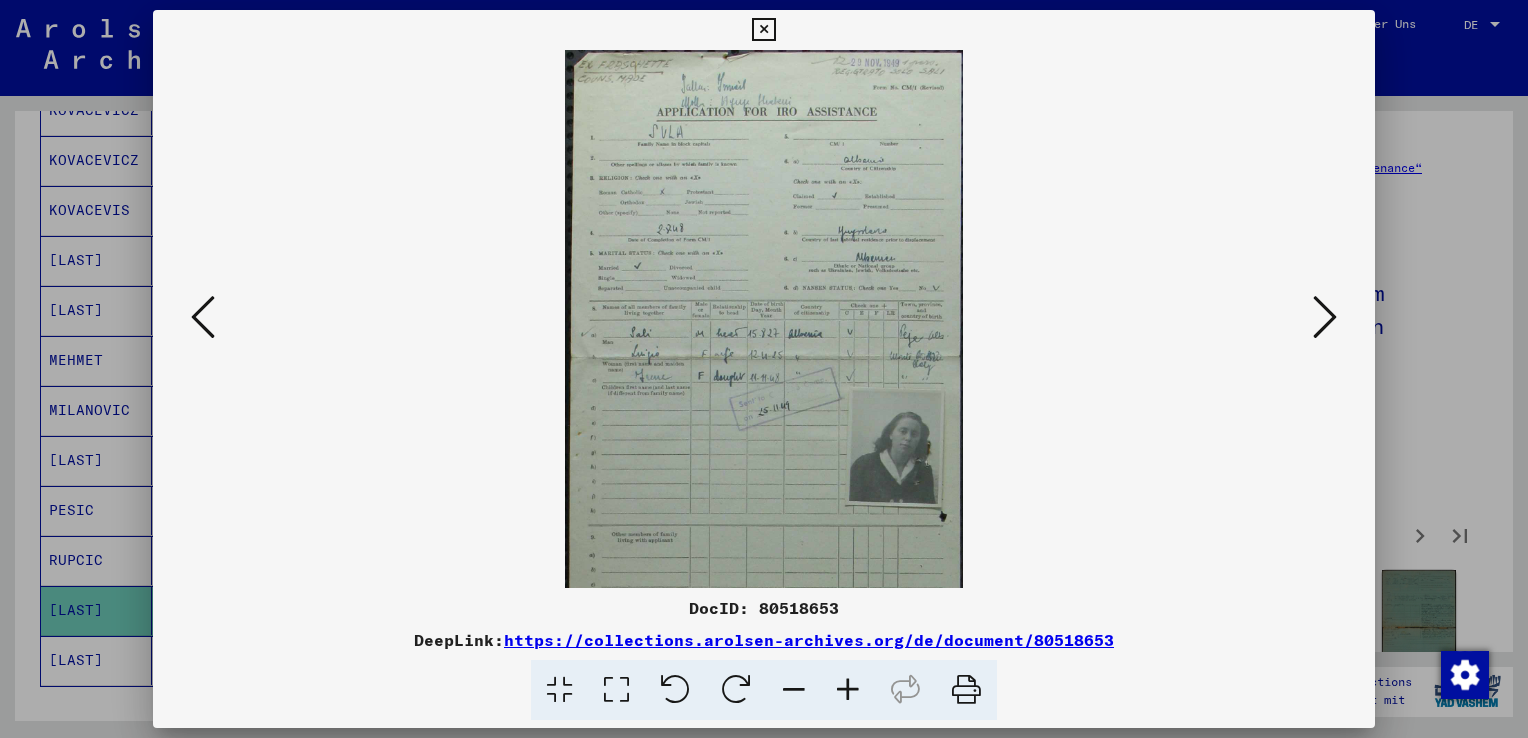 click at bounding box center [848, 690] 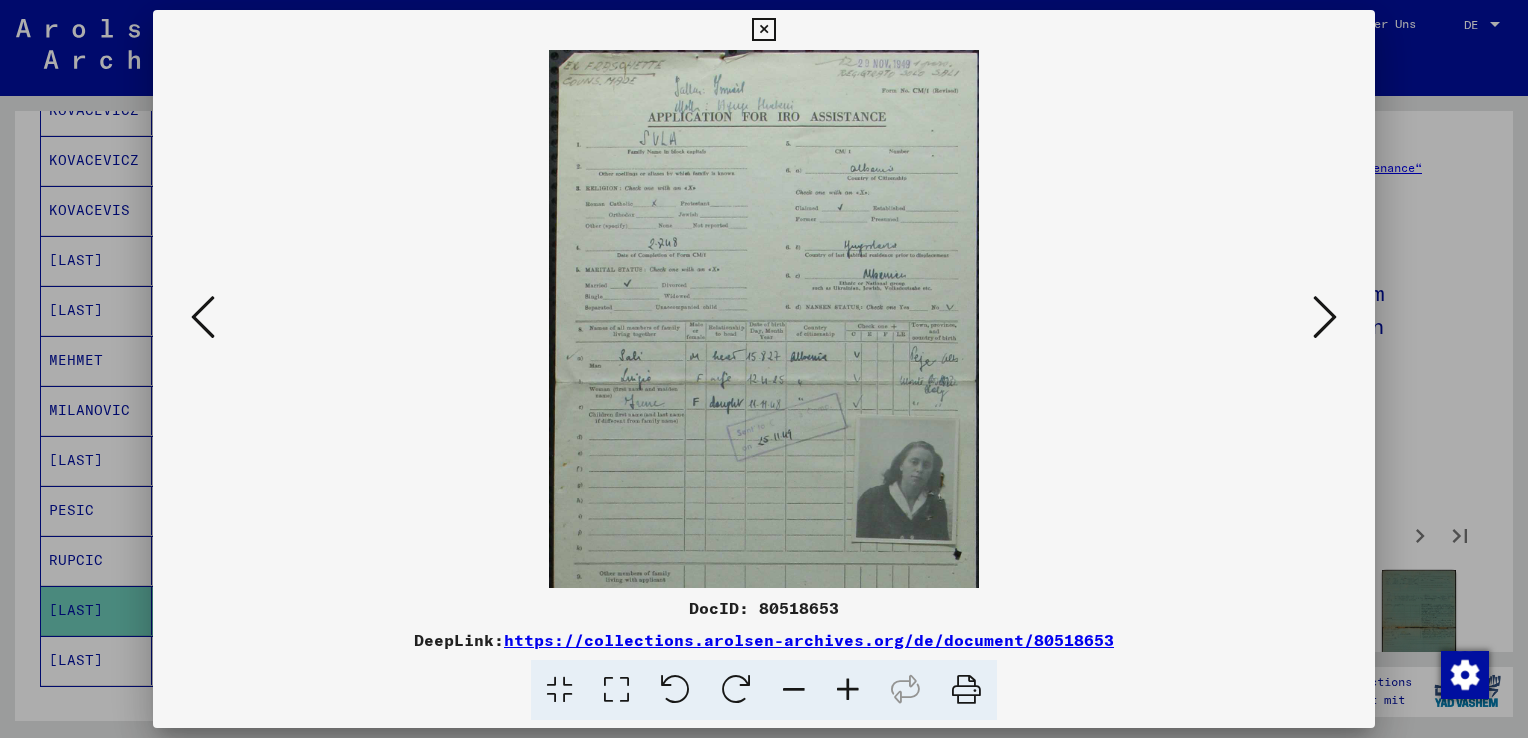 click at bounding box center [848, 690] 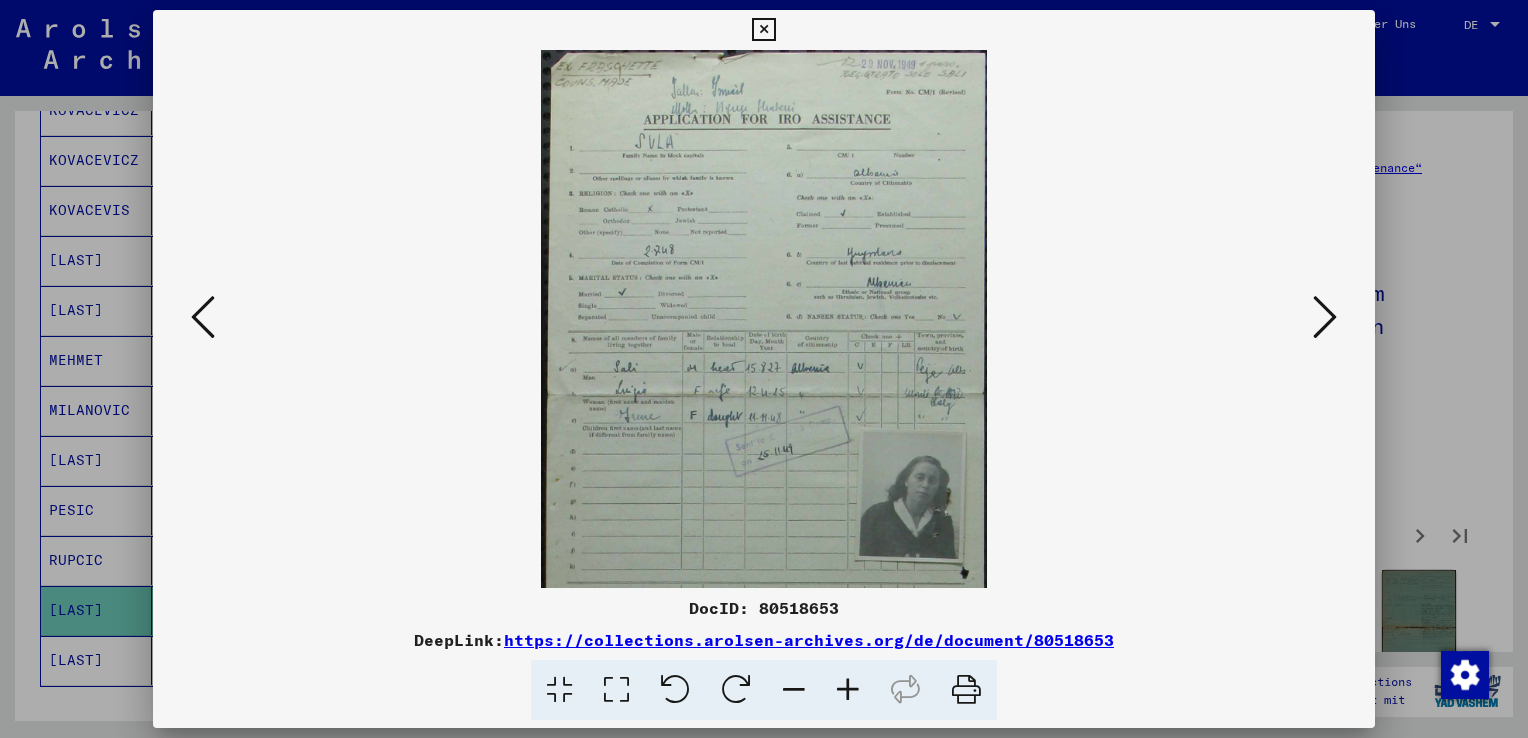click at bounding box center (848, 690) 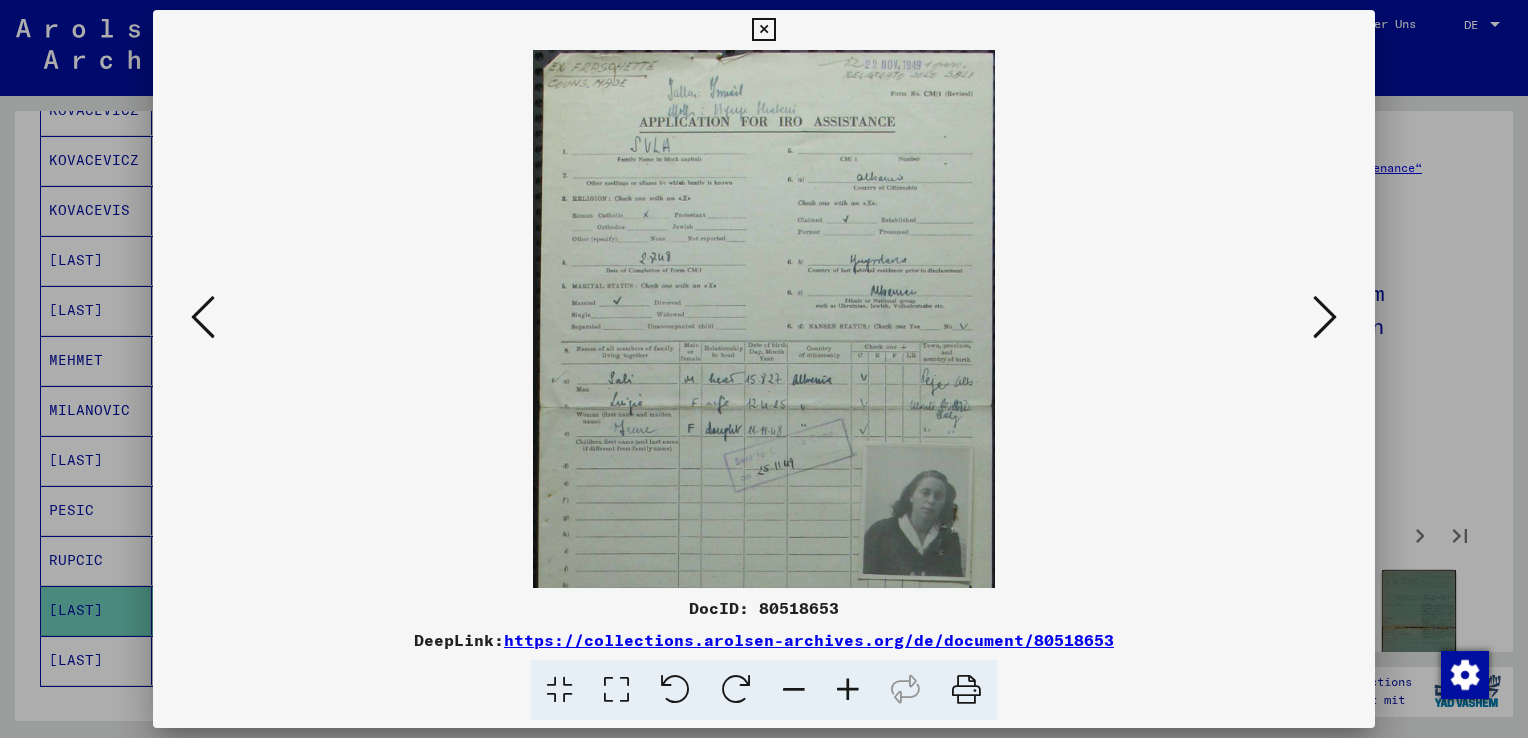 click at bounding box center (848, 690) 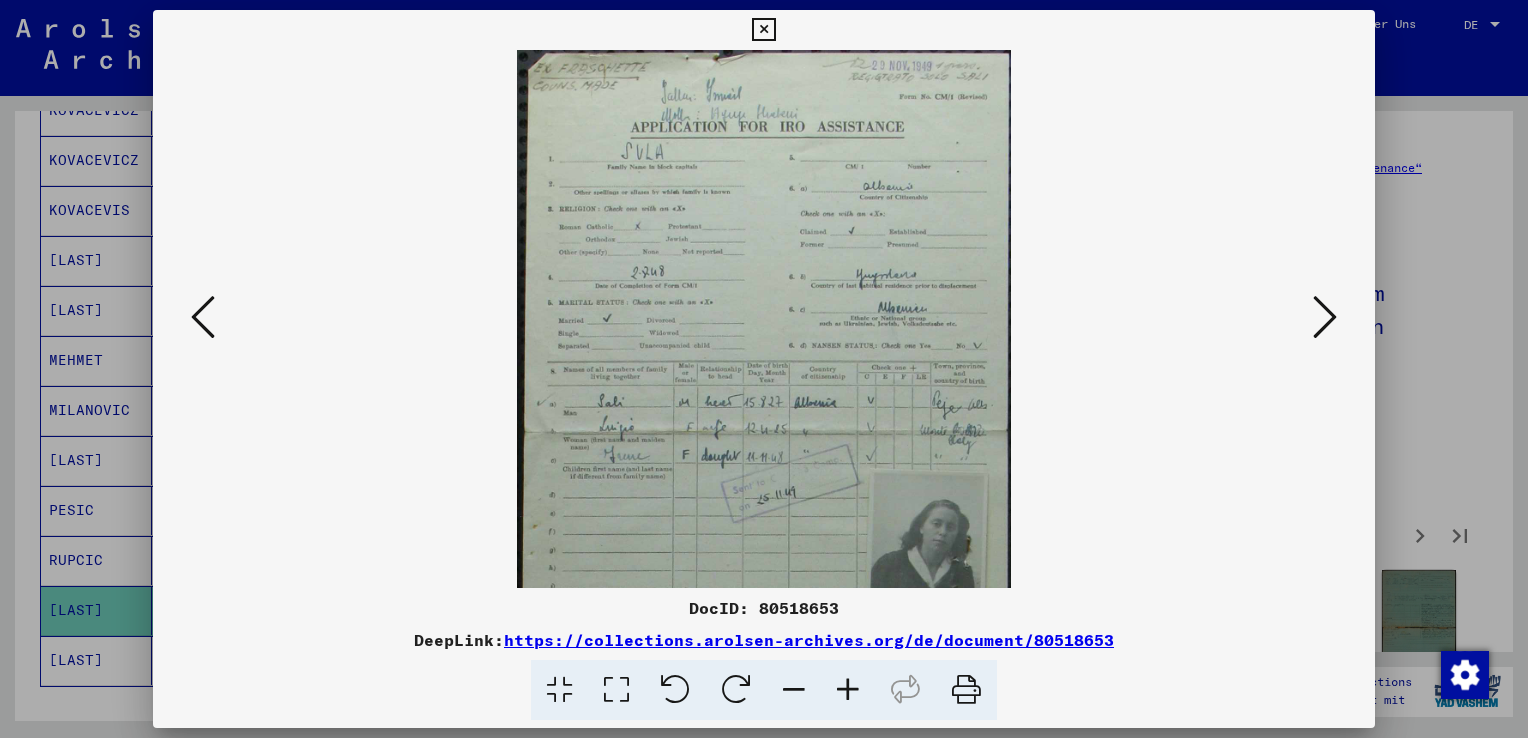 click at bounding box center (848, 690) 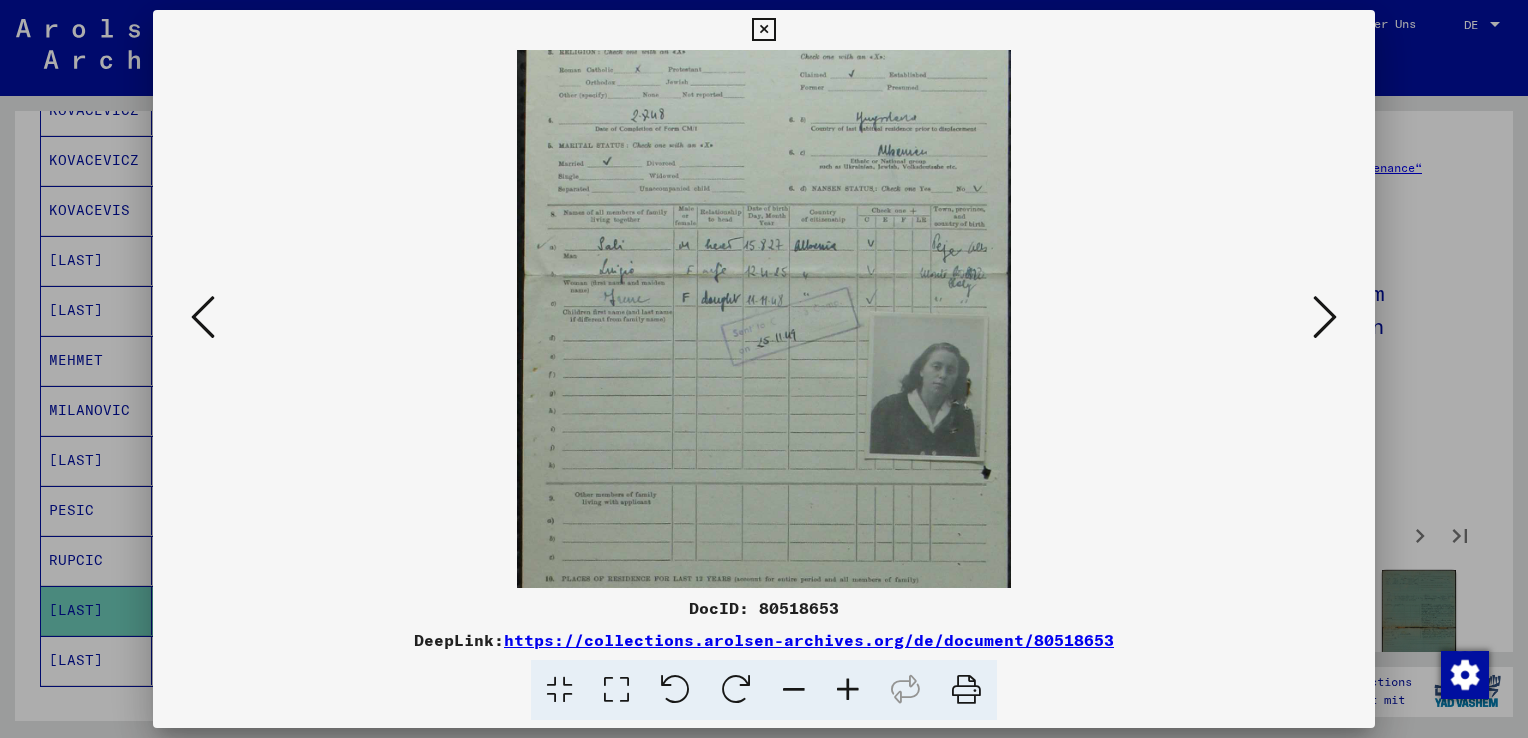 scroll, scrollTop: 159, scrollLeft: 0, axis: vertical 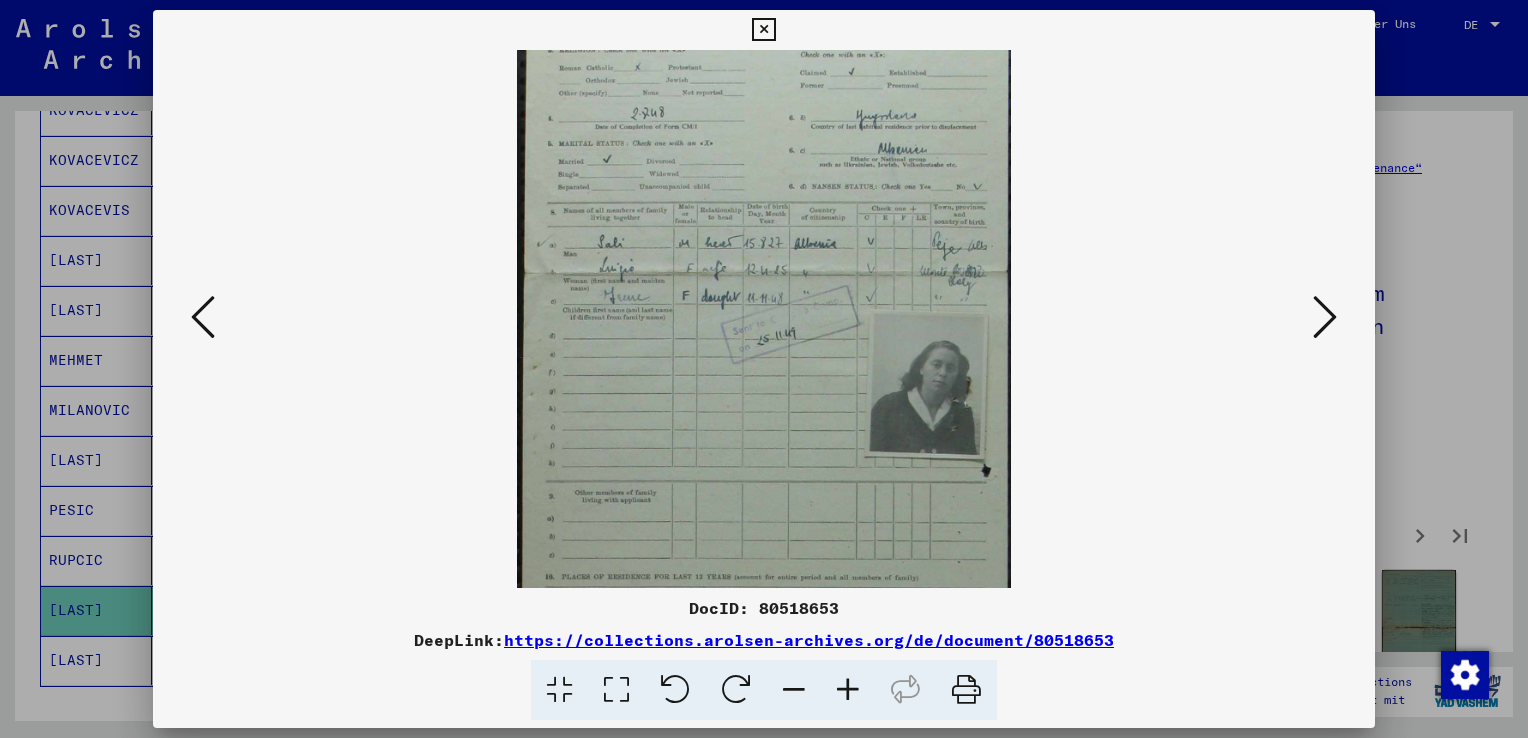 drag, startPoint x: 821, startPoint y: 518, endPoint x: 828, endPoint y: 360, distance: 158.15498 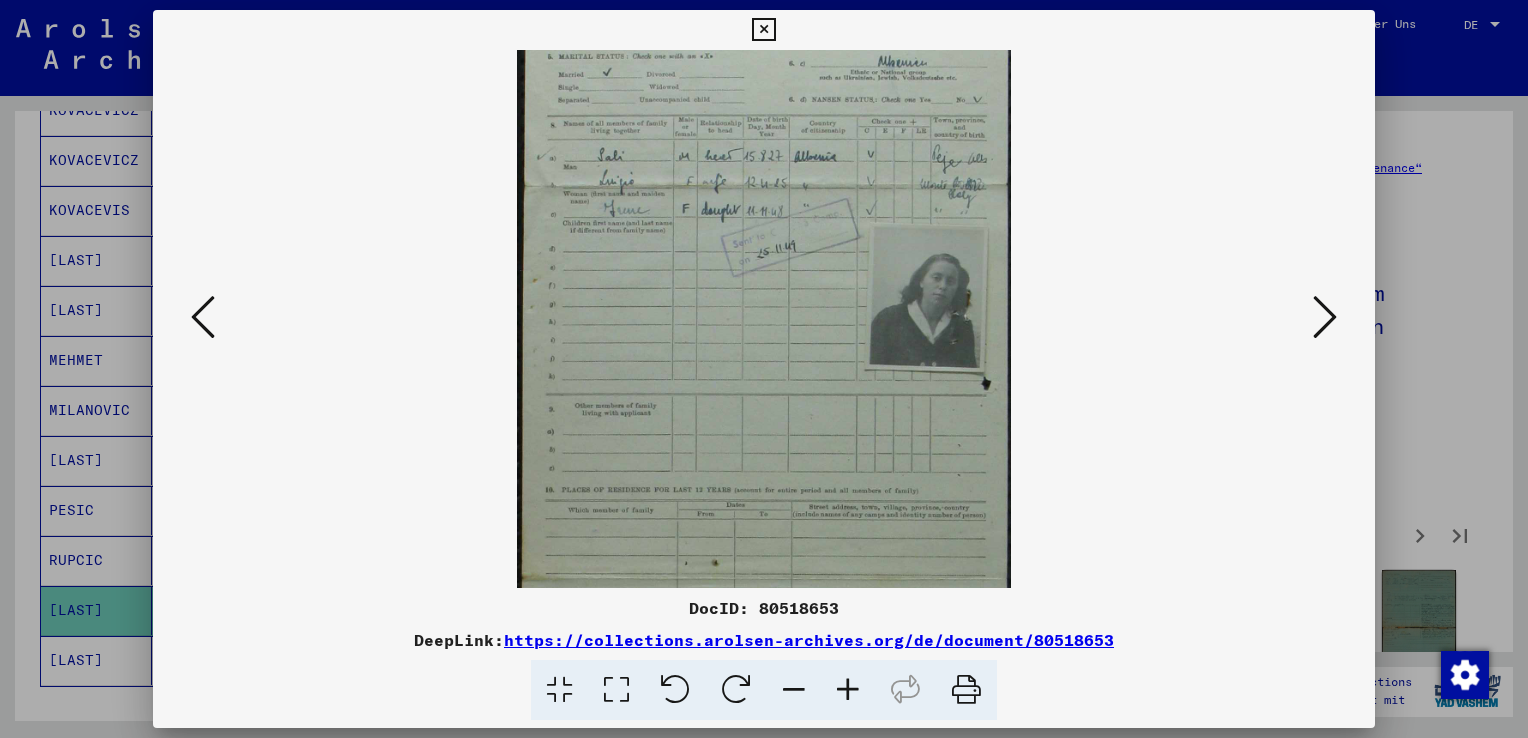 scroll, scrollTop: 0, scrollLeft: 0, axis: both 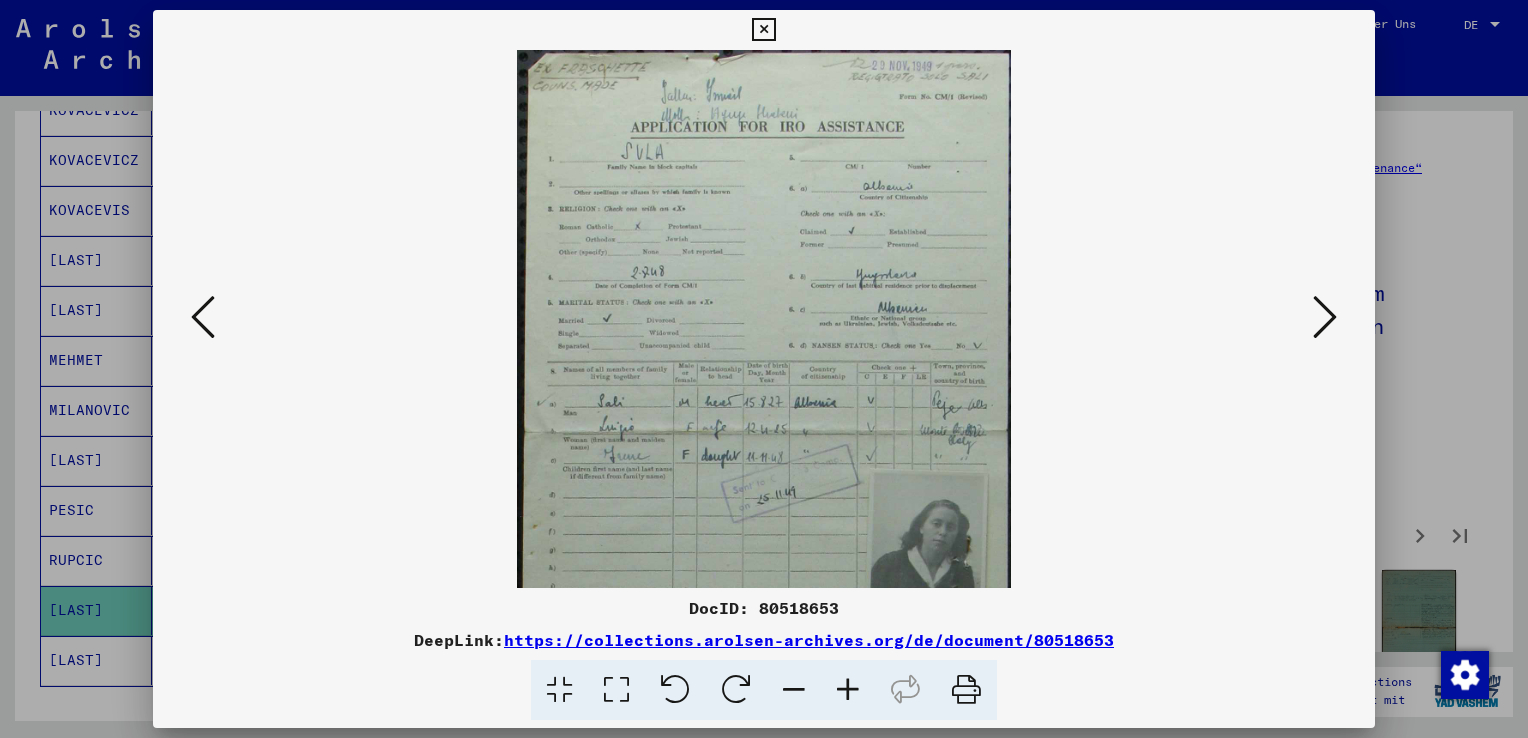drag, startPoint x: 828, startPoint y: 360, endPoint x: 780, endPoint y: 566, distance: 211.51833 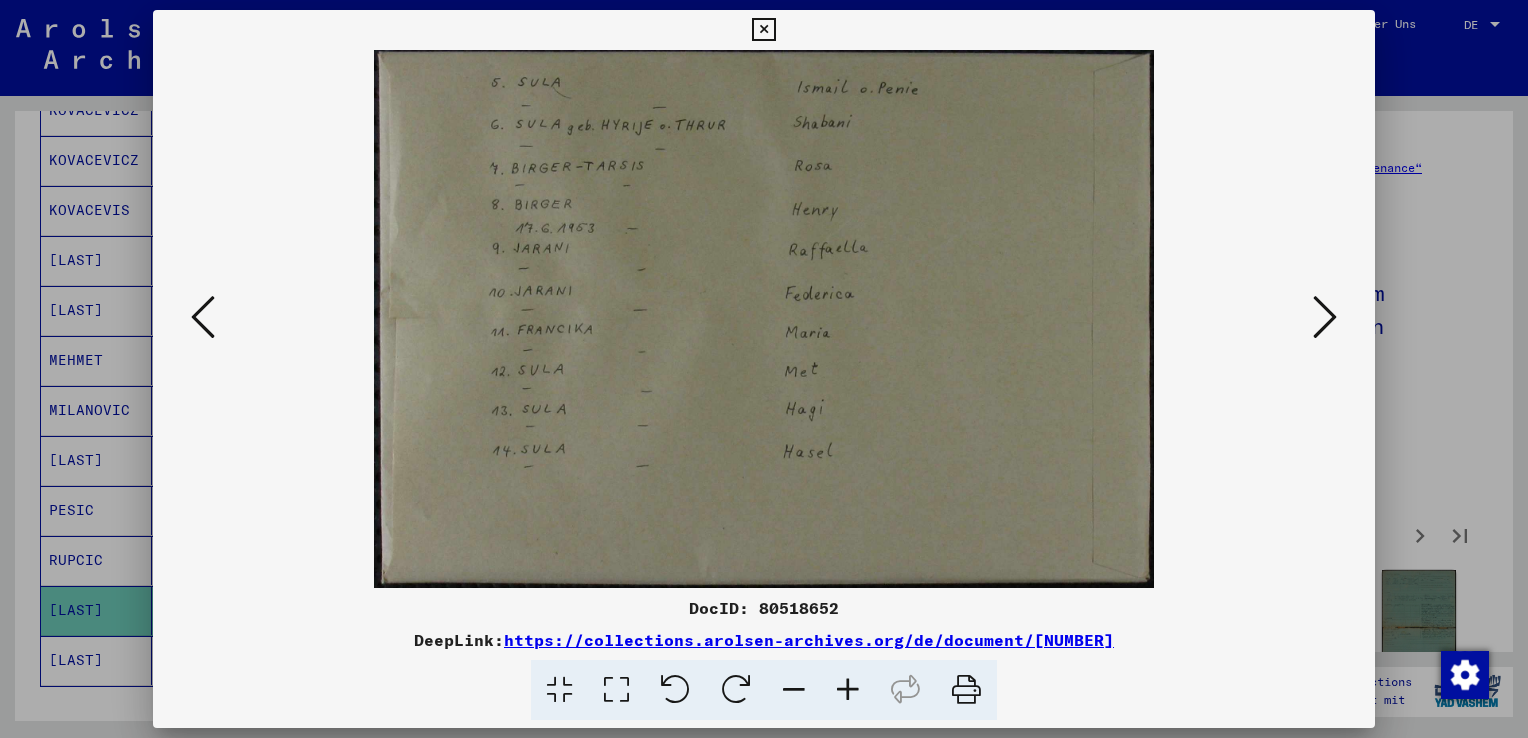click at bounding box center (203, 318) 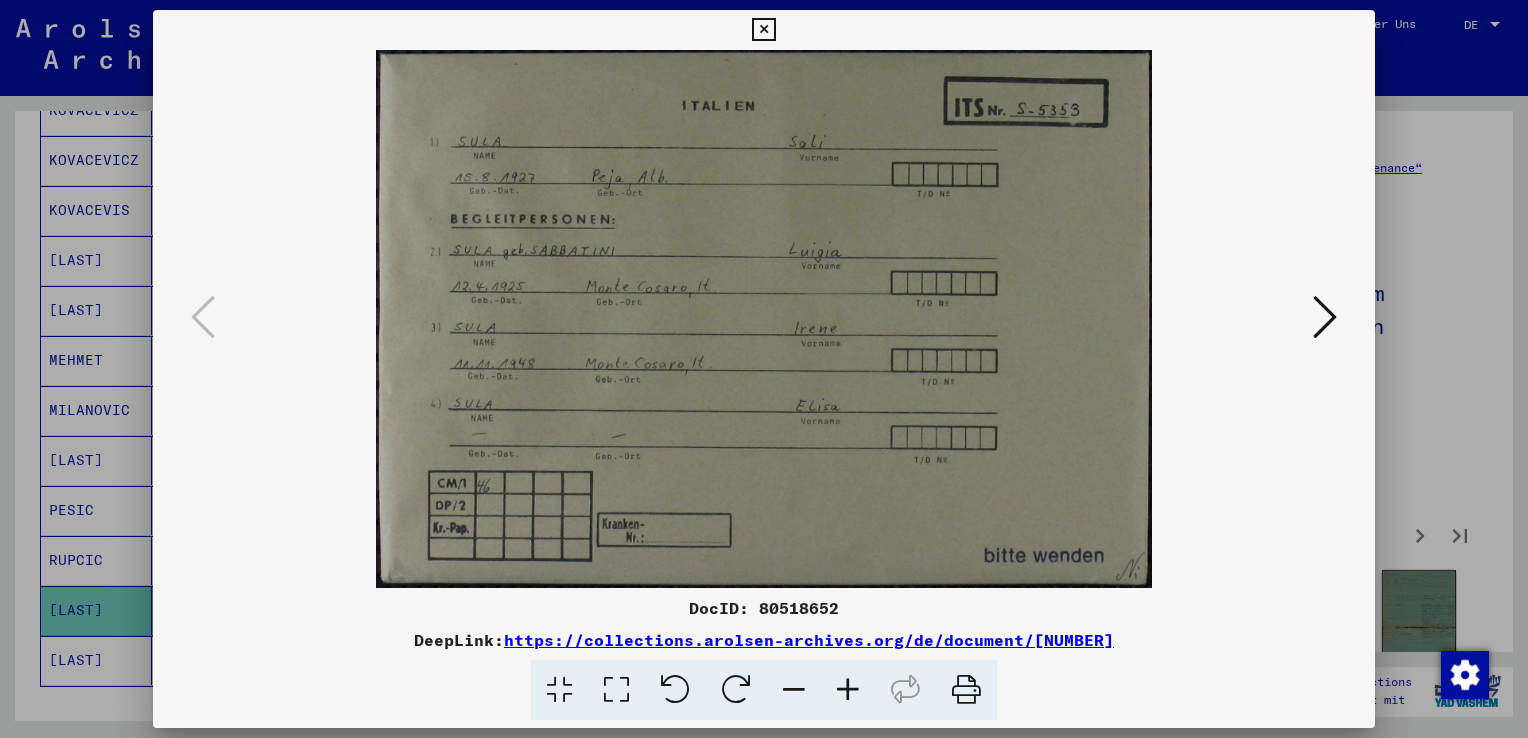 click at bounding box center [848, 690] 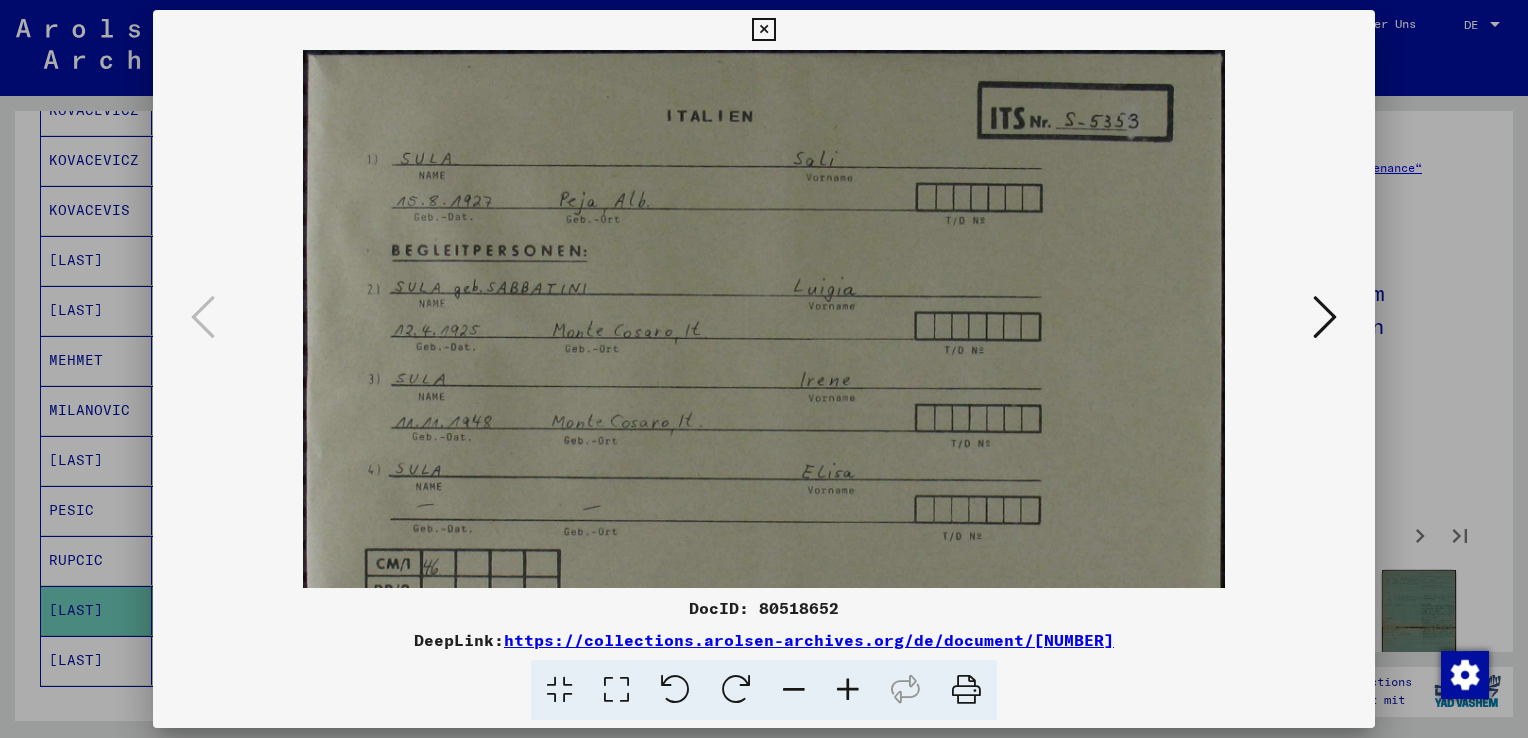 click at bounding box center (848, 690) 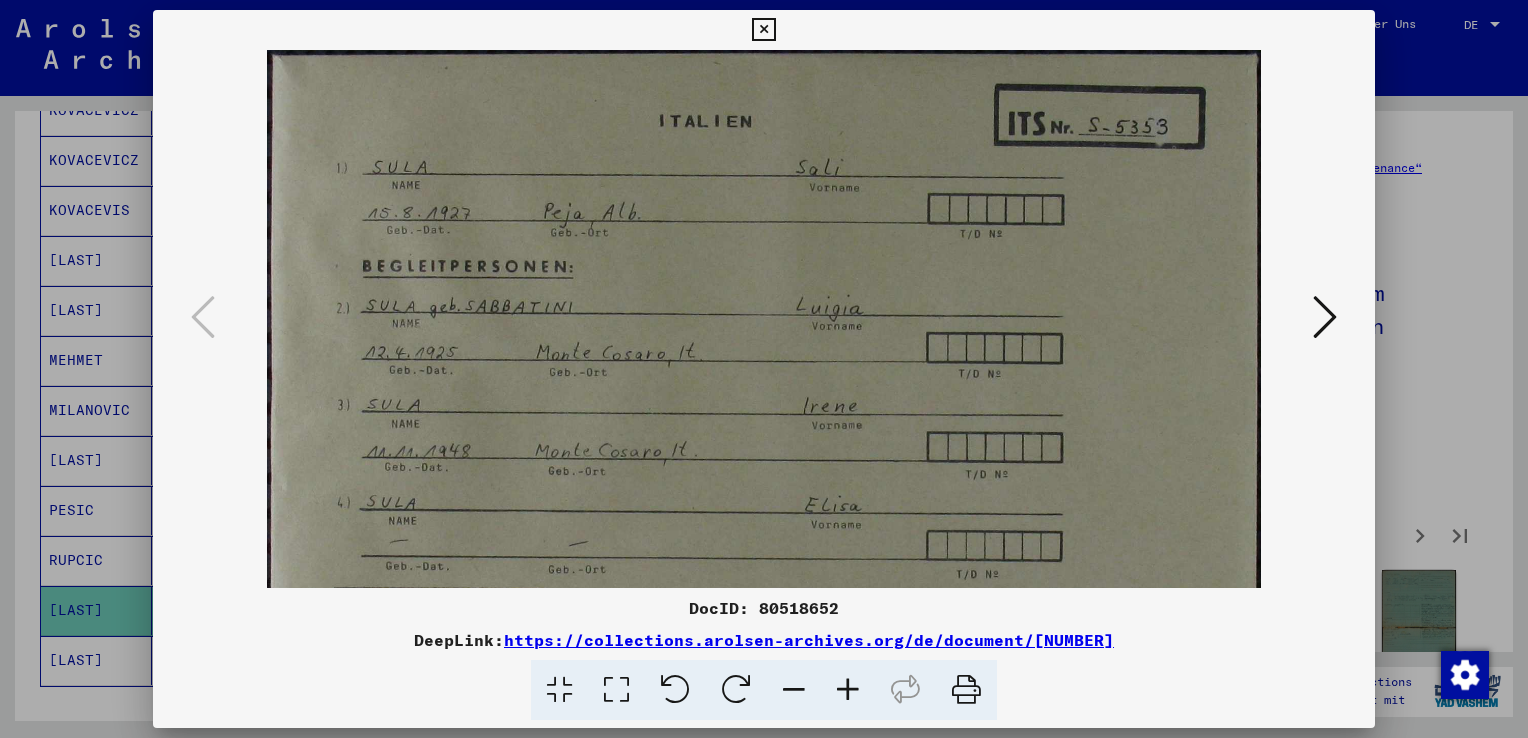 click at bounding box center (848, 690) 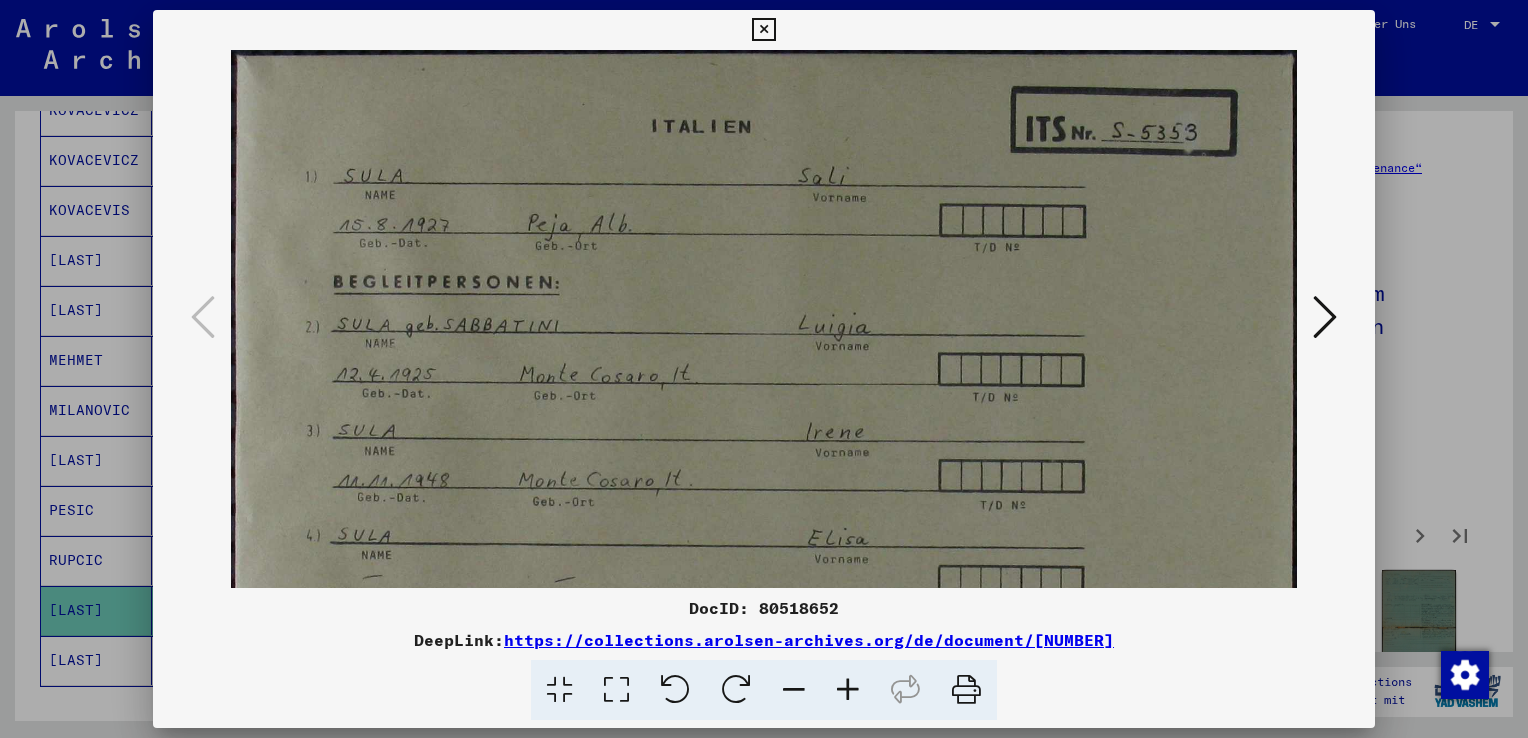 click at bounding box center (848, 690) 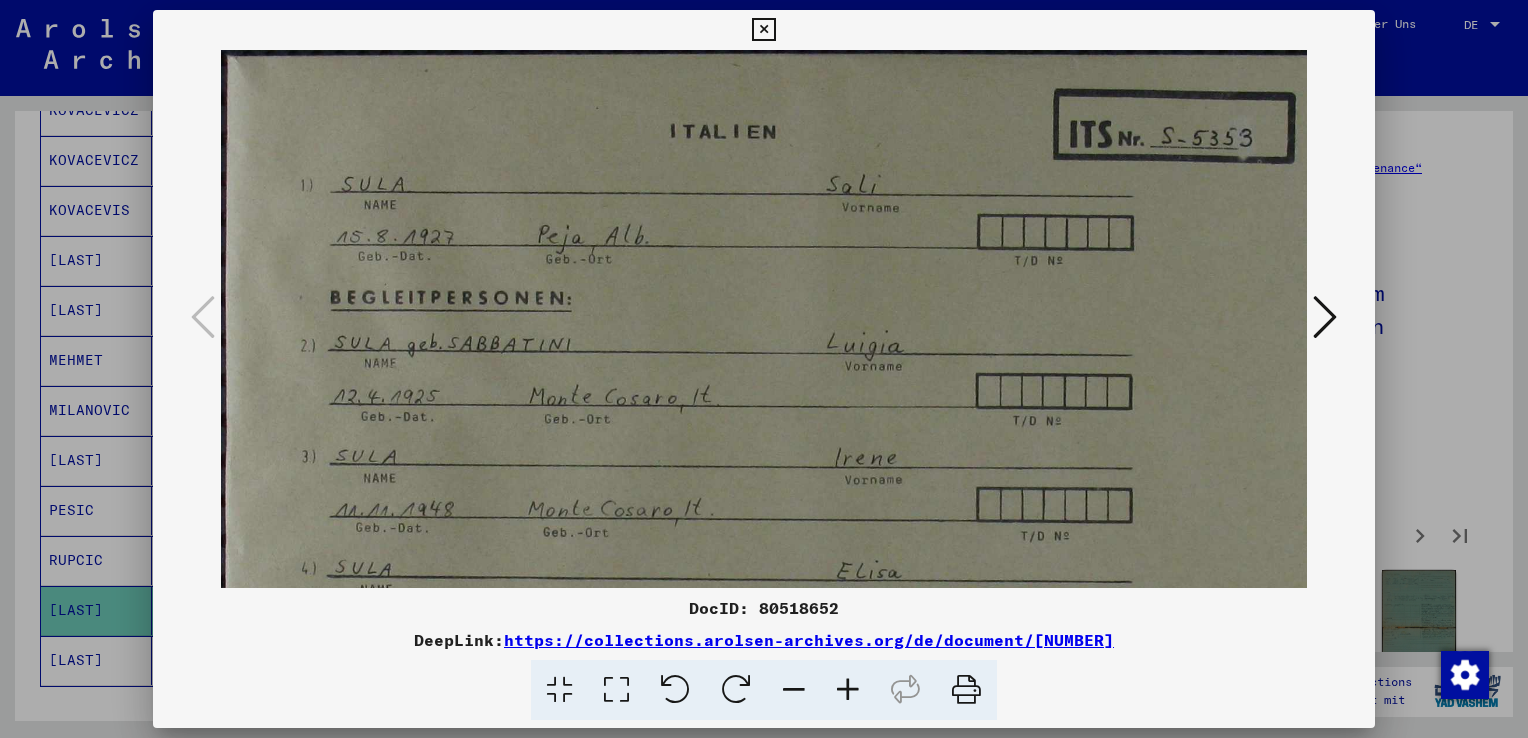 click at bounding box center [790, 444] 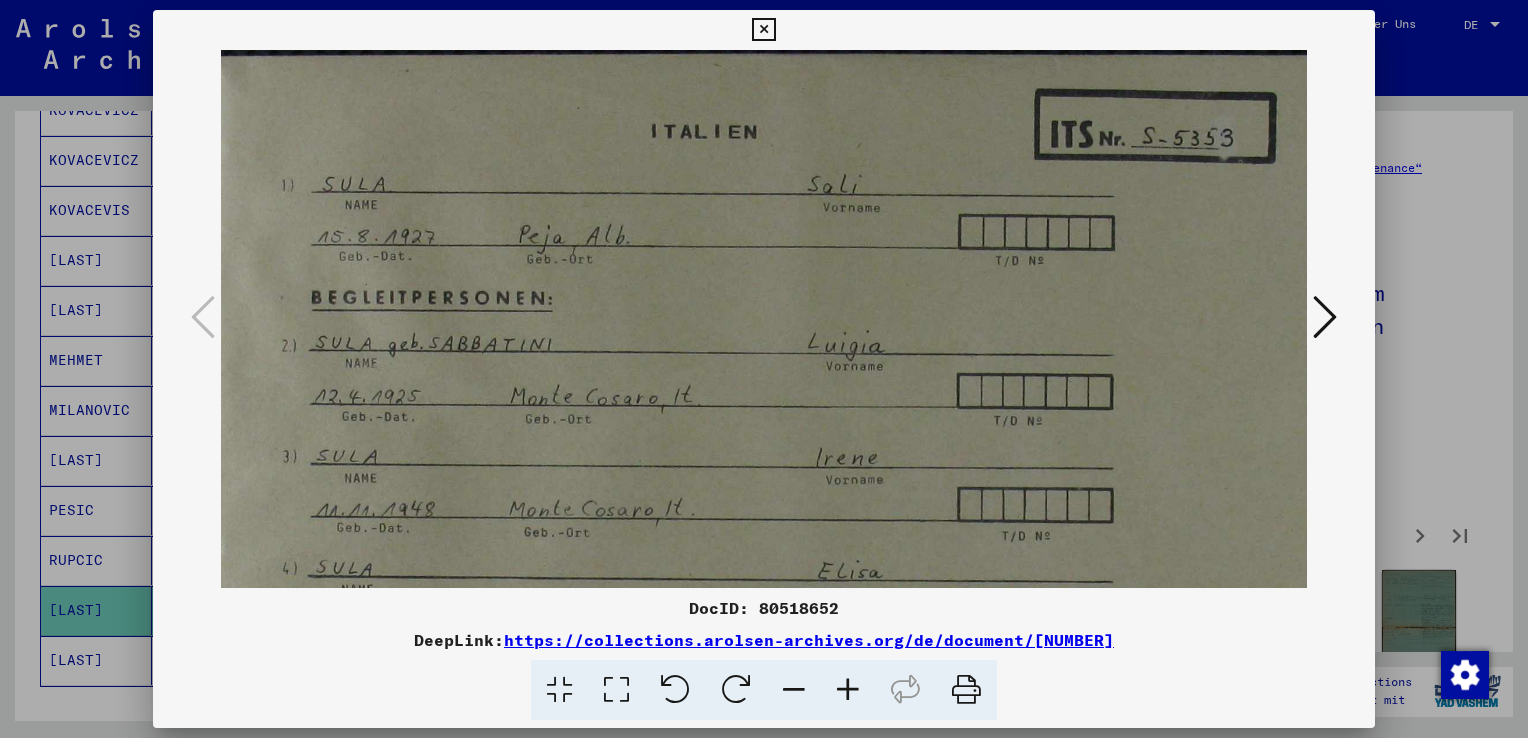 scroll, scrollTop: 0, scrollLeft: 20, axis: horizontal 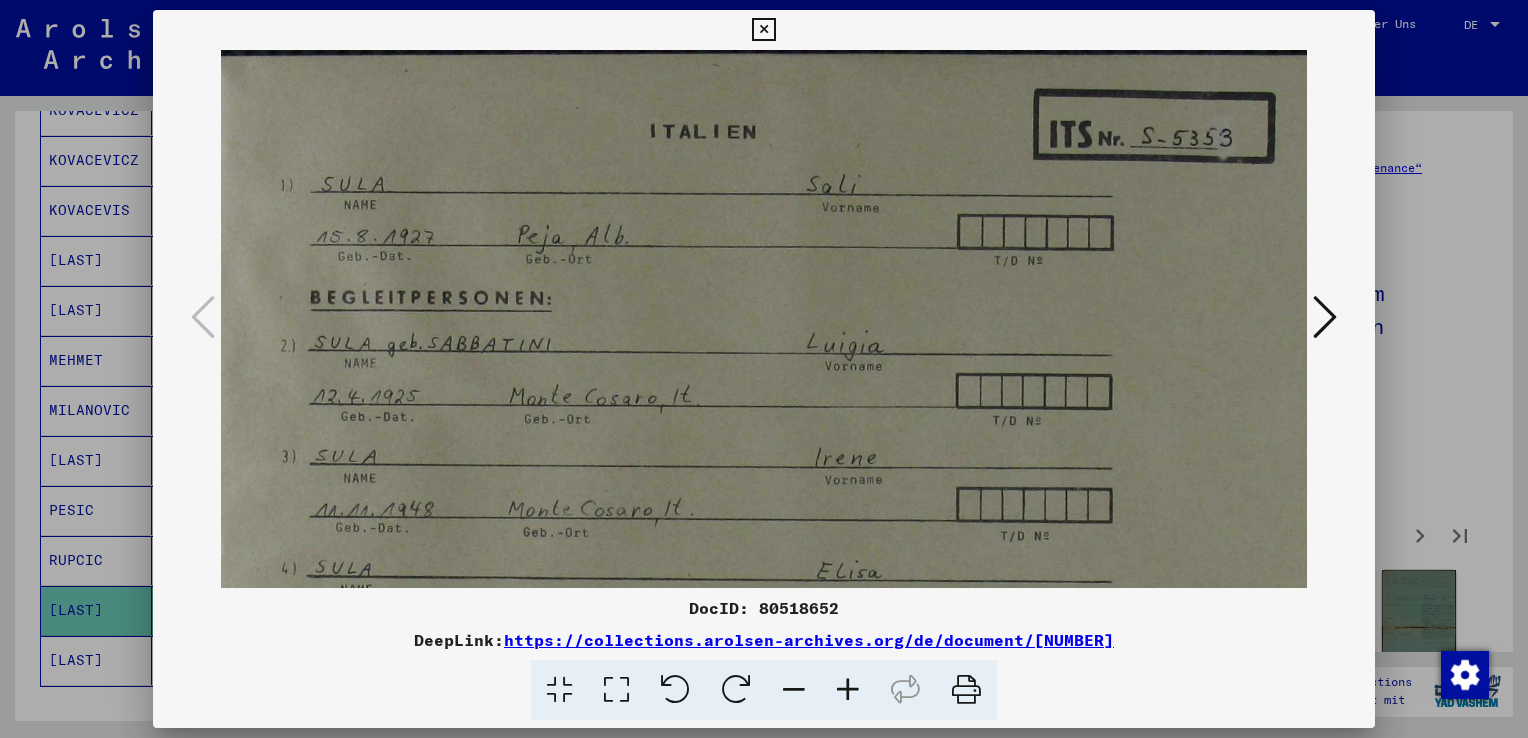drag, startPoint x: 767, startPoint y: 436, endPoint x: 760, endPoint y: 520, distance: 84.29116 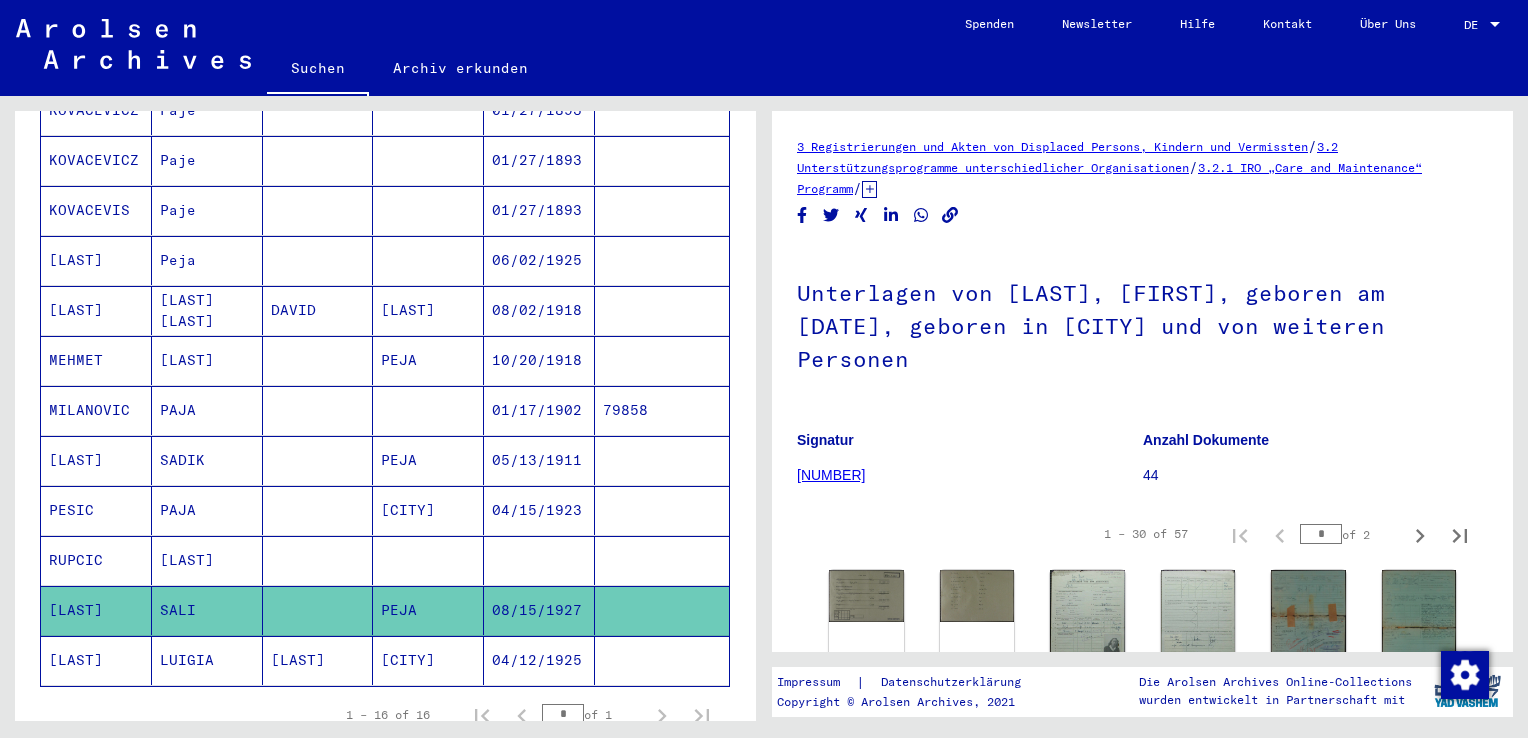 click on "[LAST]" at bounding box center (207, 410) 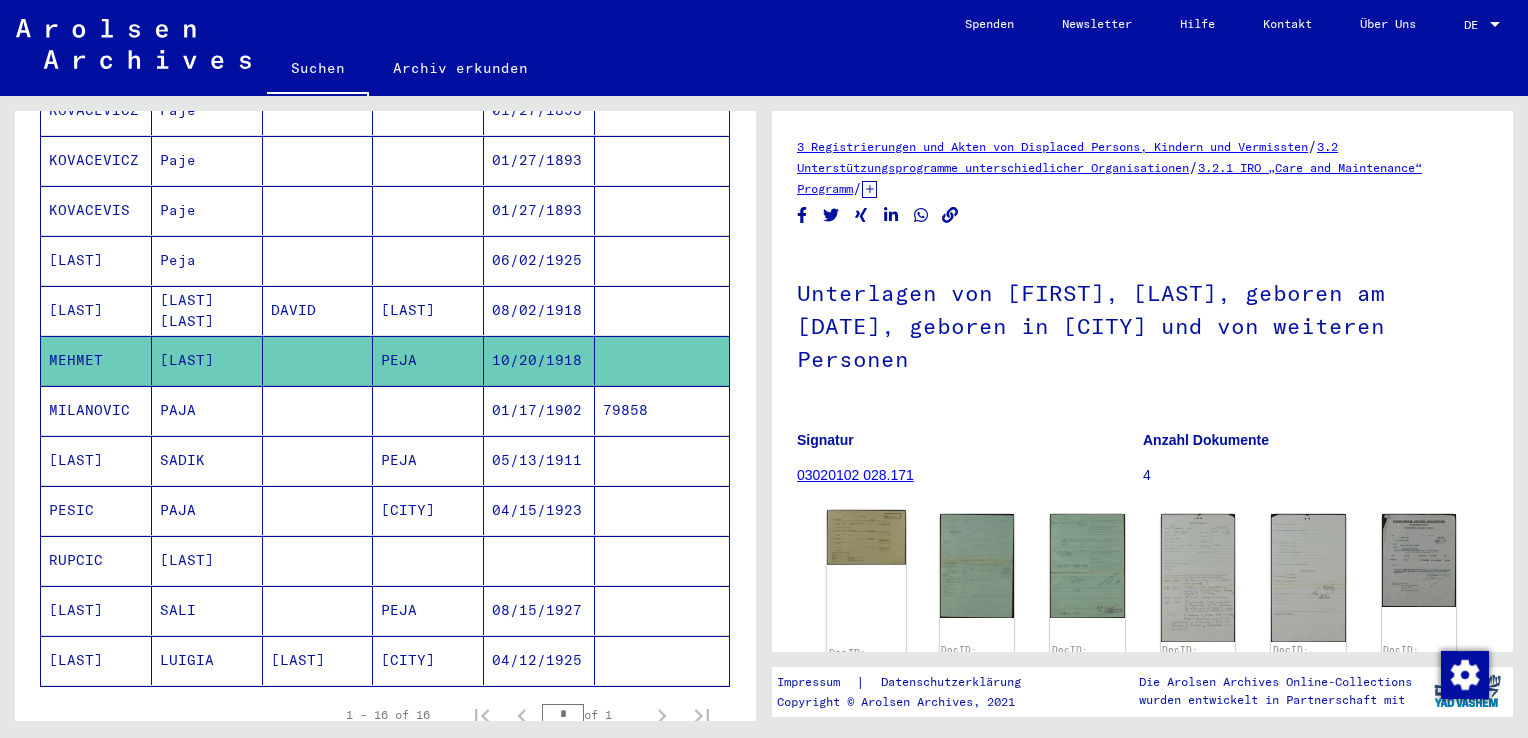 click 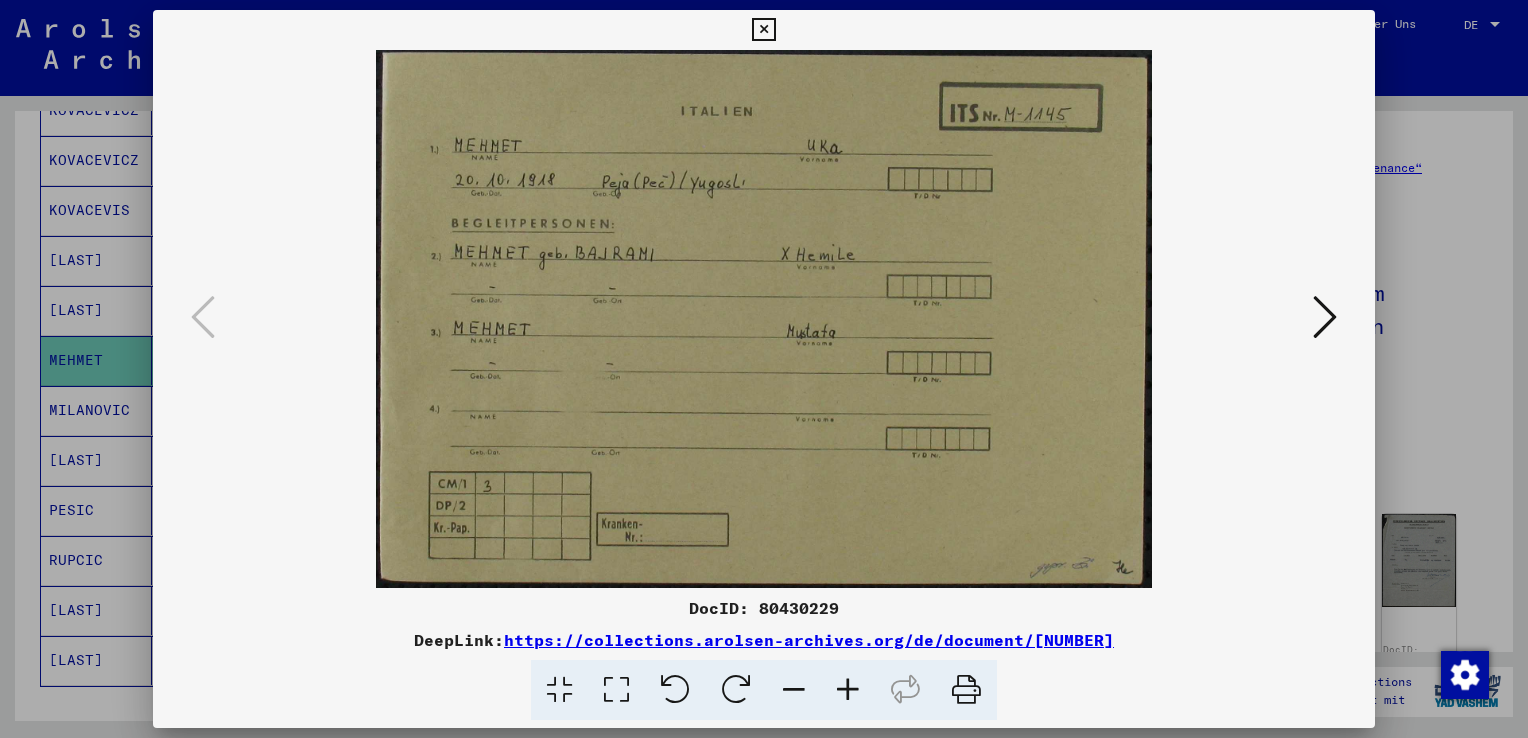 click at bounding box center (764, 319) 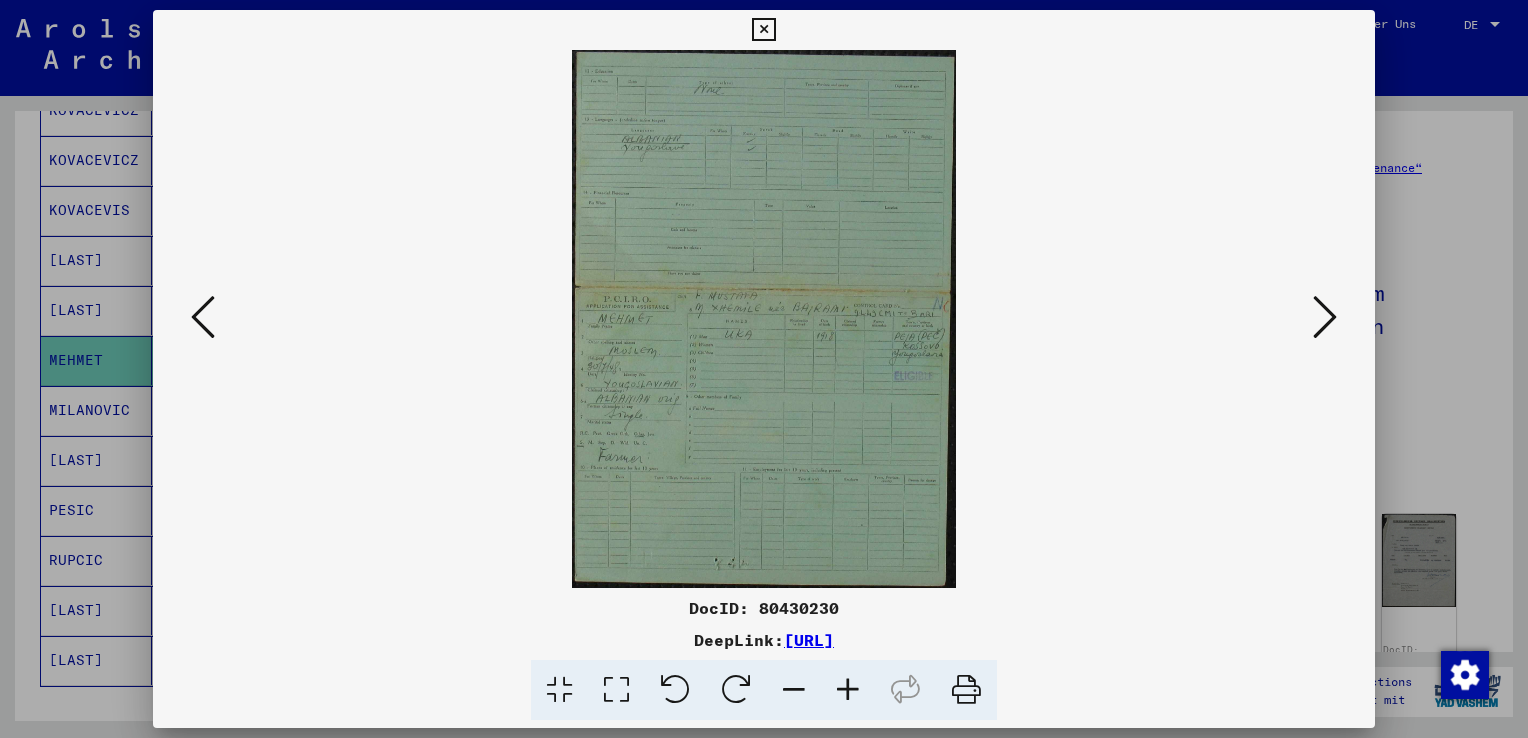 click at bounding box center [1325, 317] 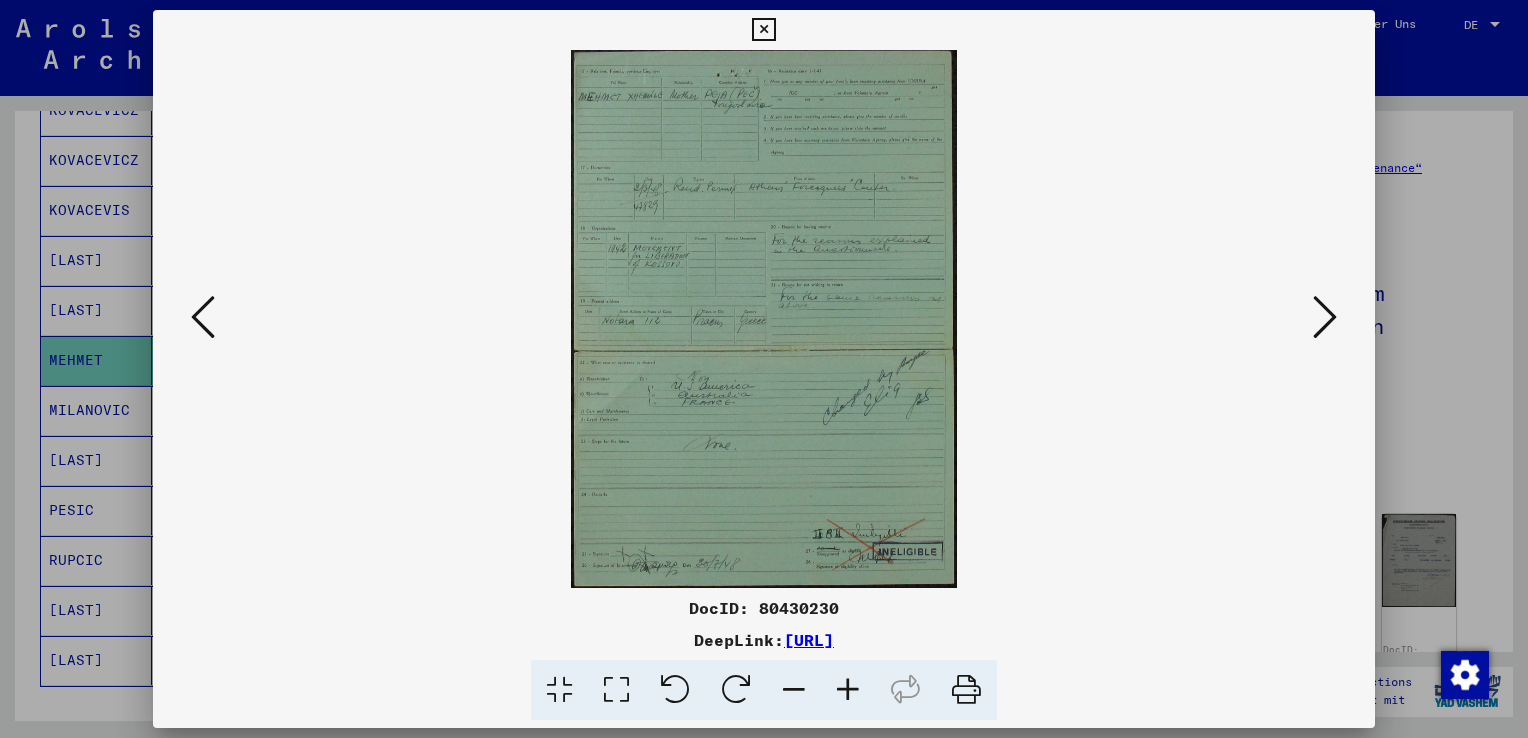 click at bounding box center (1325, 317) 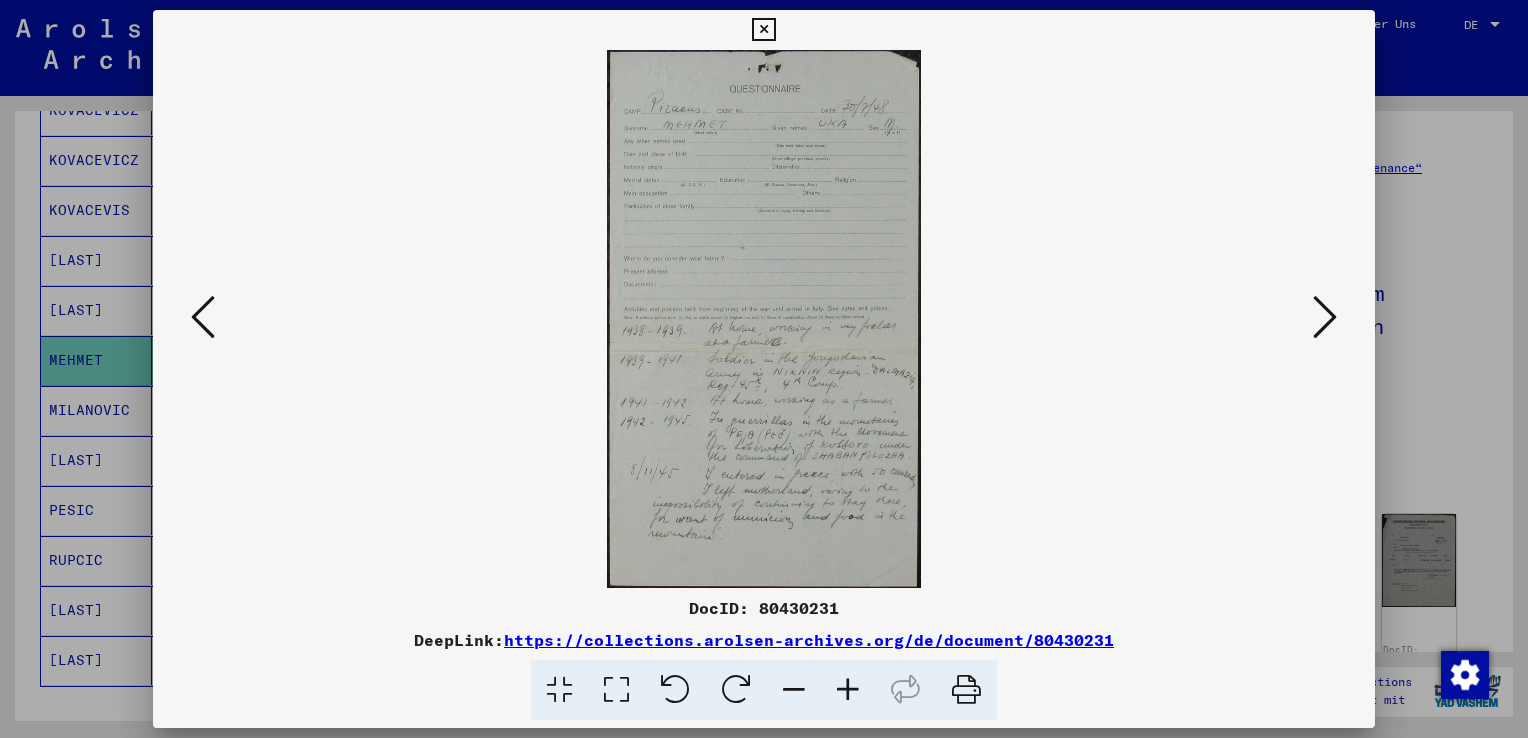 click at bounding box center [1325, 317] 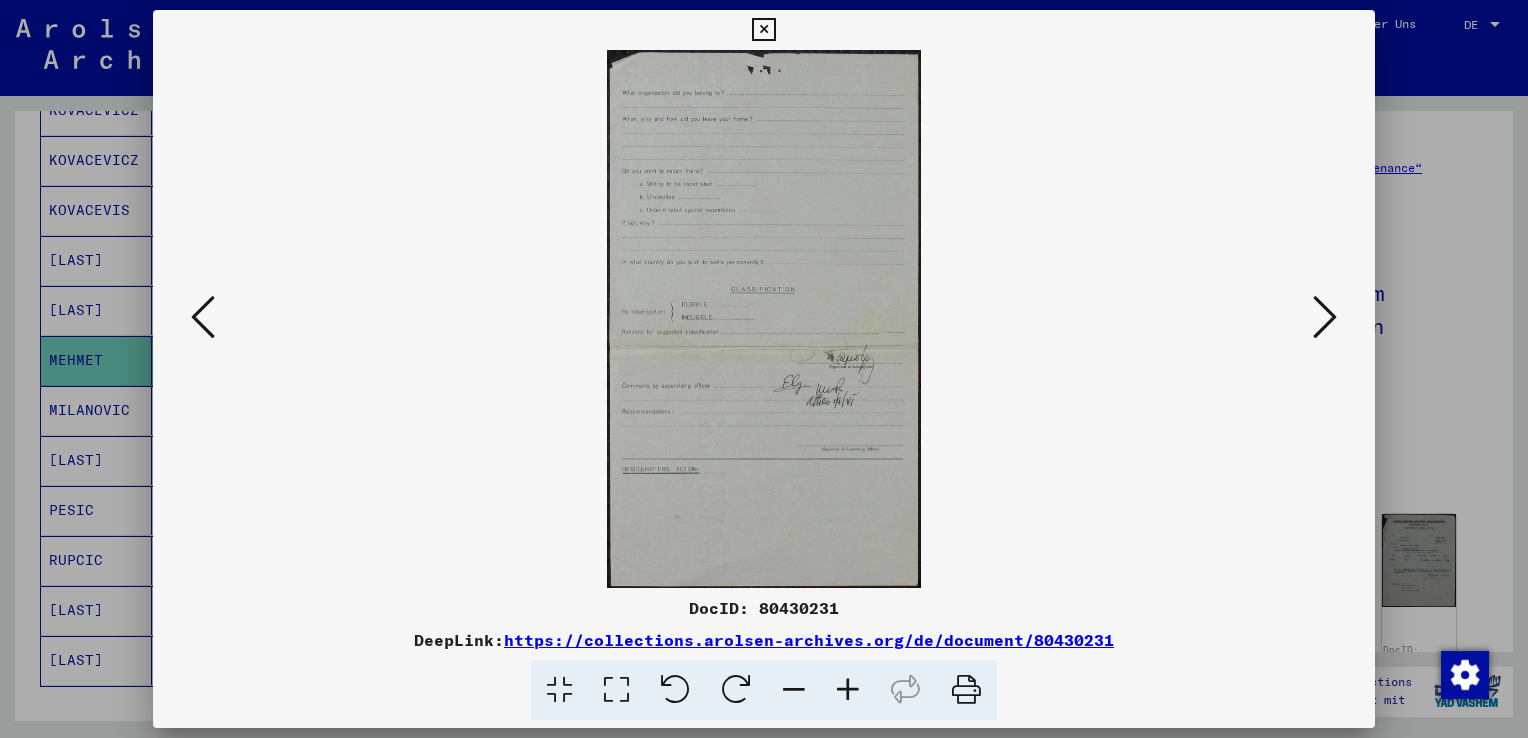 click at bounding box center [1325, 317] 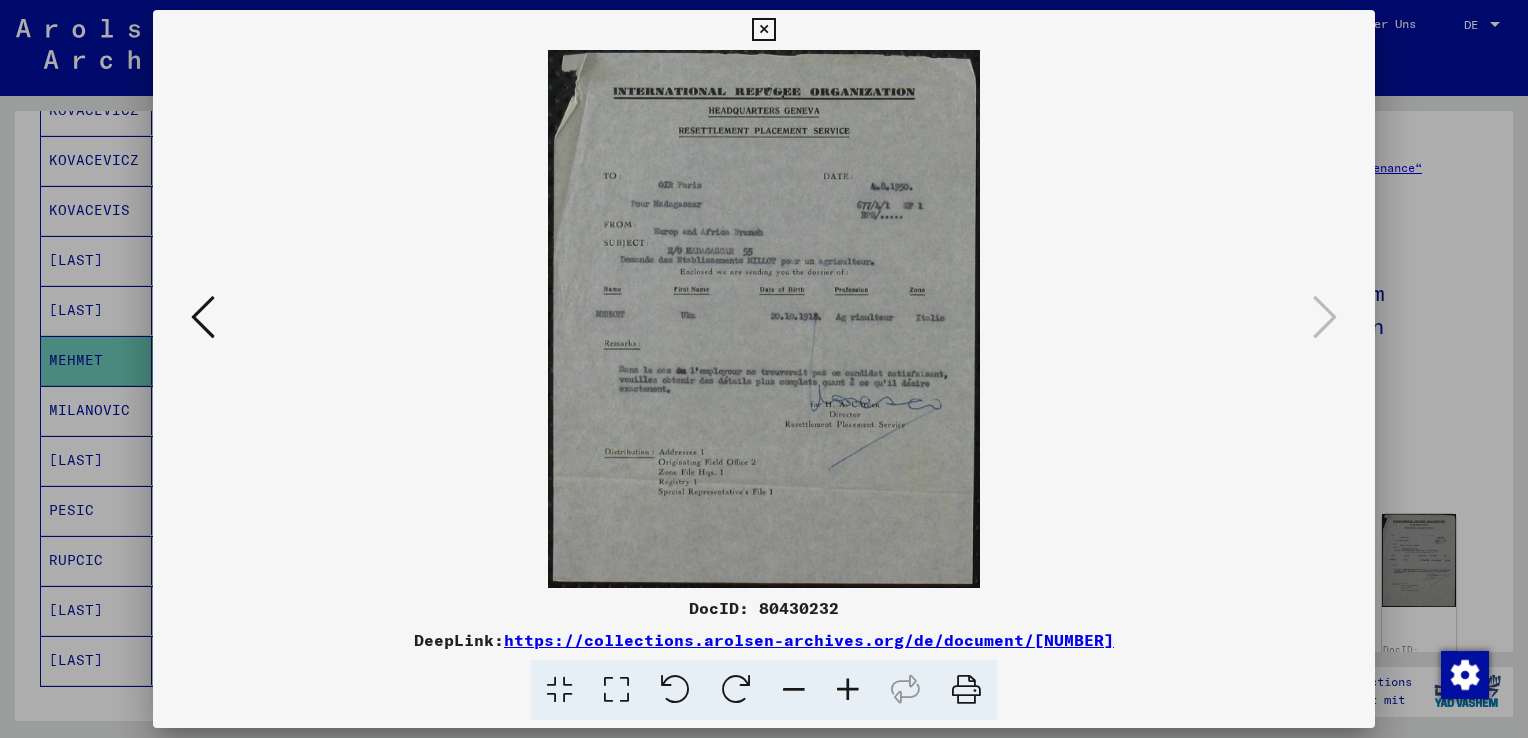 click at bounding box center [764, 369] 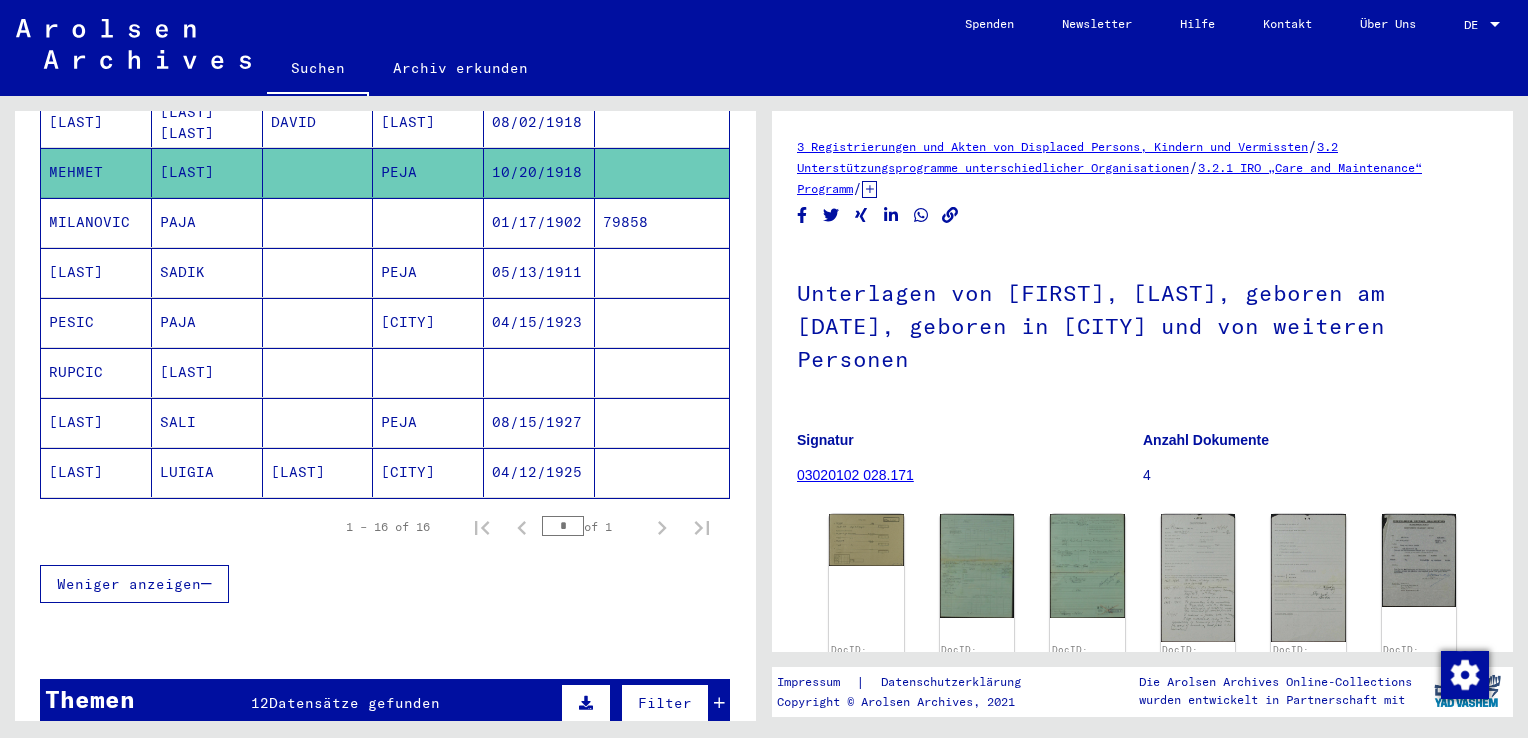 scroll, scrollTop: 0, scrollLeft: 0, axis: both 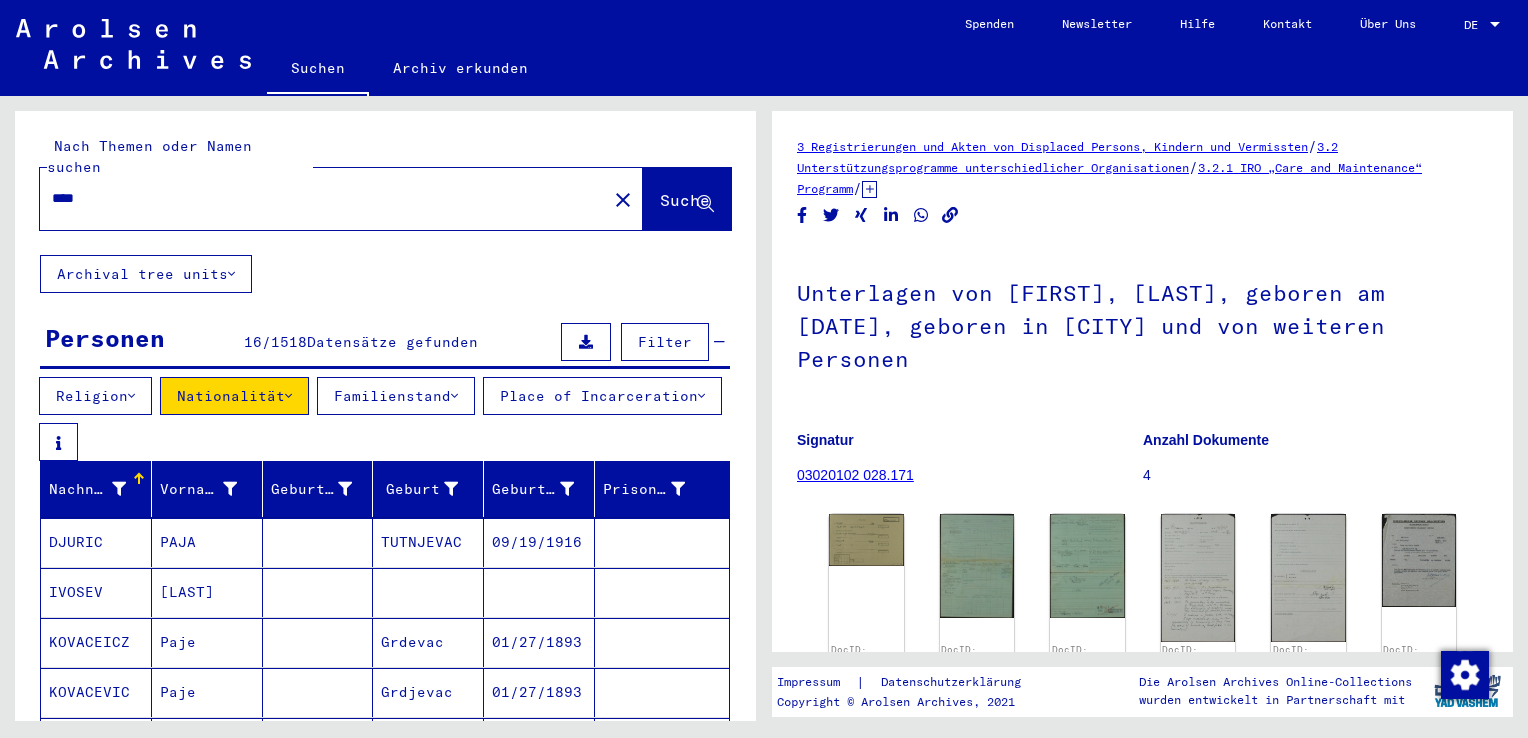 click on "****" at bounding box center (323, 198) 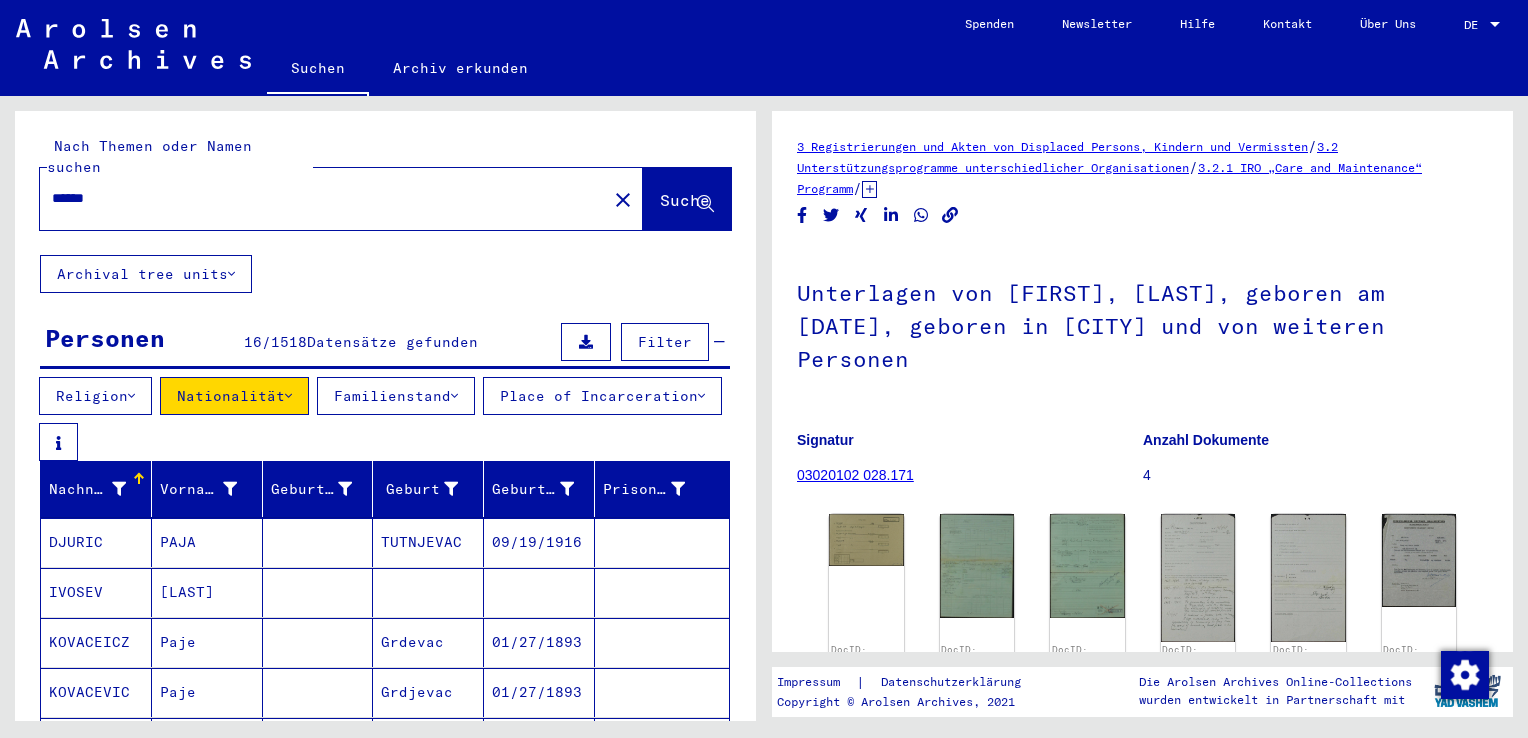 type on "******" 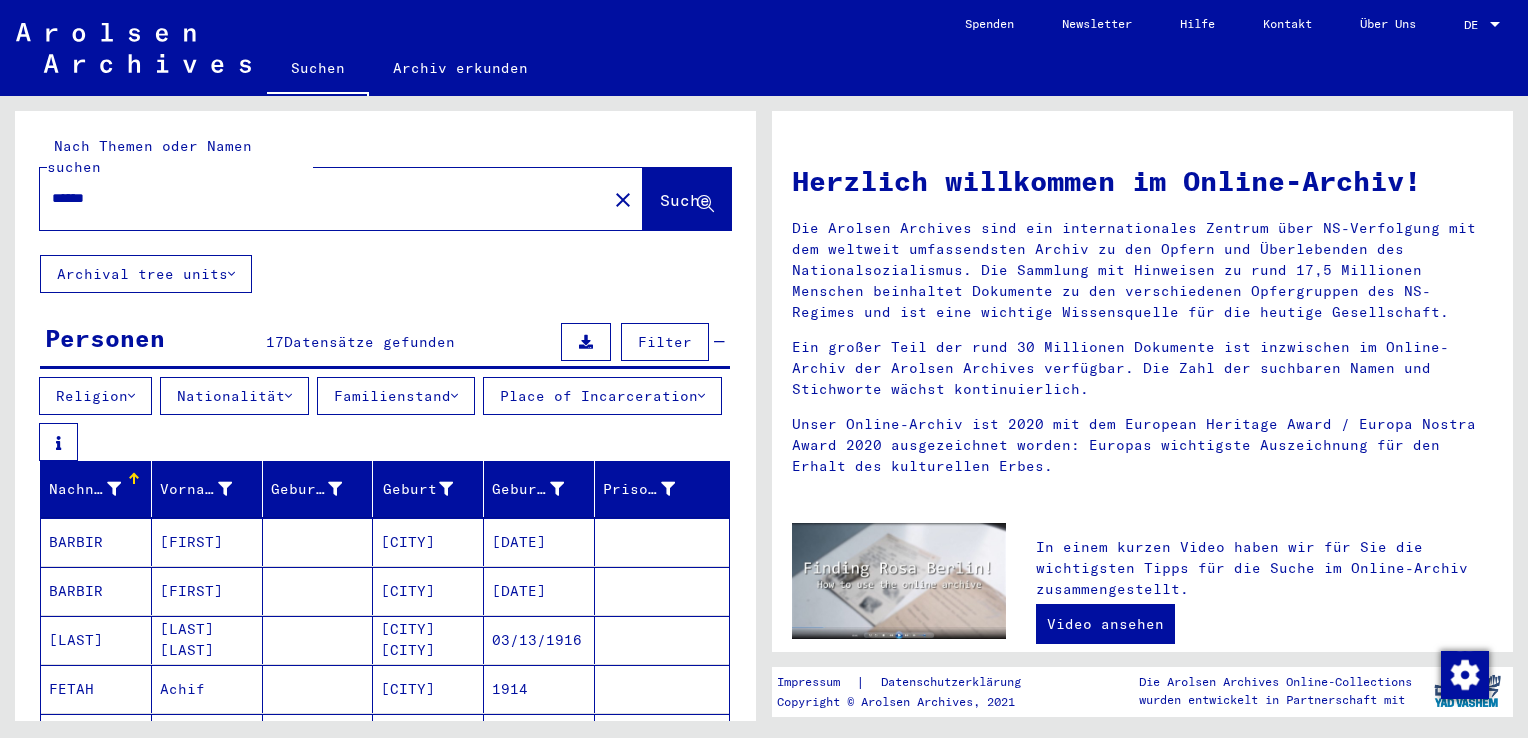 click on "Nationalität" at bounding box center [234, 396] 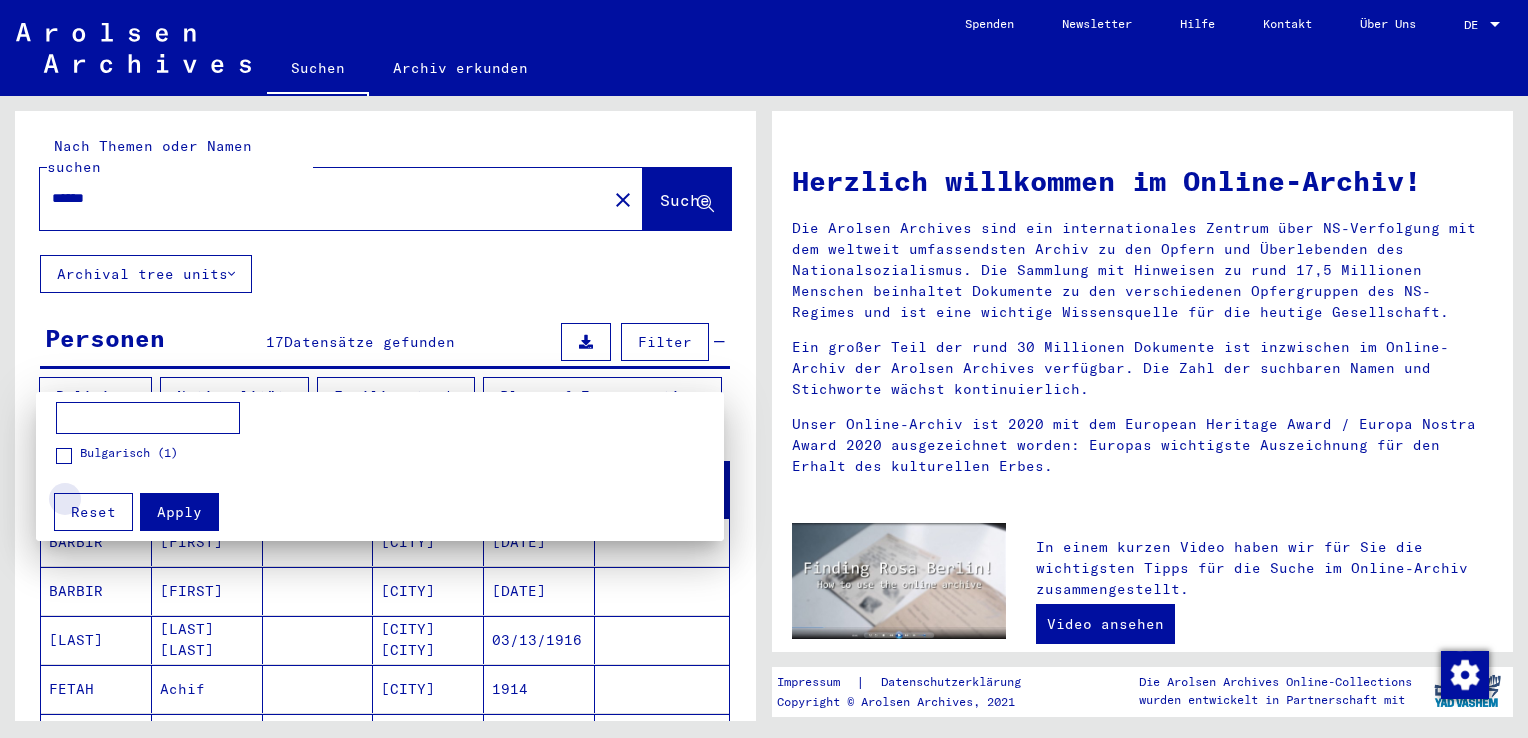 click on "Reset" at bounding box center [93, 512] 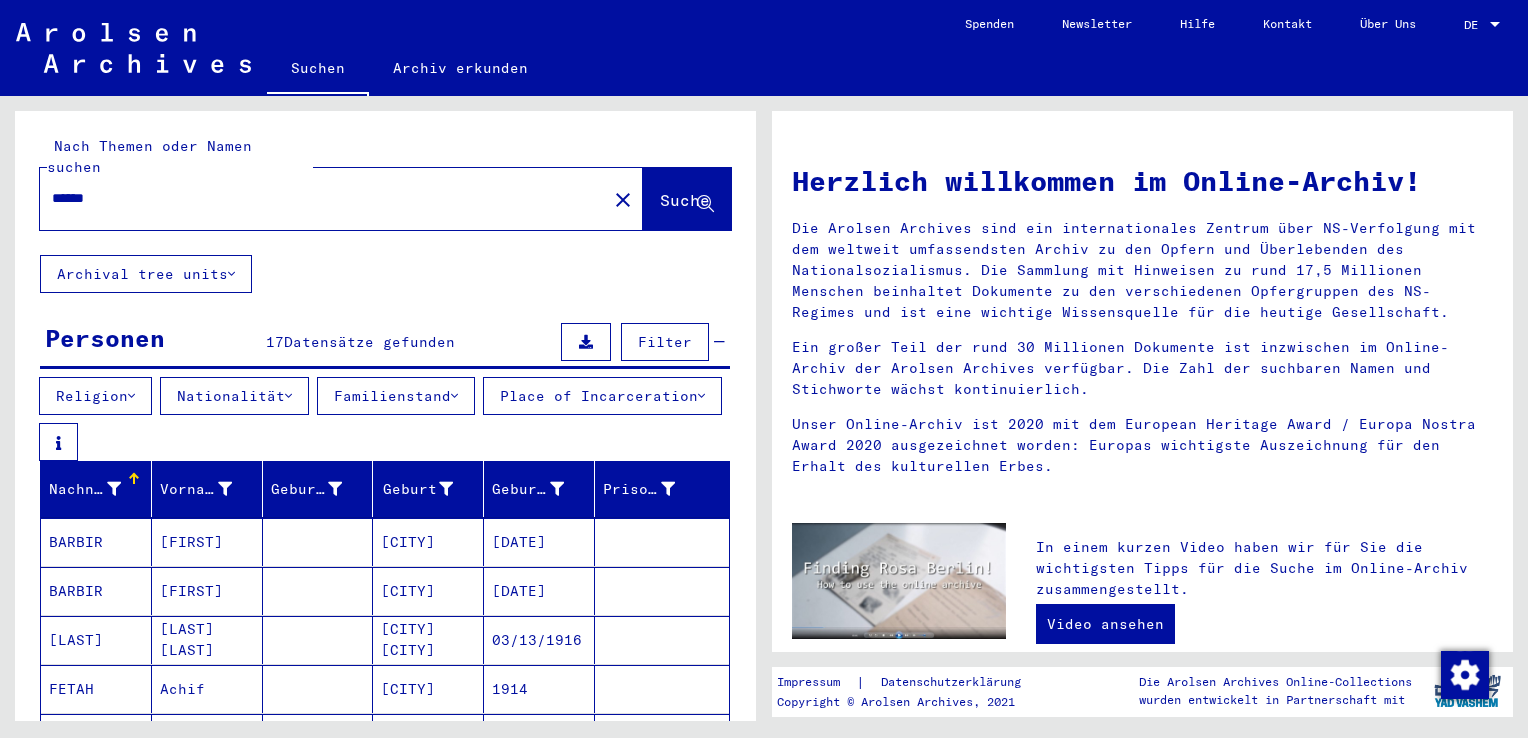 click on "Nationalität" at bounding box center (234, 396) 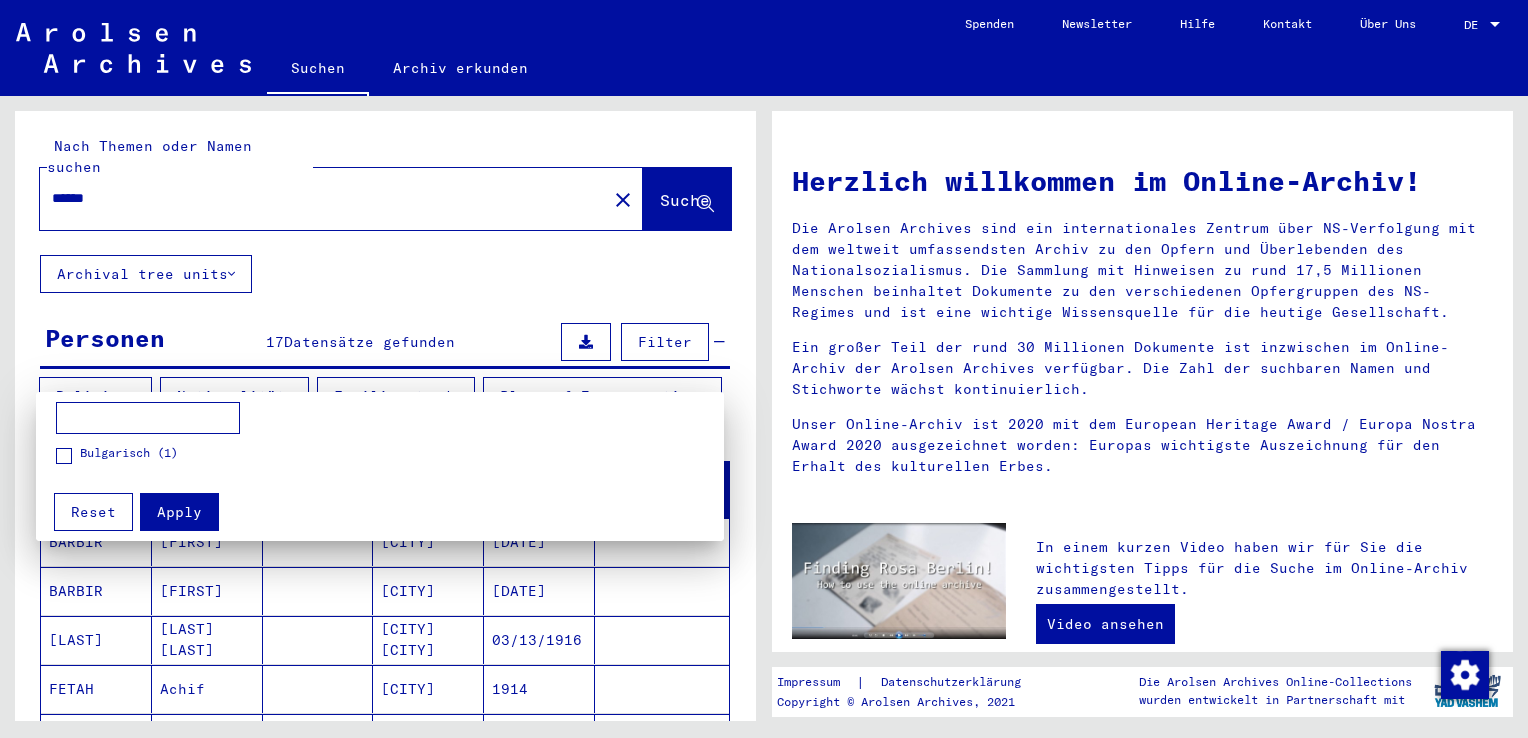 click at bounding box center [764, 369] 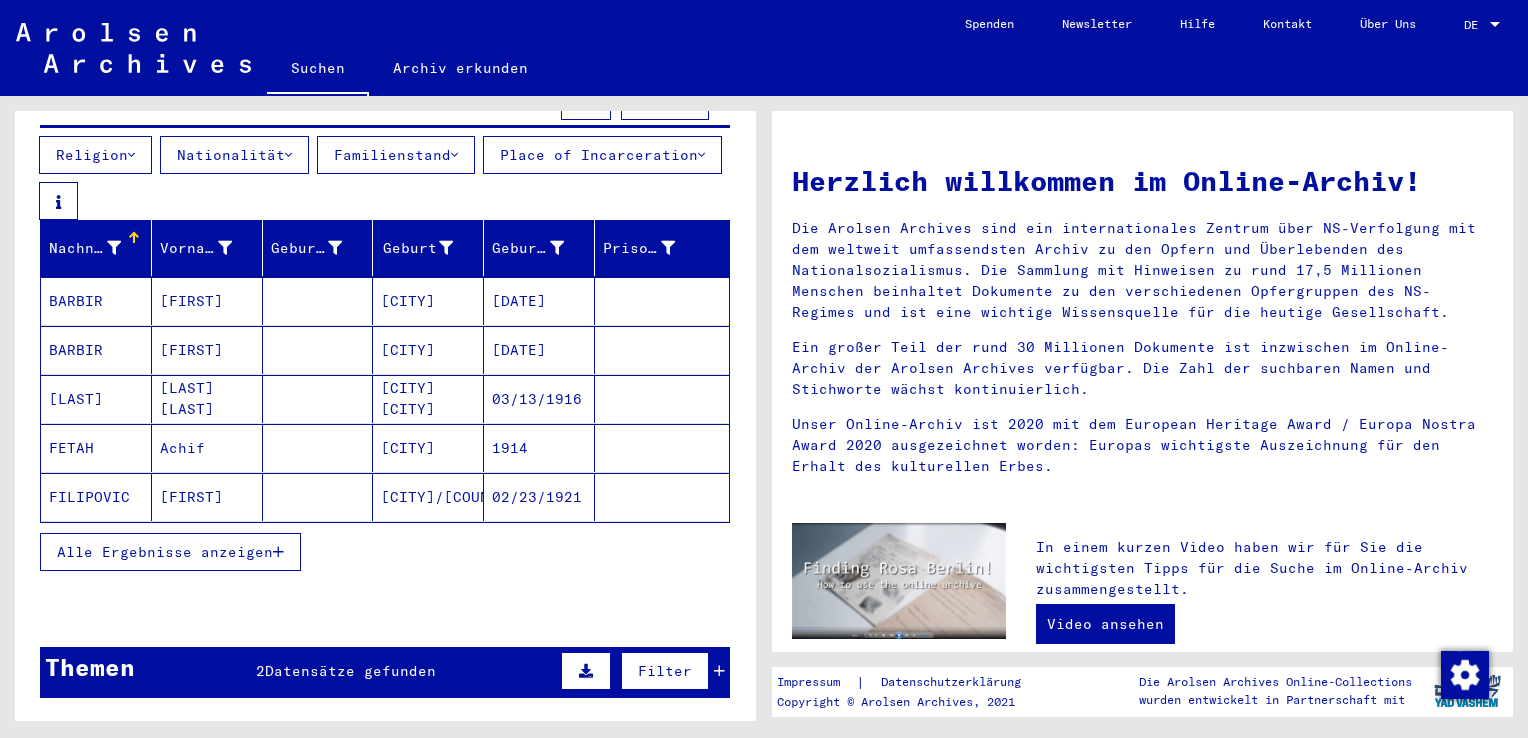 scroll, scrollTop: 243, scrollLeft: 0, axis: vertical 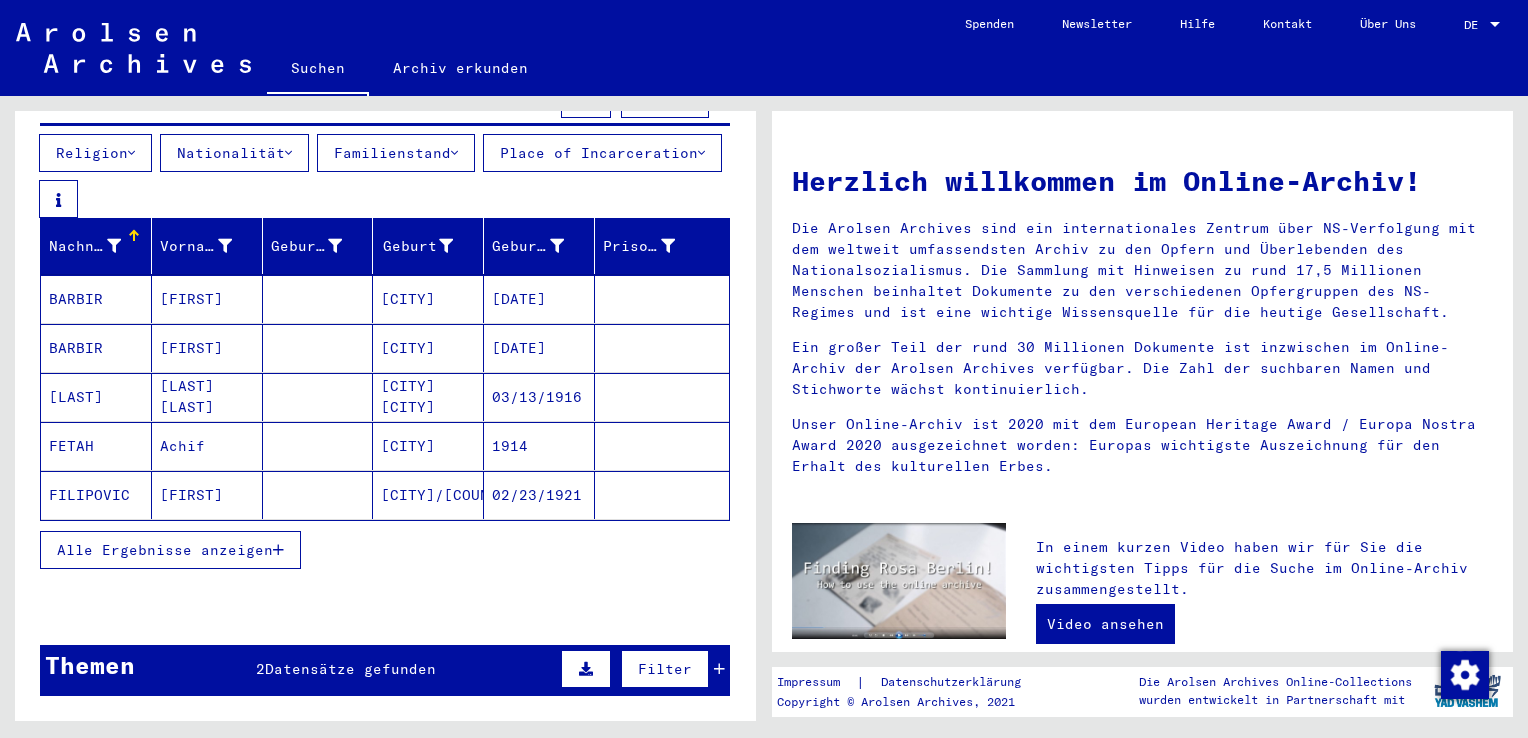 click on "Alle Ergebnisse anzeigen" at bounding box center [165, 550] 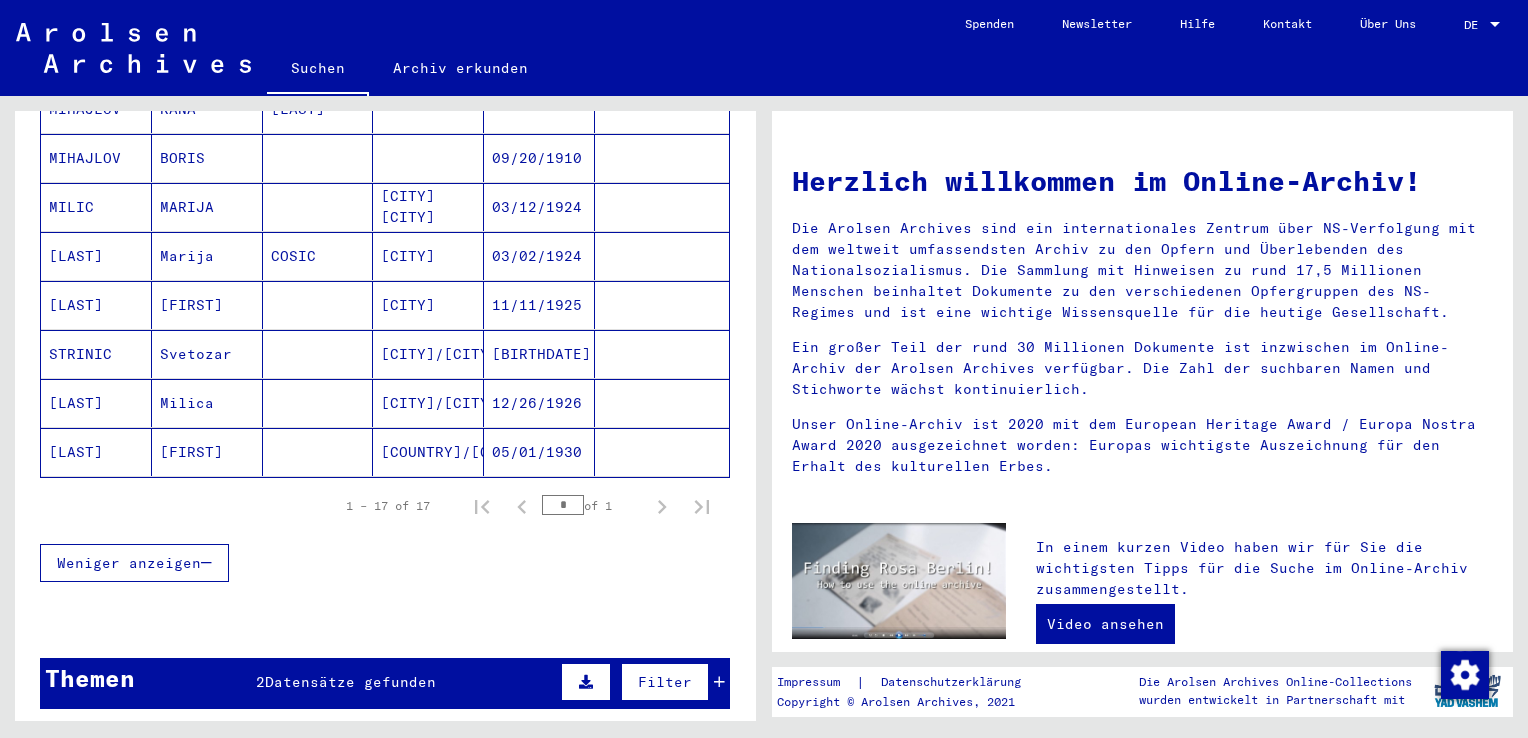 scroll, scrollTop: 896, scrollLeft: 0, axis: vertical 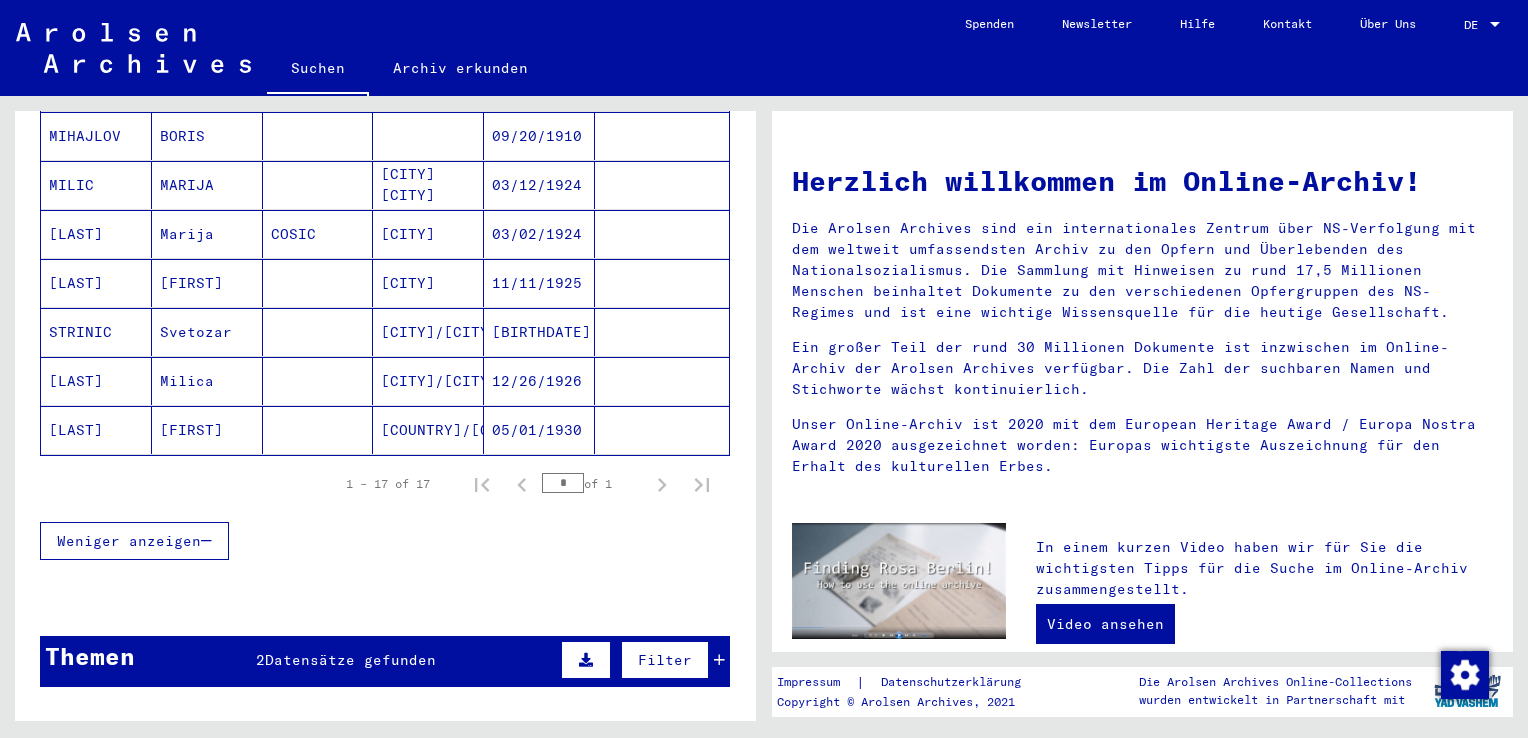 click on "Datensätze gefunden" at bounding box center (350, 660) 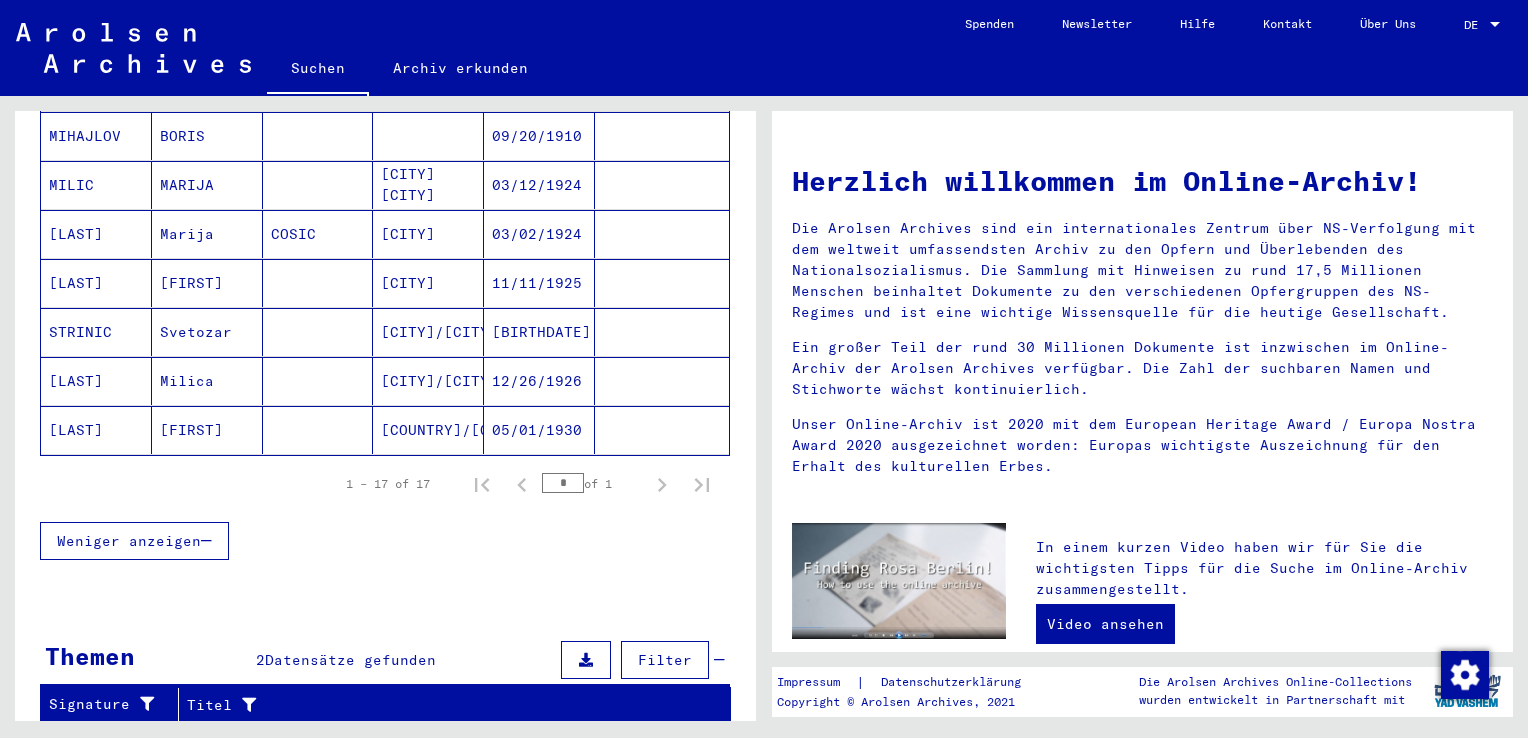 scroll, scrollTop: 1119, scrollLeft: 0, axis: vertical 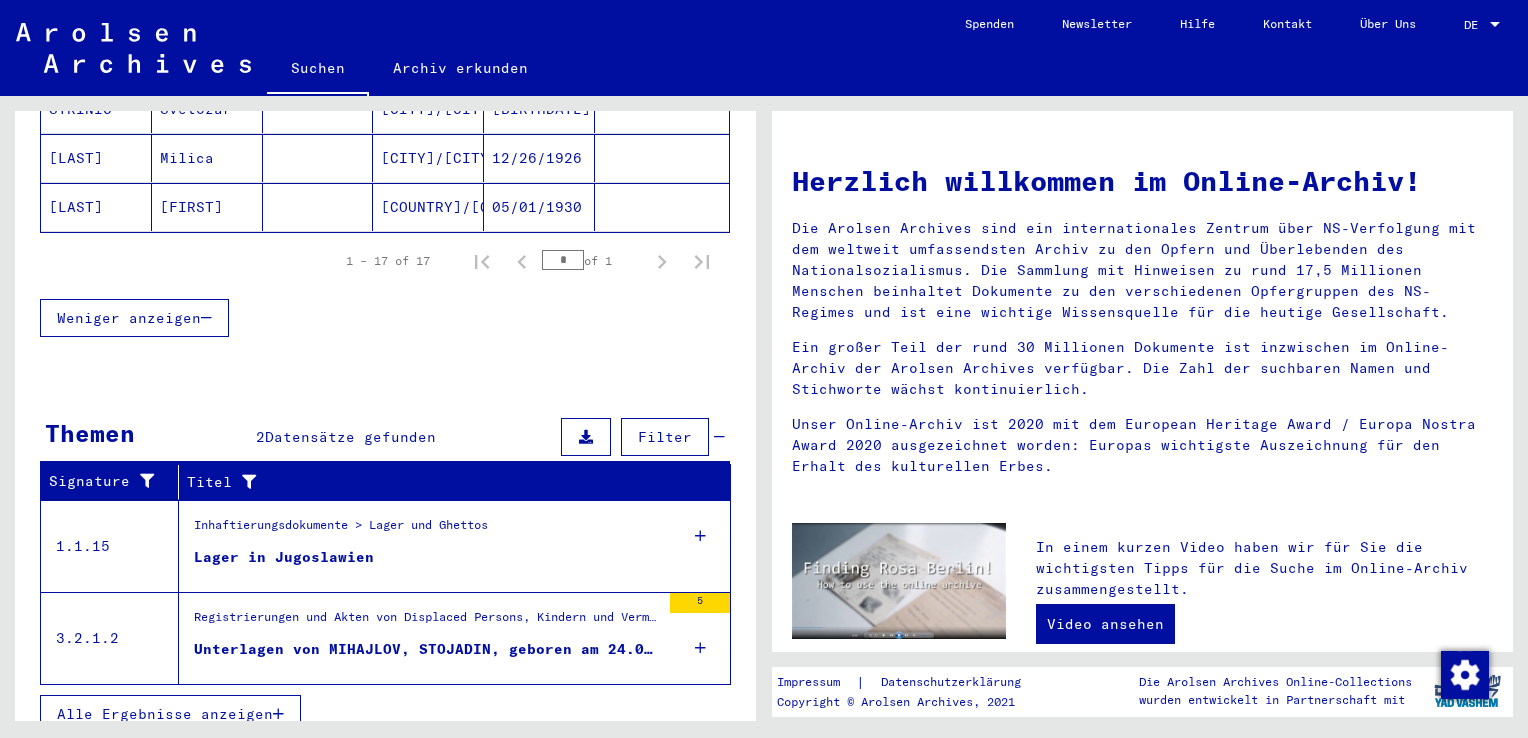 click on "Lager in Jugoslawien" at bounding box center [427, 562] 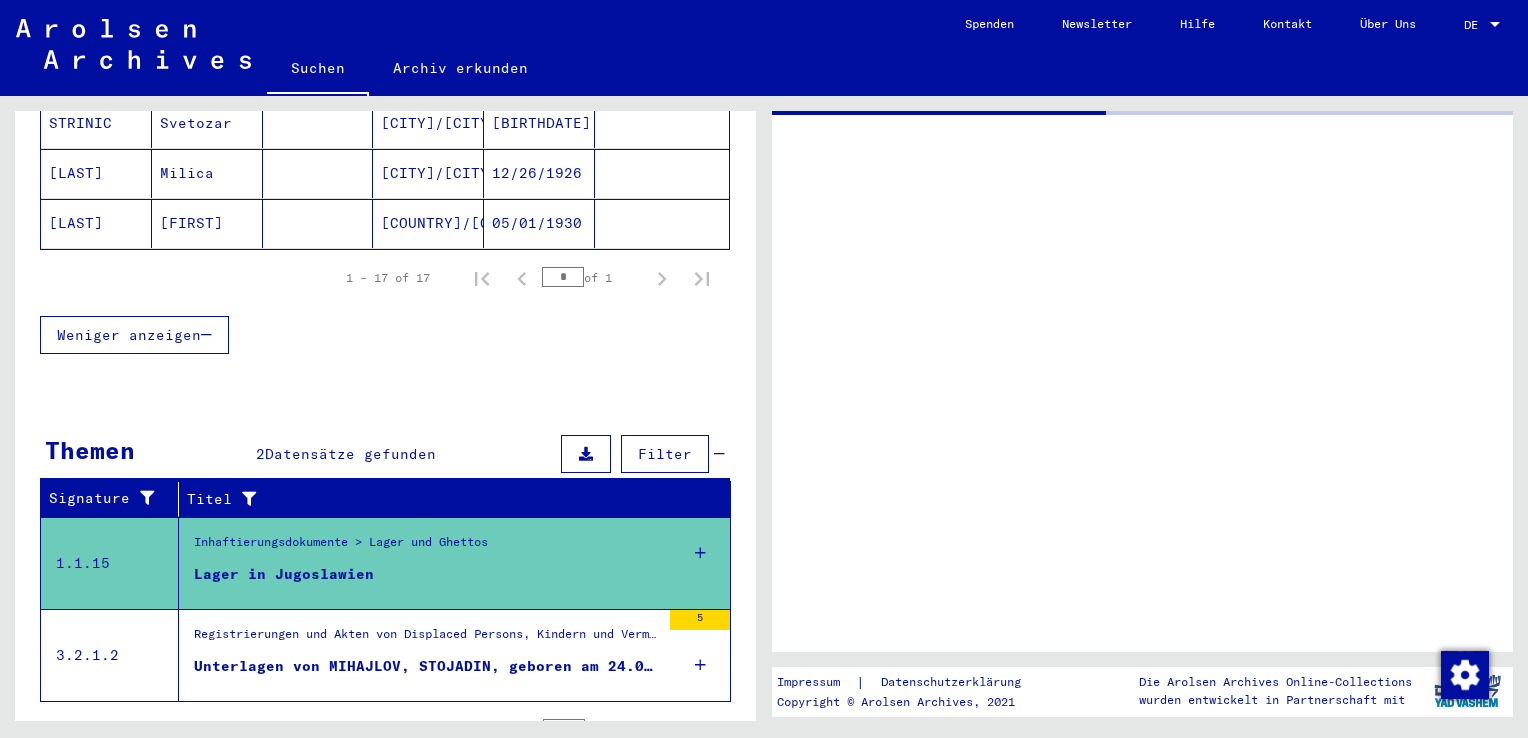 scroll, scrollTop: 723, scrollLeft: 0, axis: vertical 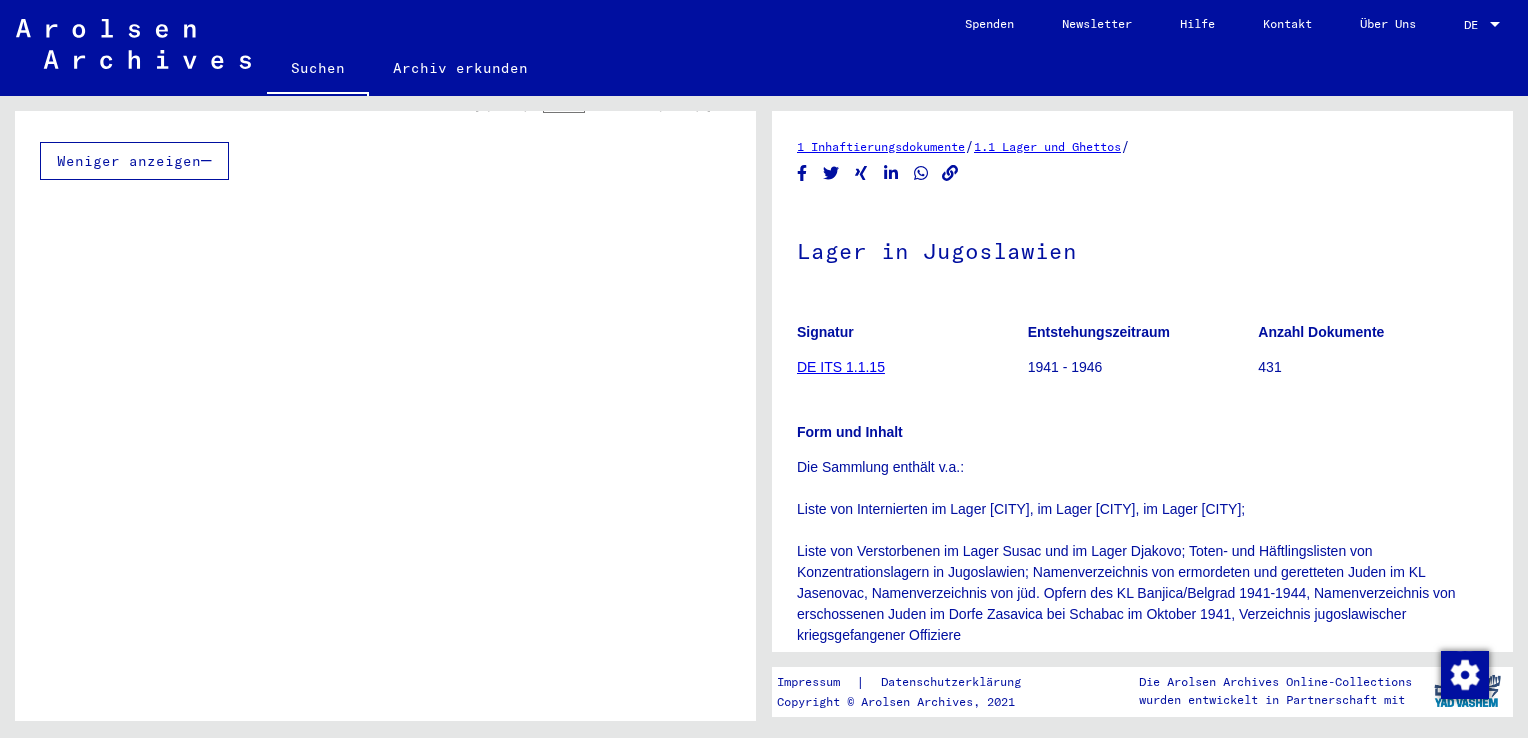click on "DE ITS 1.1.15" 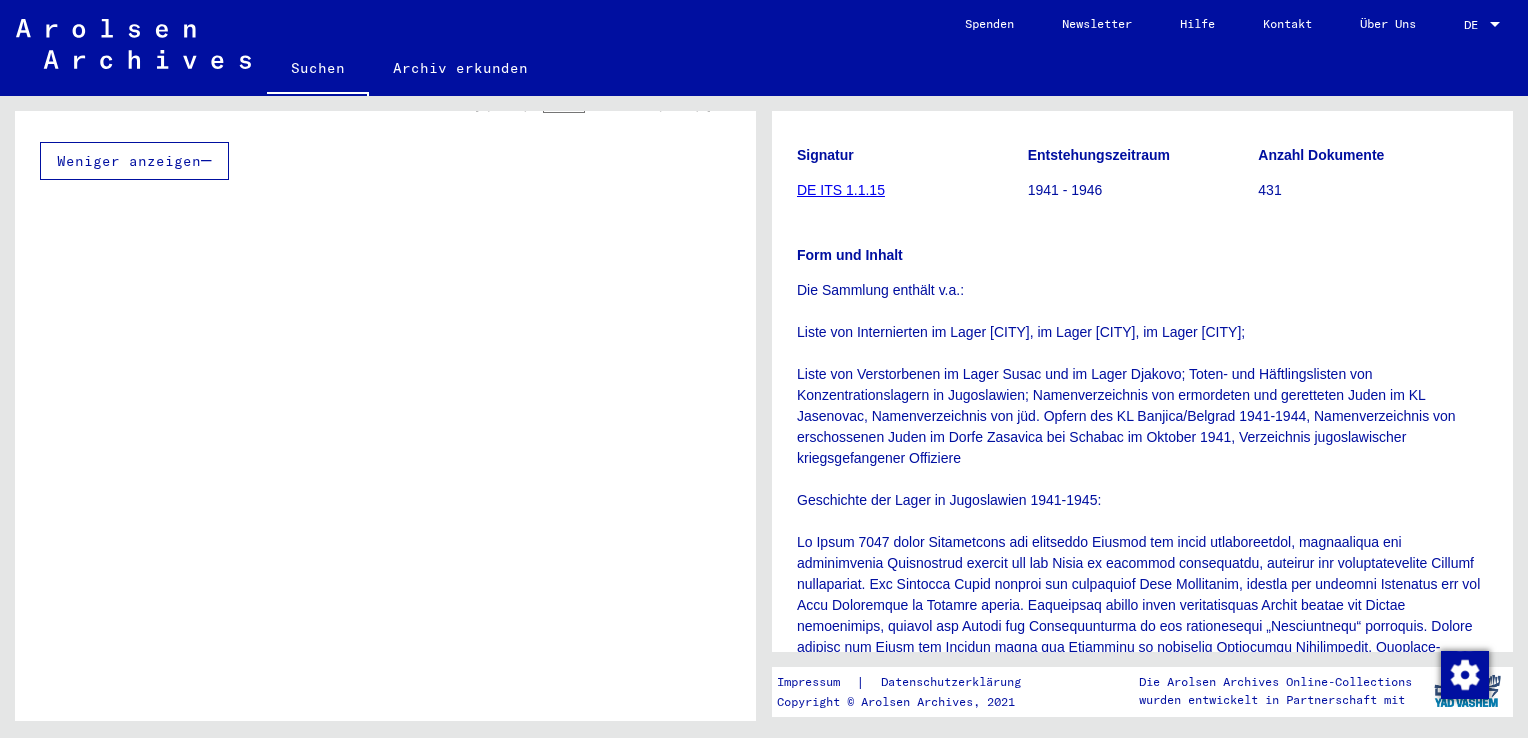 scroll, scrollTop: 629, scrollLeft: 0, axis: vertical 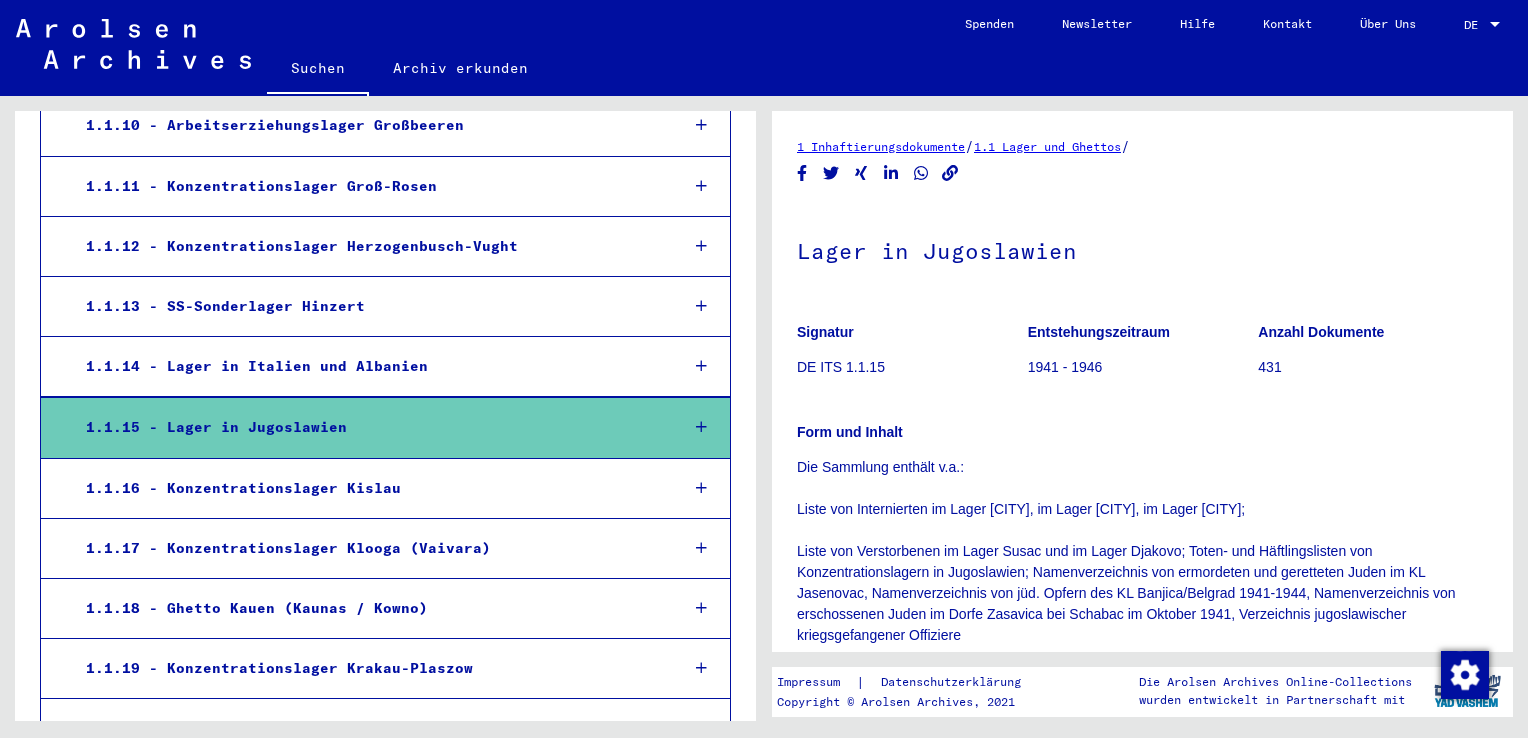 drag, startPoint x: 1506, startPoint y: 274, endPoint x: 1519, endPoint y: 470, distance: 196.43065 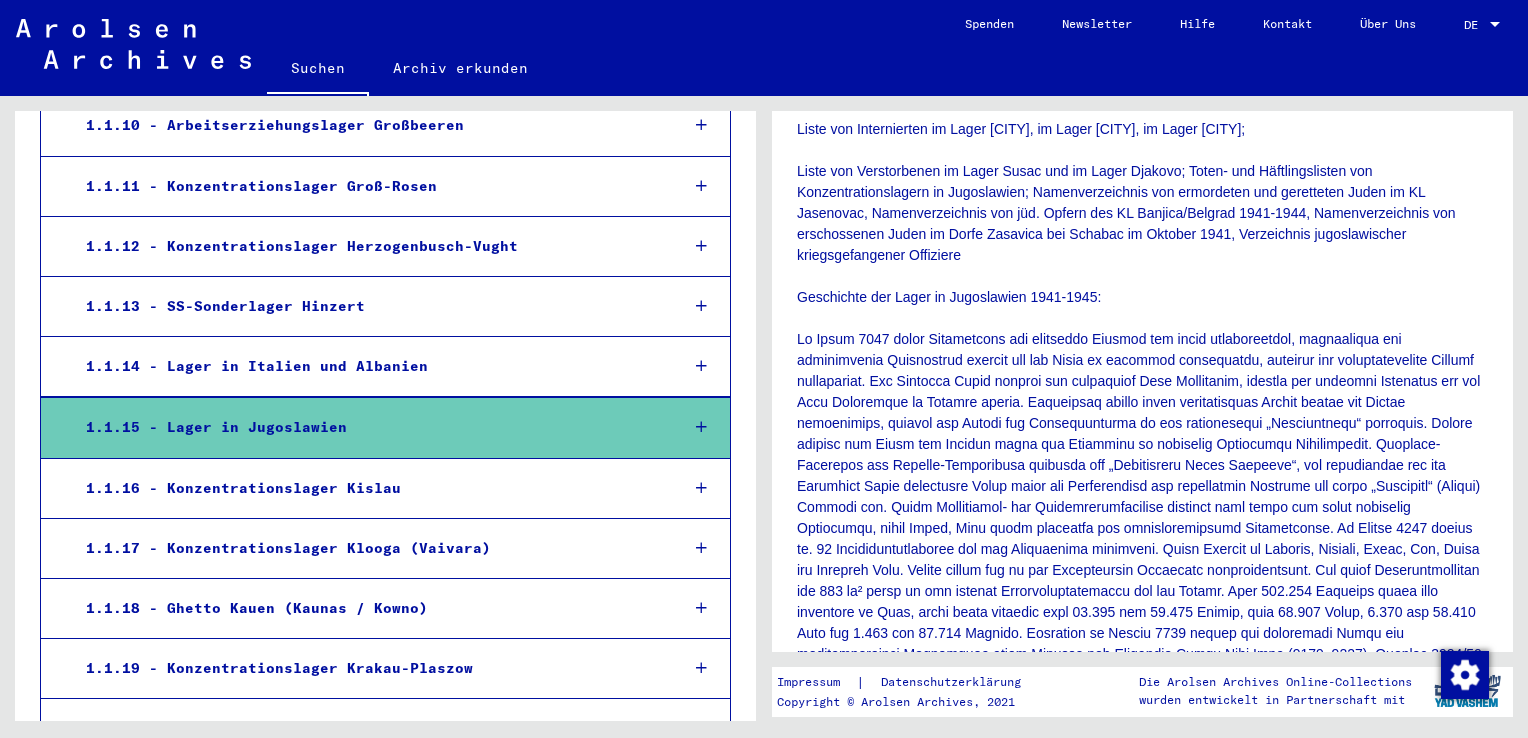 scroll, scrollTop: 382, scrollLeft: 0, axis: vertical 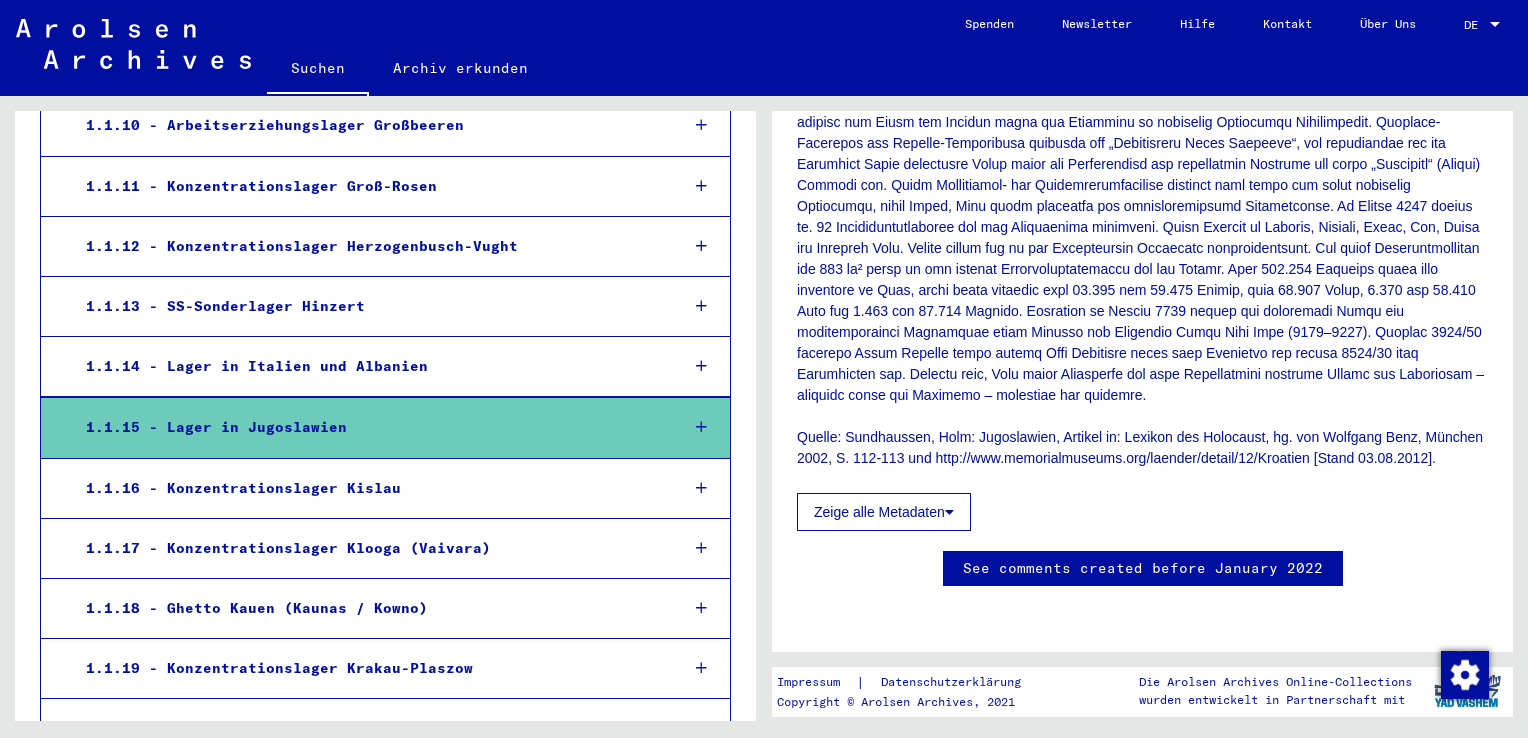 click on "Zeige alle Metadaten" 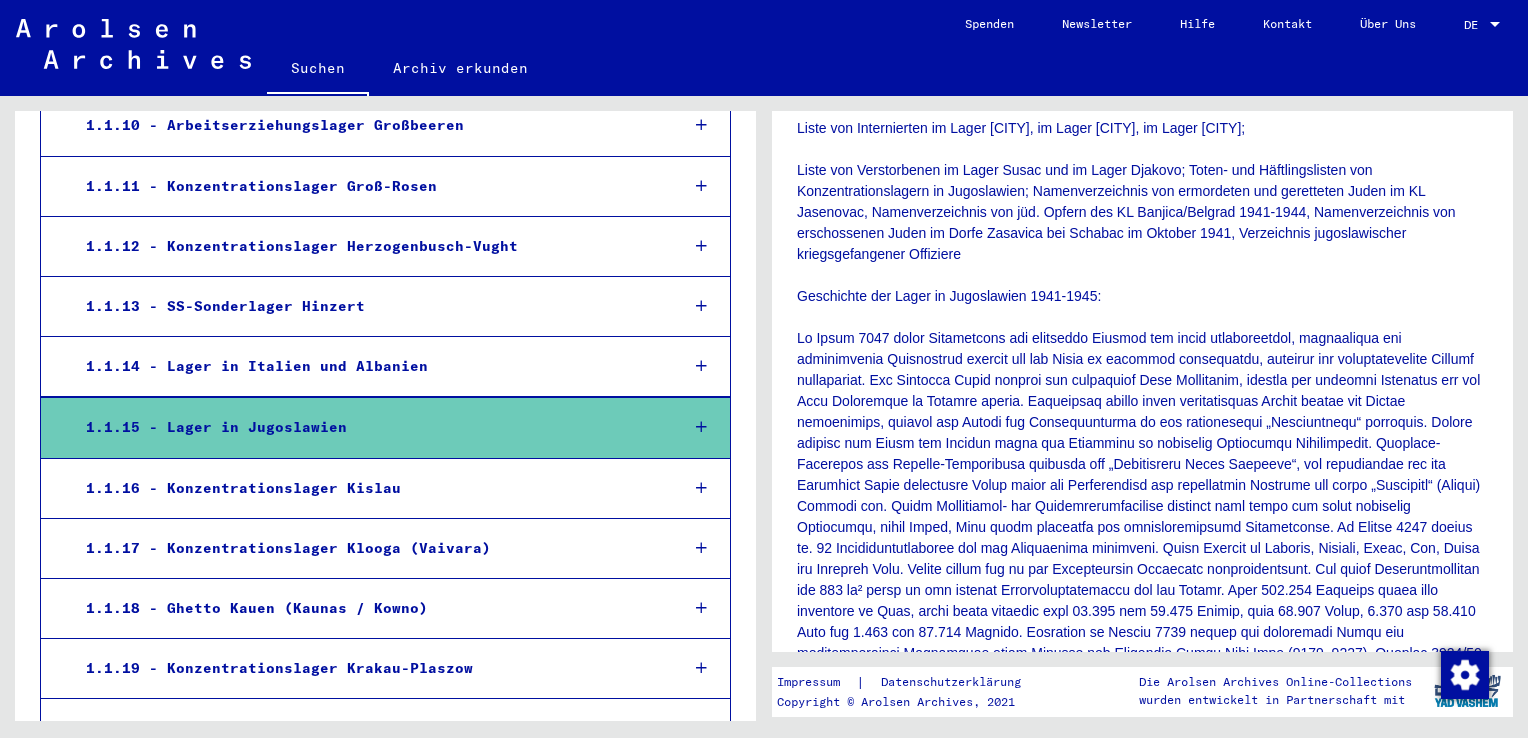 scroll, scrollTop: 0, scrollLeft: 0, axis: both 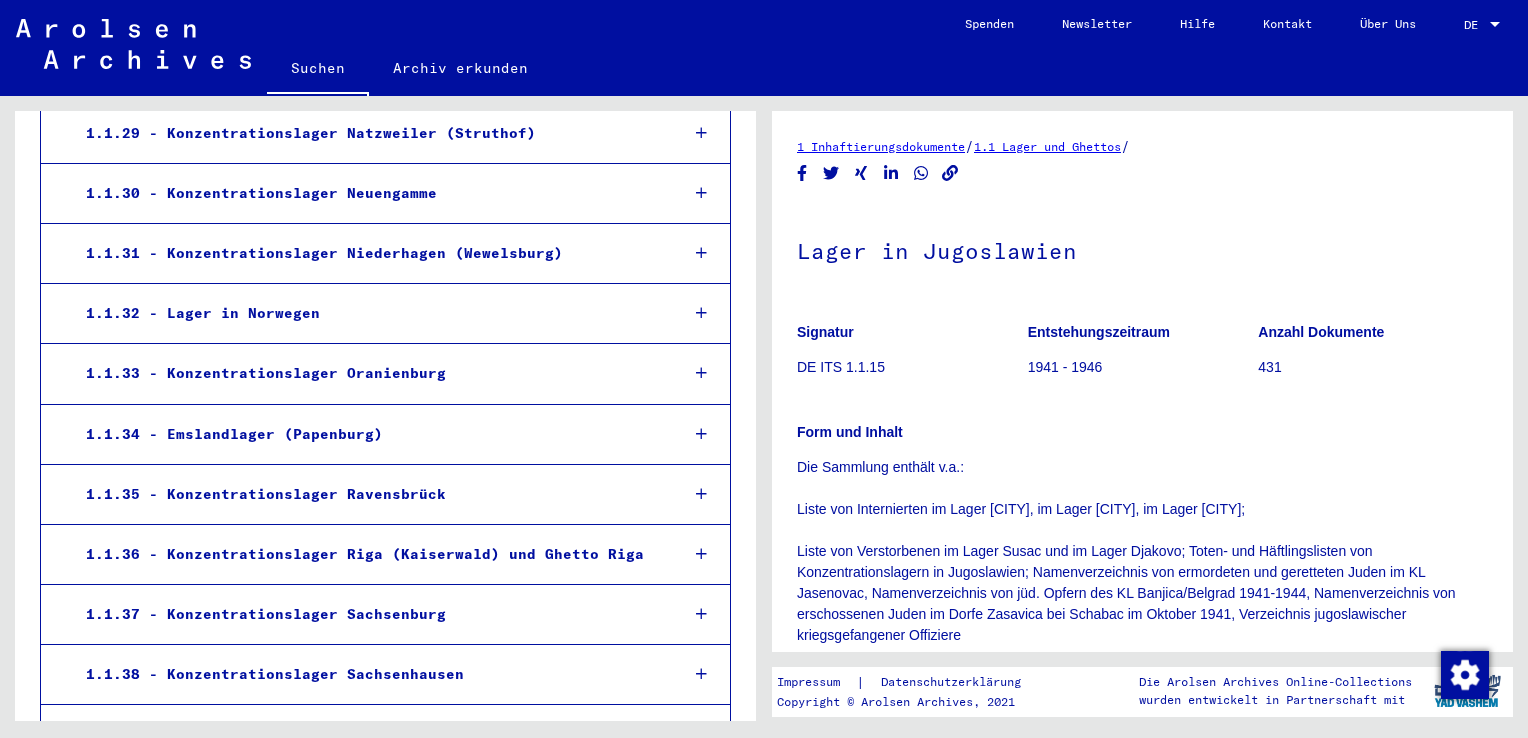 click on "Die Sammlung enthält v.a.: Liste von Internierten im Lager        Gradiske, im Lager Jasenovac, im Lager Jasenovac; Liste von        Verstorbenen im Lager Susac und im Lager Djakovo; Toten- und        Häftlingslisten von Konzentrationslagern in Jugoslawien;        Namenverzeichnis von ermordeten und geretteten Juden im KL Jasenovac,        Namenverzeichnis von jüd. Opfern des KL Banjica/Belgrad 1941-1944,        Namenverzeichnis von erschossenen Juden im Dorfe Zasavica bei Schabac im        Oktober 1941, Verzeichnis jugoslawischer kriegsgefangener Offiziere Geschichte        der Lager in Jugoslawien 1941-1945: Quelle:        Sundhaussen, Holm: Jugoslawien, Artikel in: Lexikon des Holocaust, hg.        von Wolfgang Benz, München 2002, S. 112-113 und http://www.memorialmuseums.org/laender/detail/12/Kroatien        [Stand 03.08.2012]." 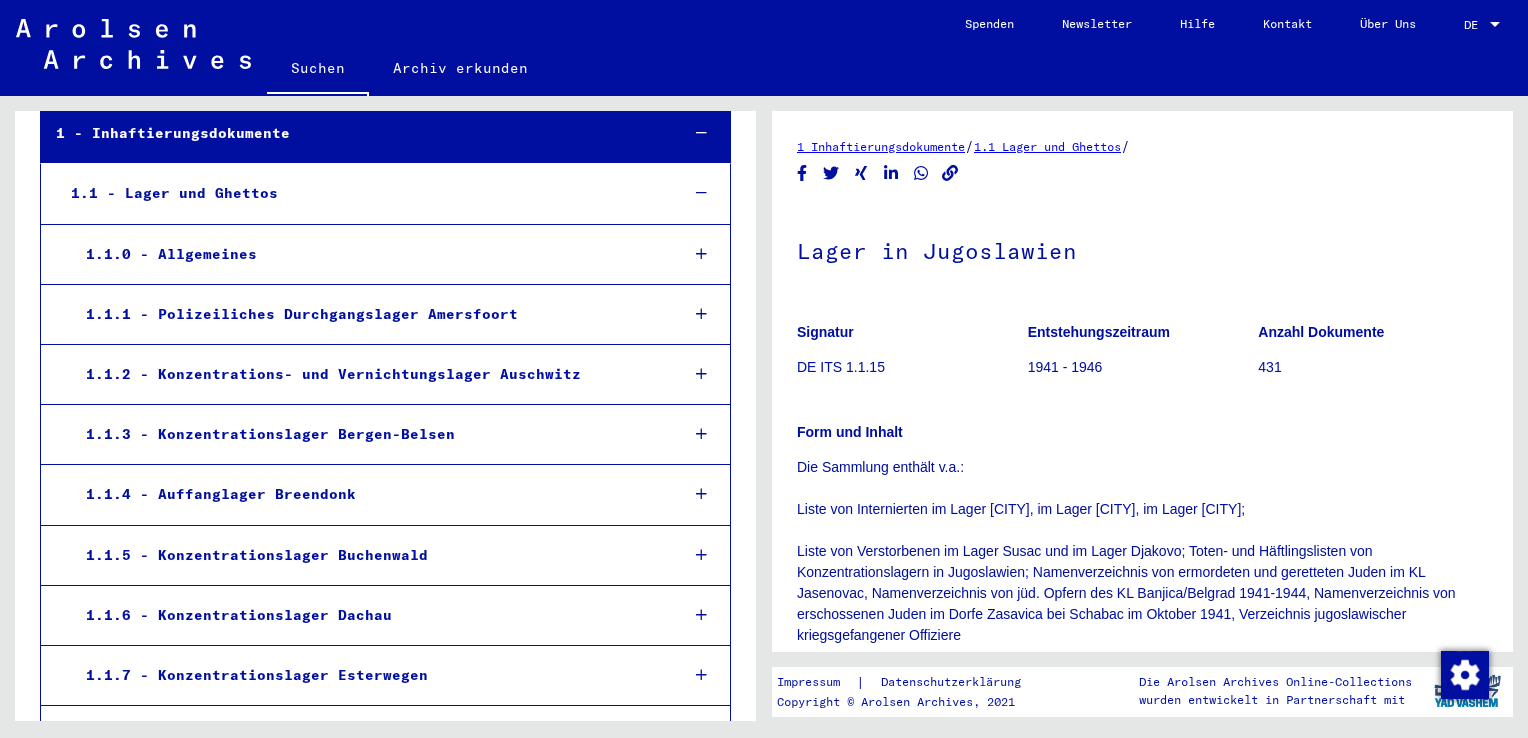 scroll, scrollTop: 0, scrollLeft: 0, axis: both 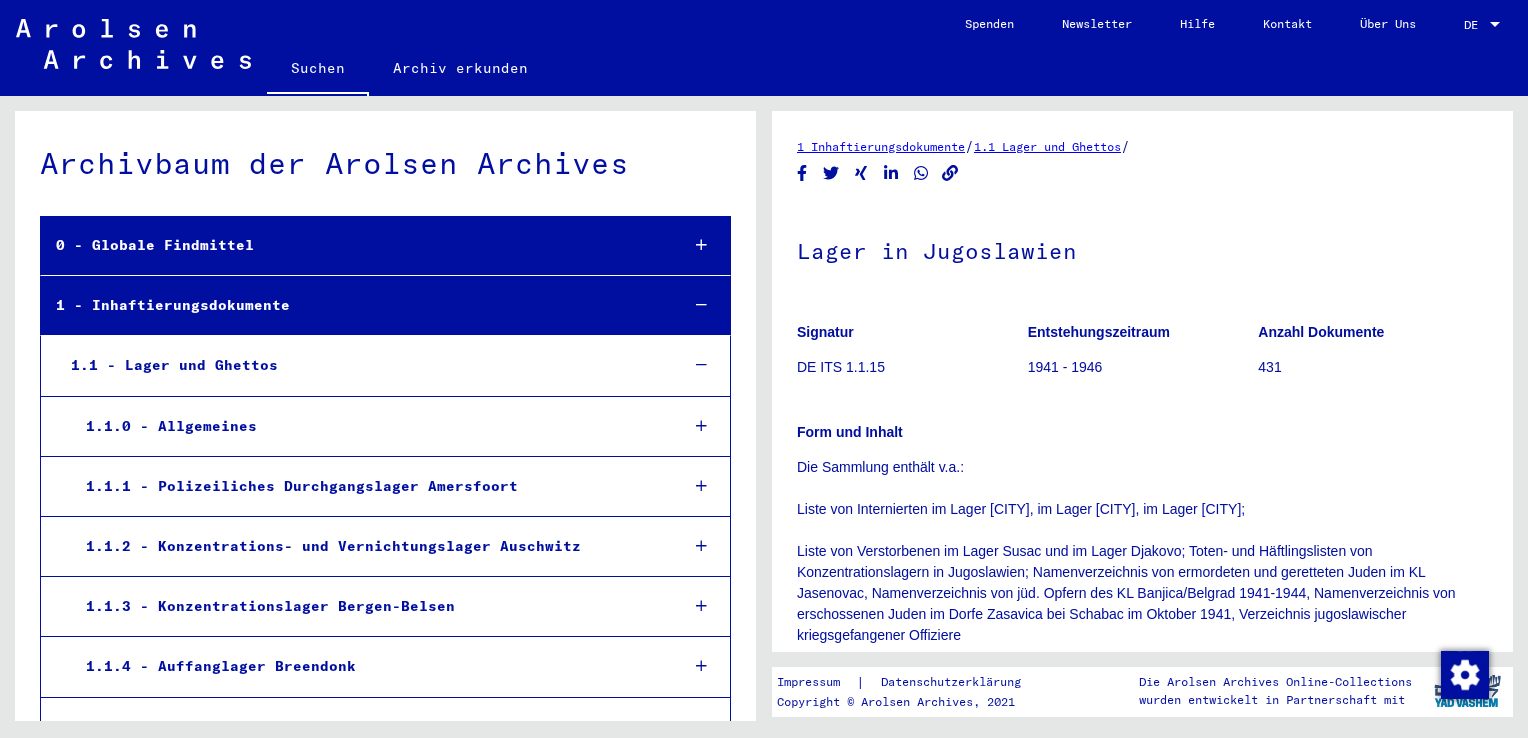 click on "0 - Globale Findmittel" at bounding box center [351, 245] 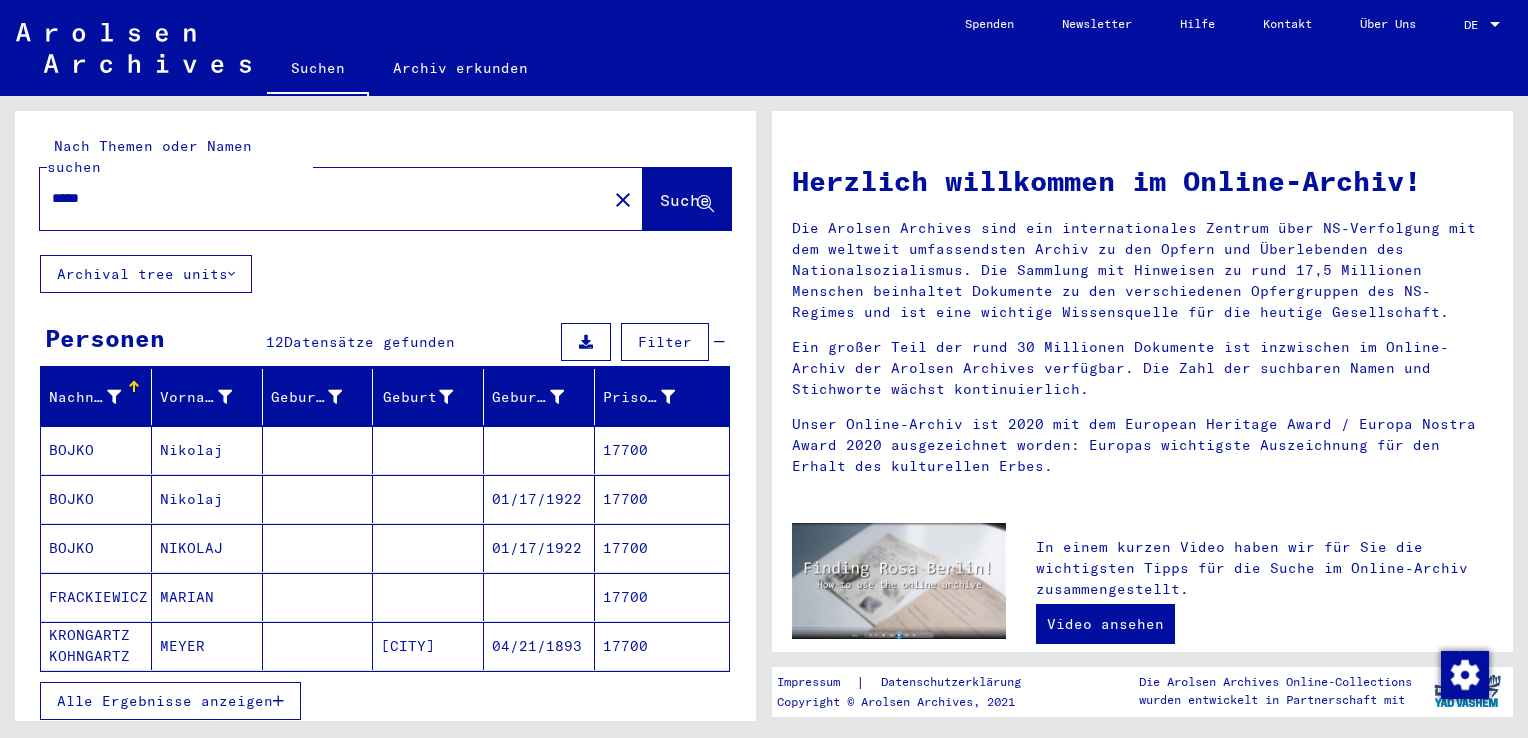click on "*****" at bounding box center [317, 198] 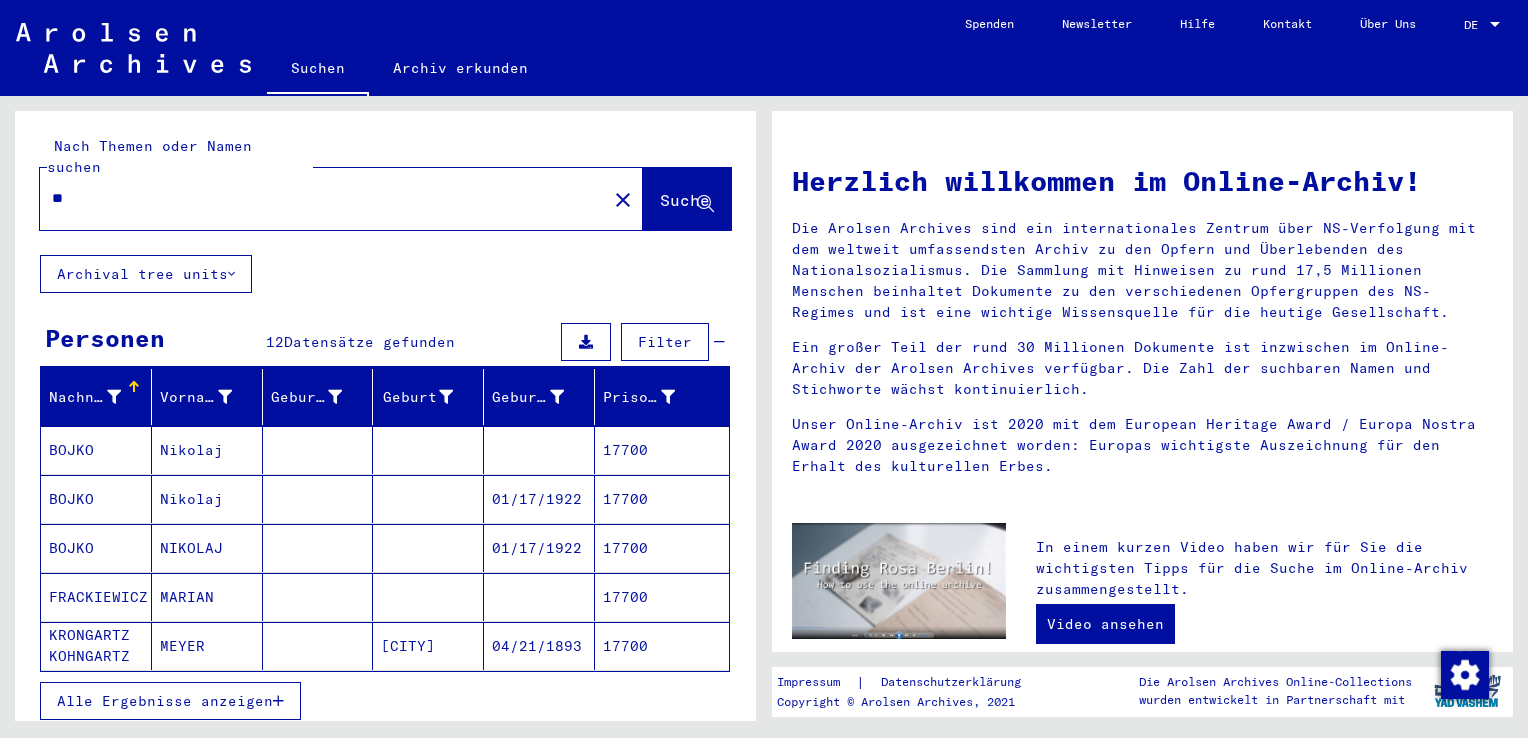 type on "*" 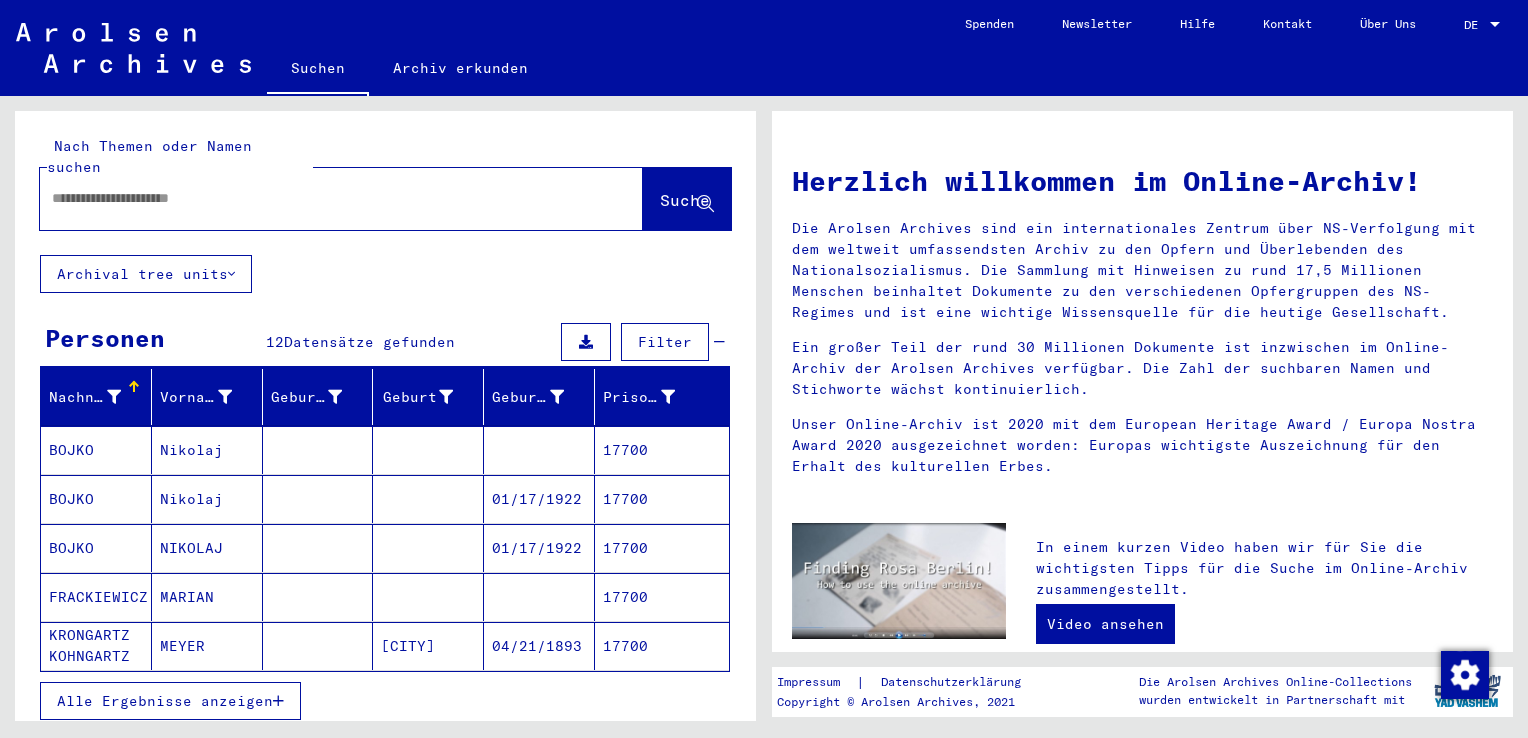 click at bounding box center (317, 198) 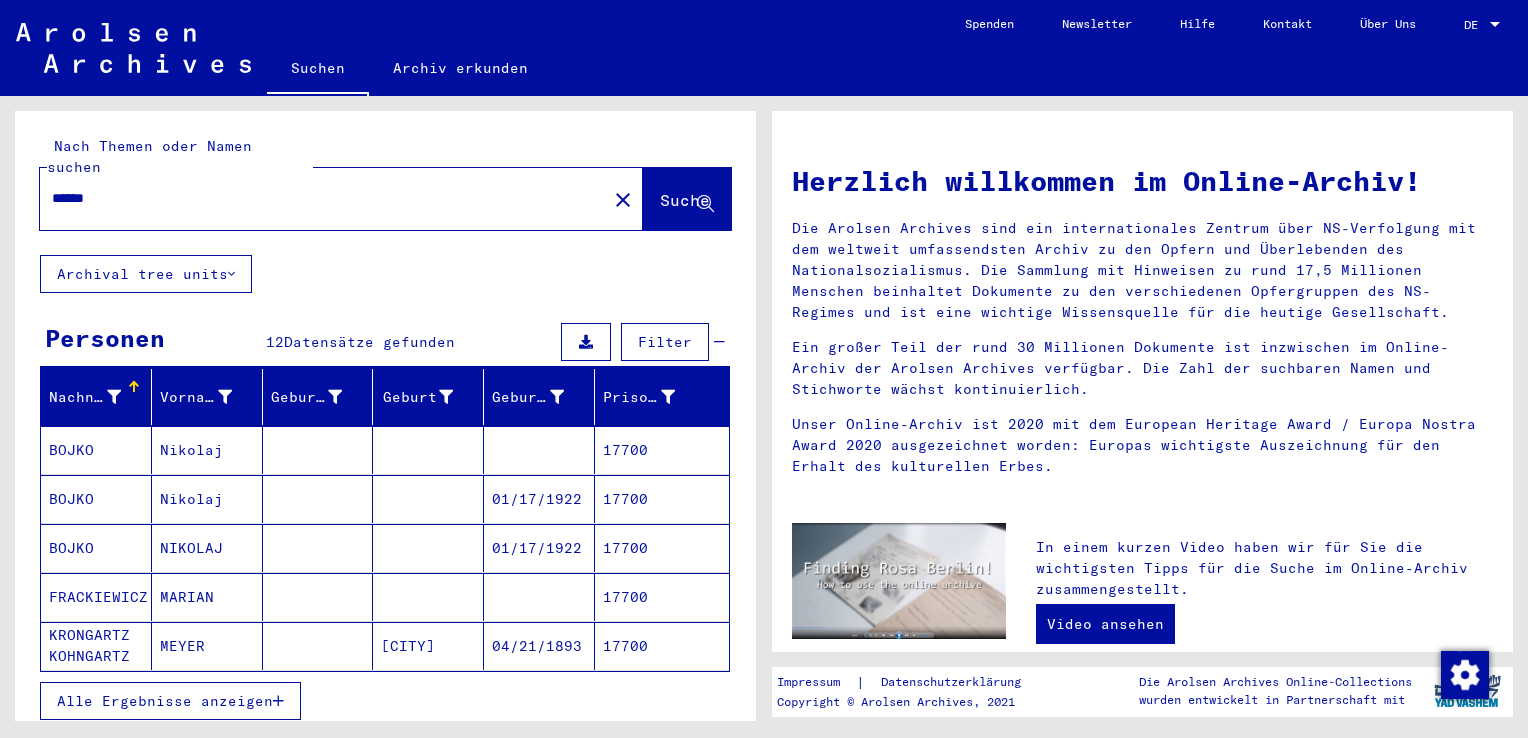 type on "******" 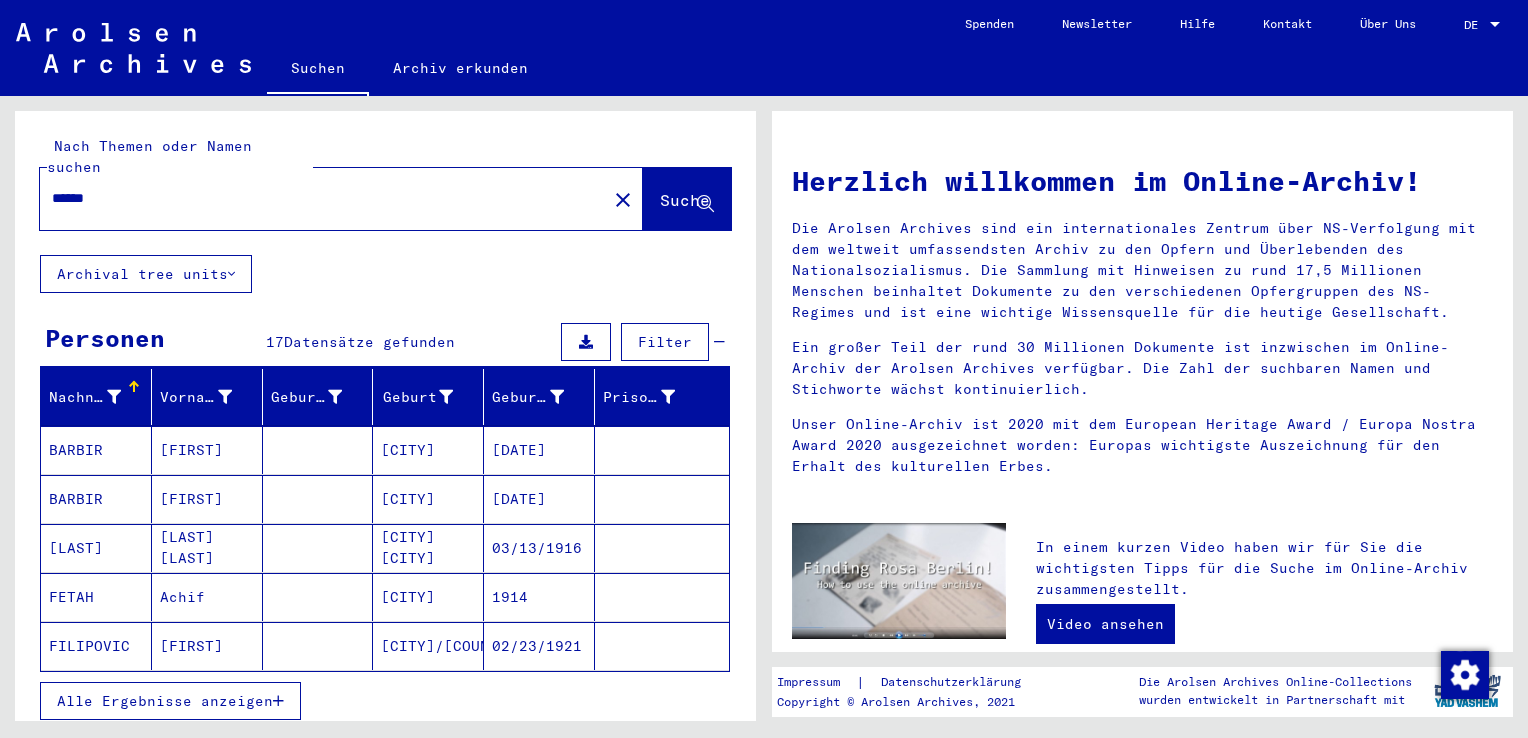 click on "Alle Ergebnisse anzeigen" at bounding box center (165, 701) 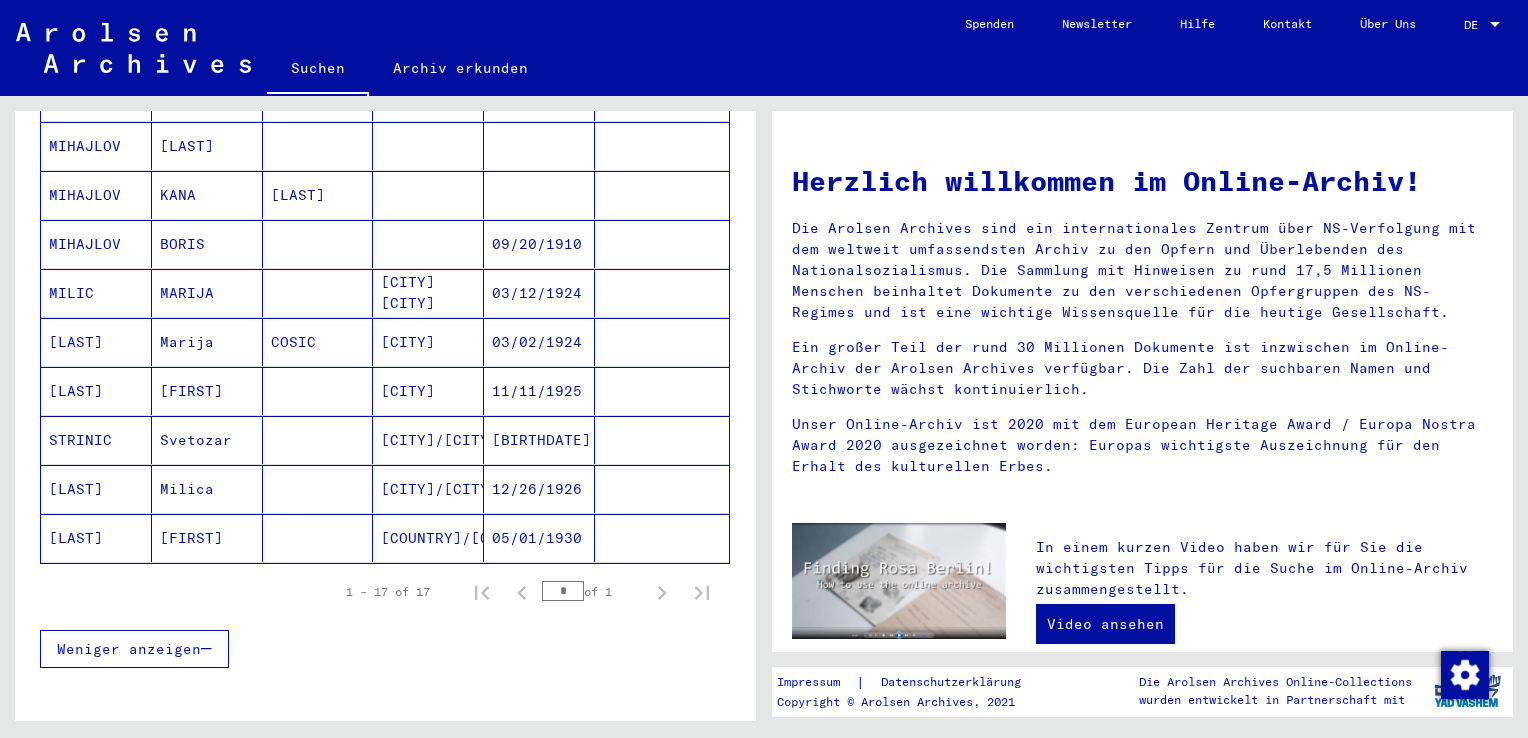 scroll, scrollTop: 701, scrollLeft: 0, axis: vertical 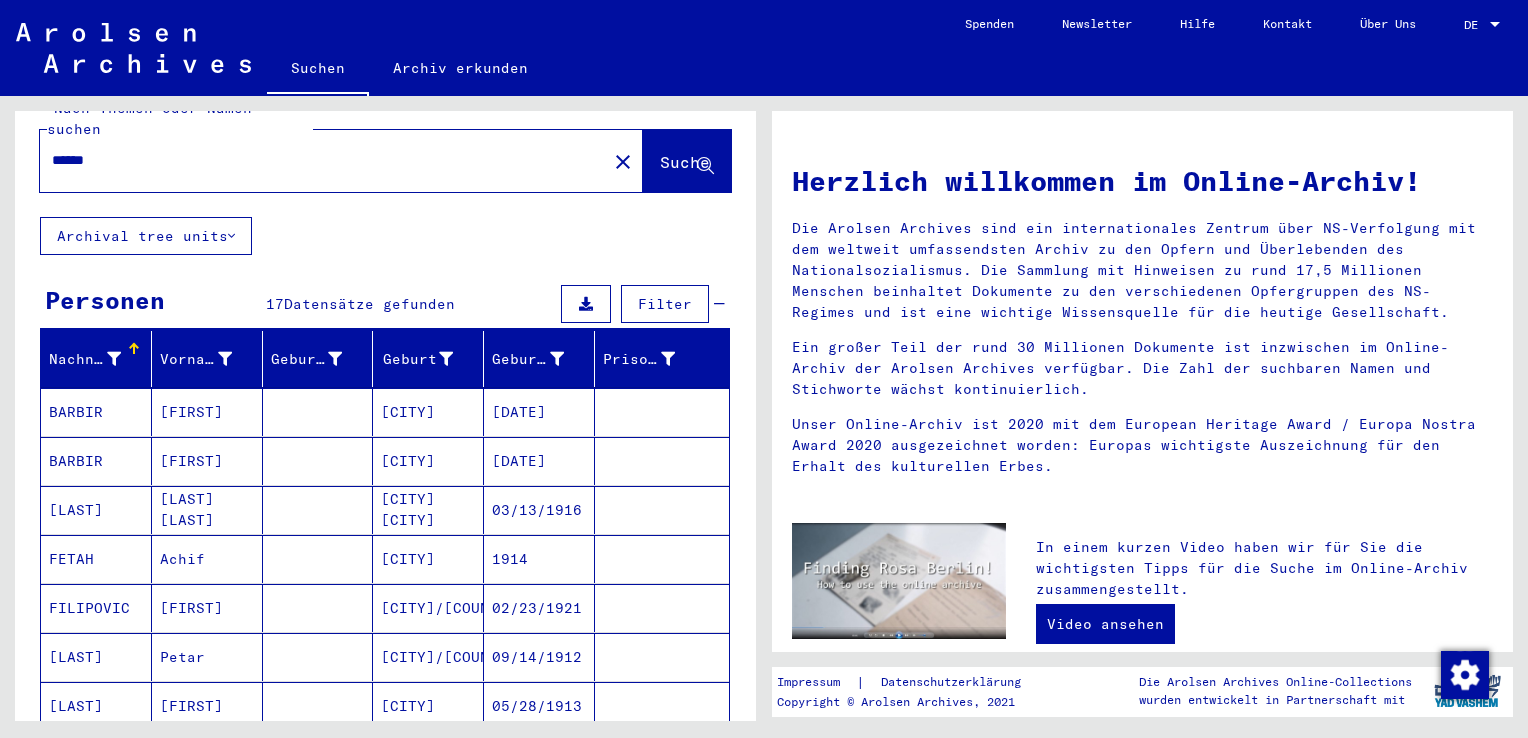click on "******" at bounding box center (317, 160) 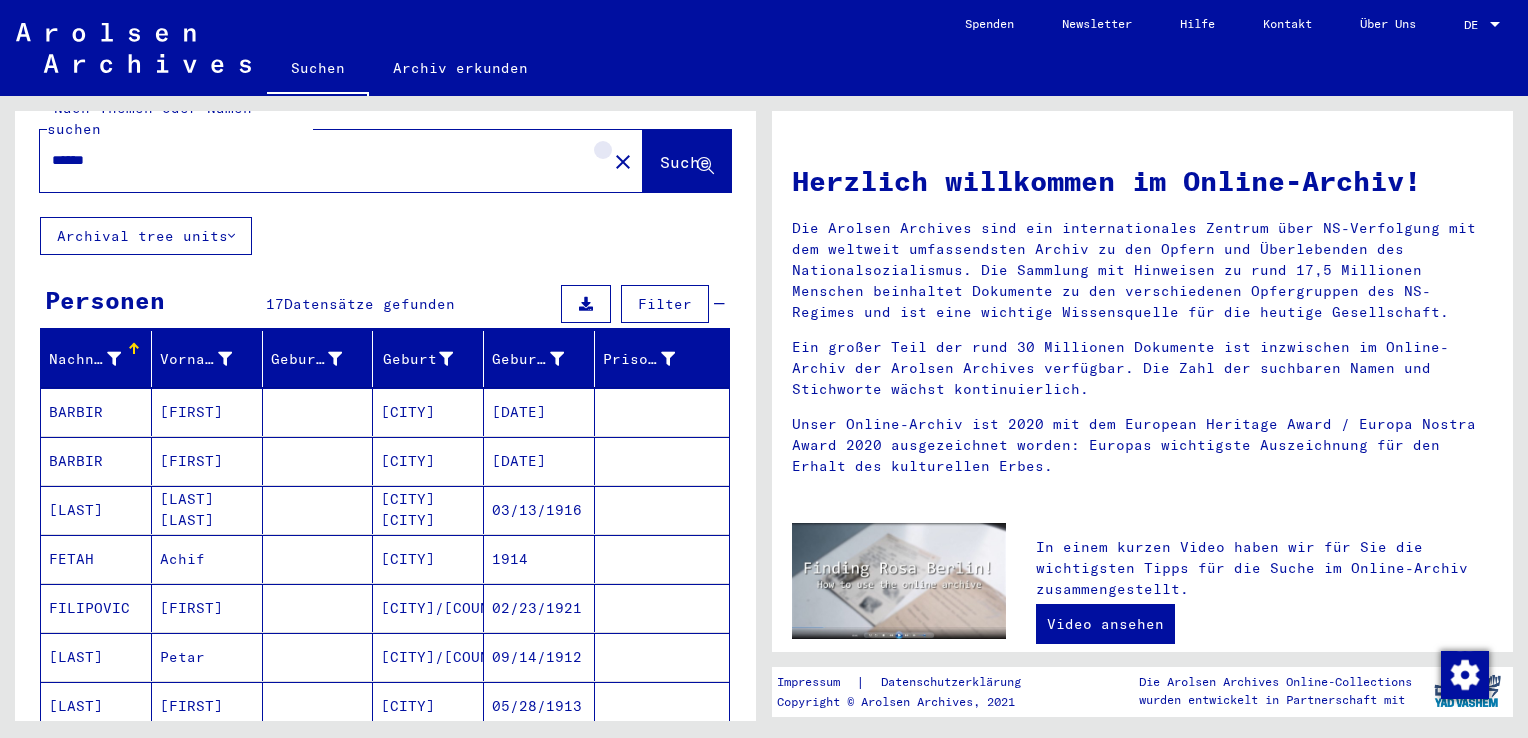 drag, startPoint x: 240, startPoint y: 154, endPoint x: 564, endPoint y: 150, distance: 324.0247 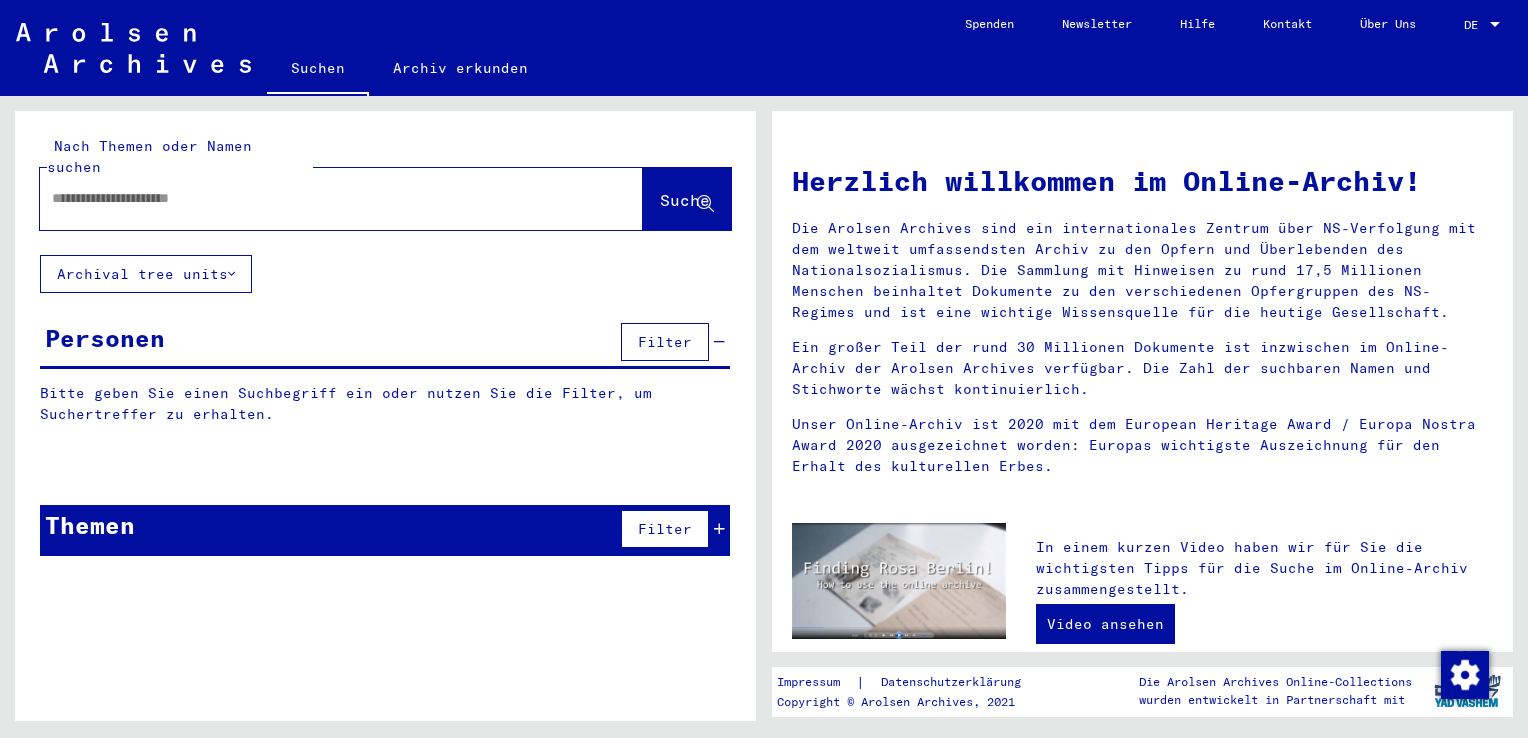 scroll, scrollTop: 0, scrollLeft: 0, axis: both 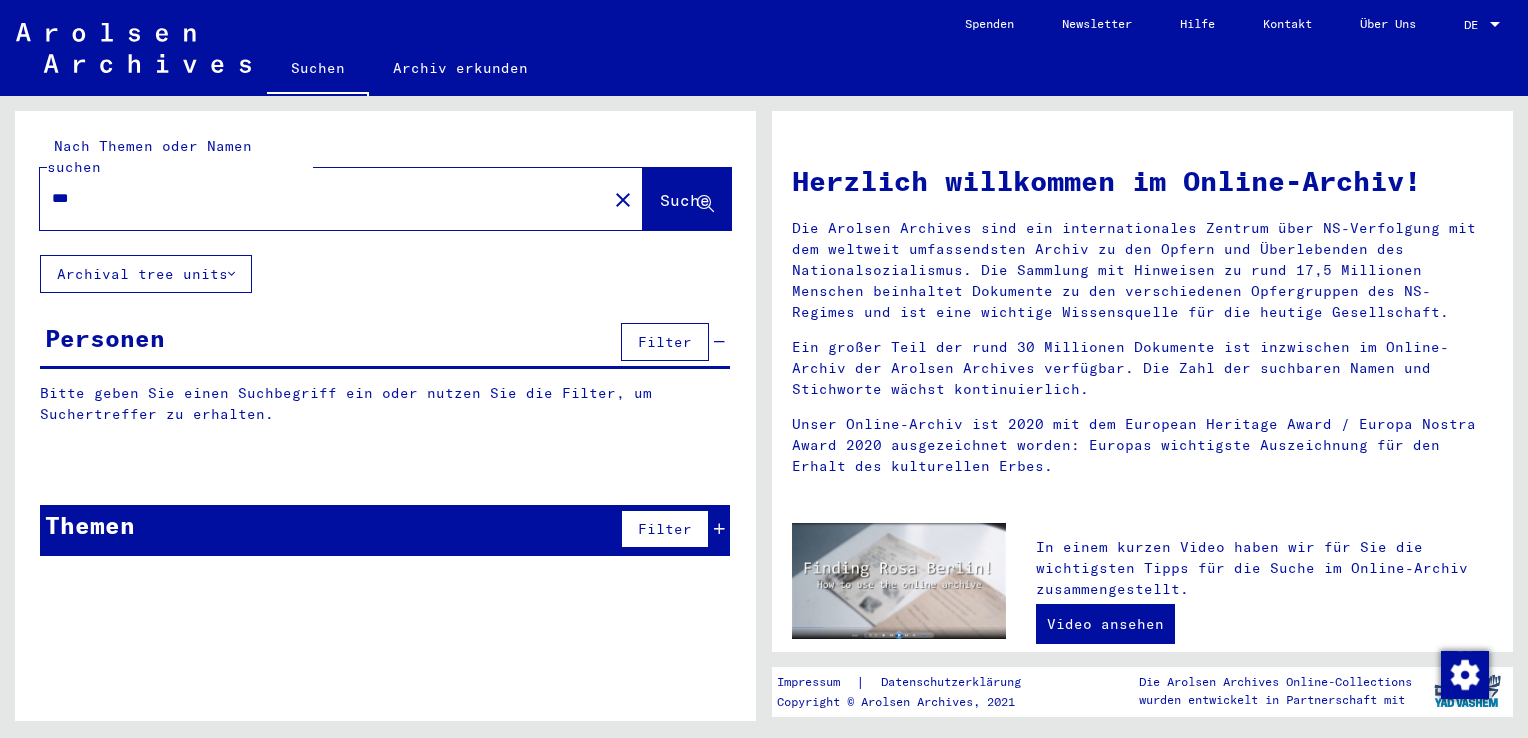 type on "***" 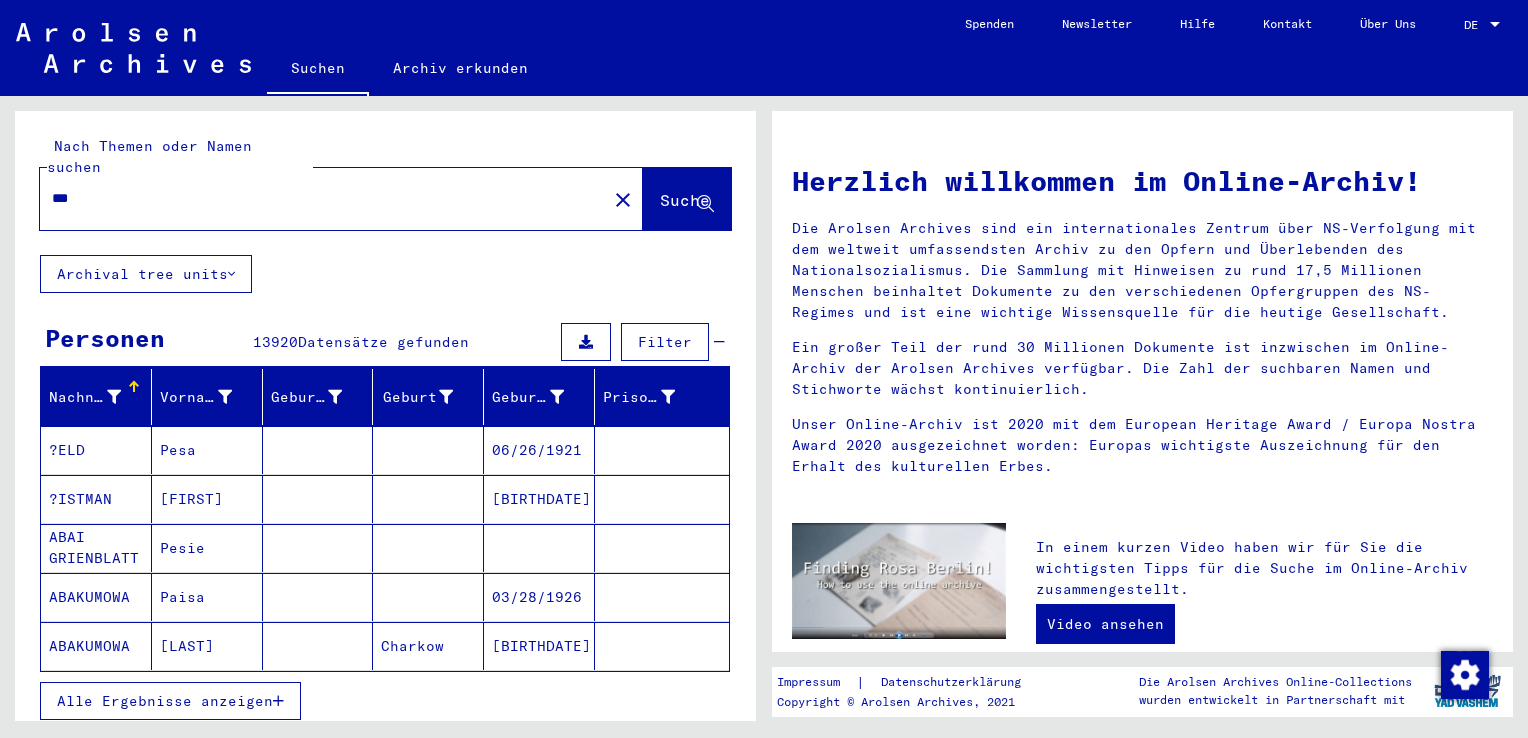 click at bounding box center [278, 701] 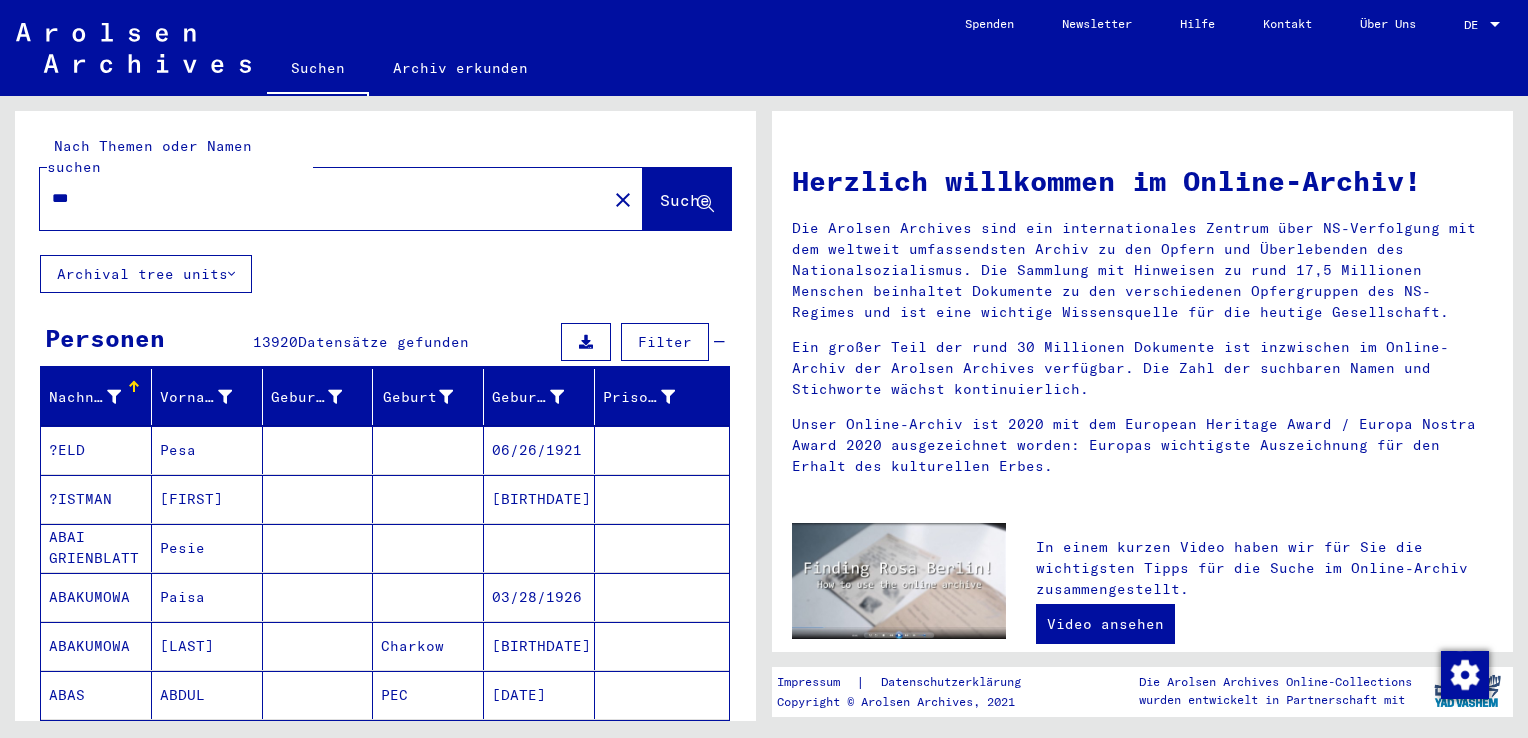 click on "Filter" at bounding box center (665, 342) 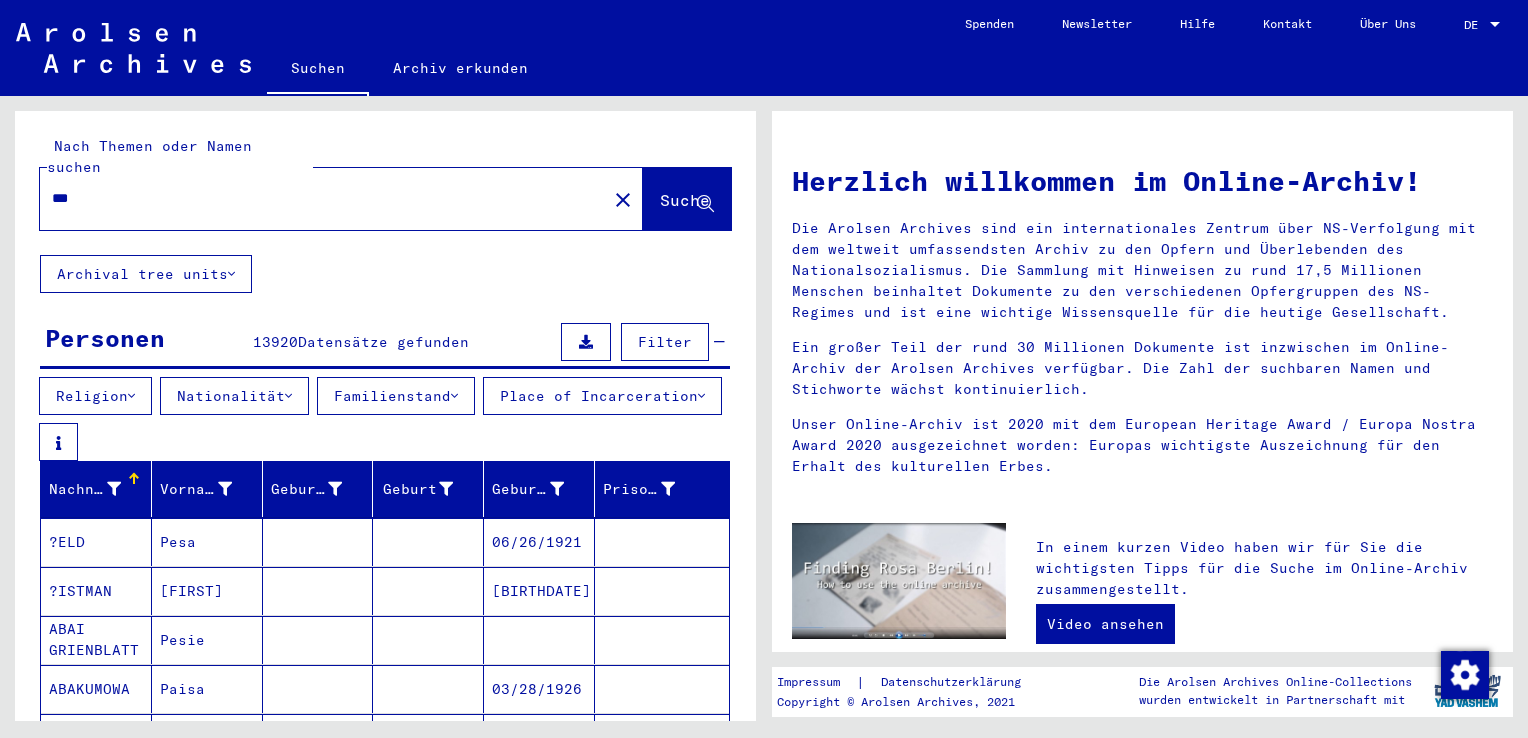 click on "Nationalität" at bounding box center (234, 396) 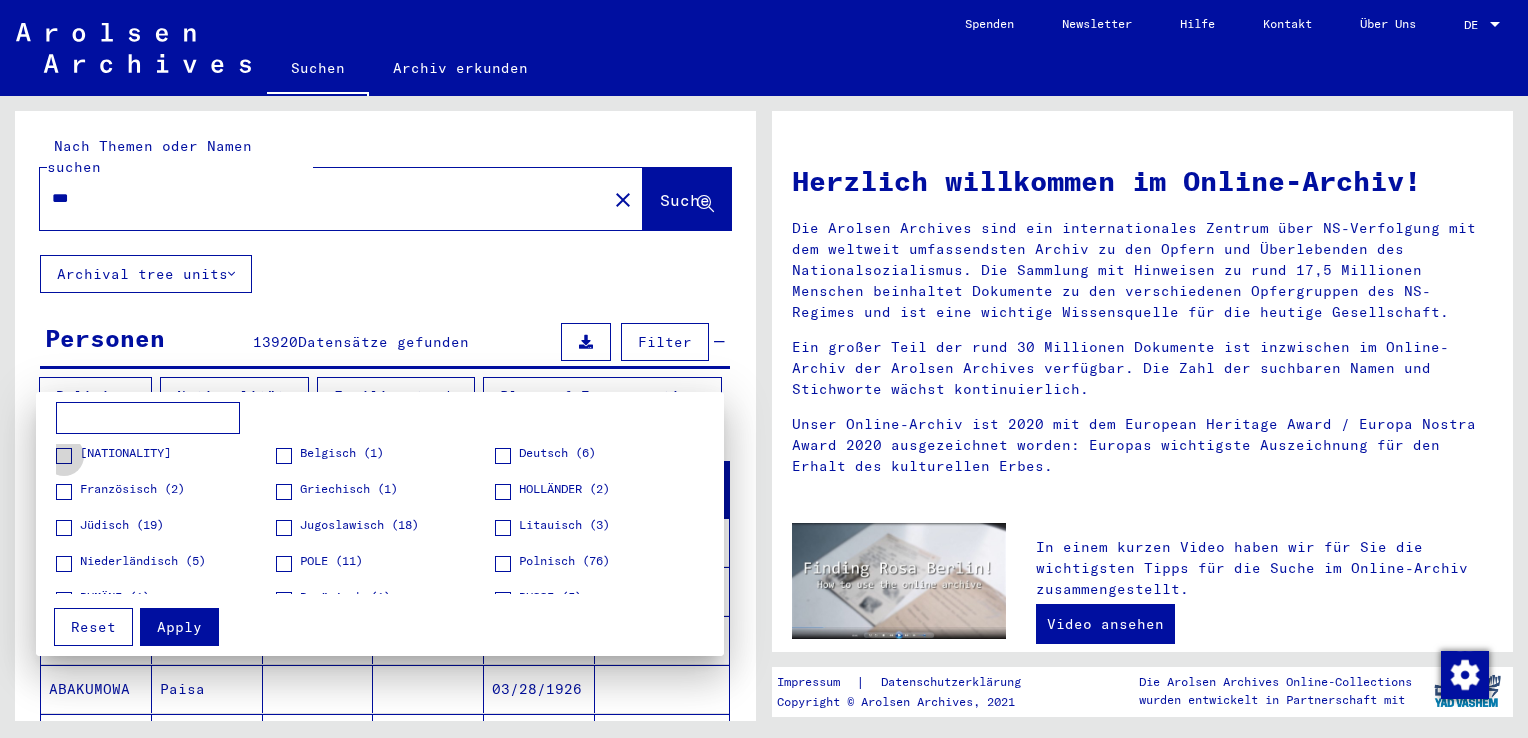 click on "[NATIONALITY]" at bounding box center [125, 453] 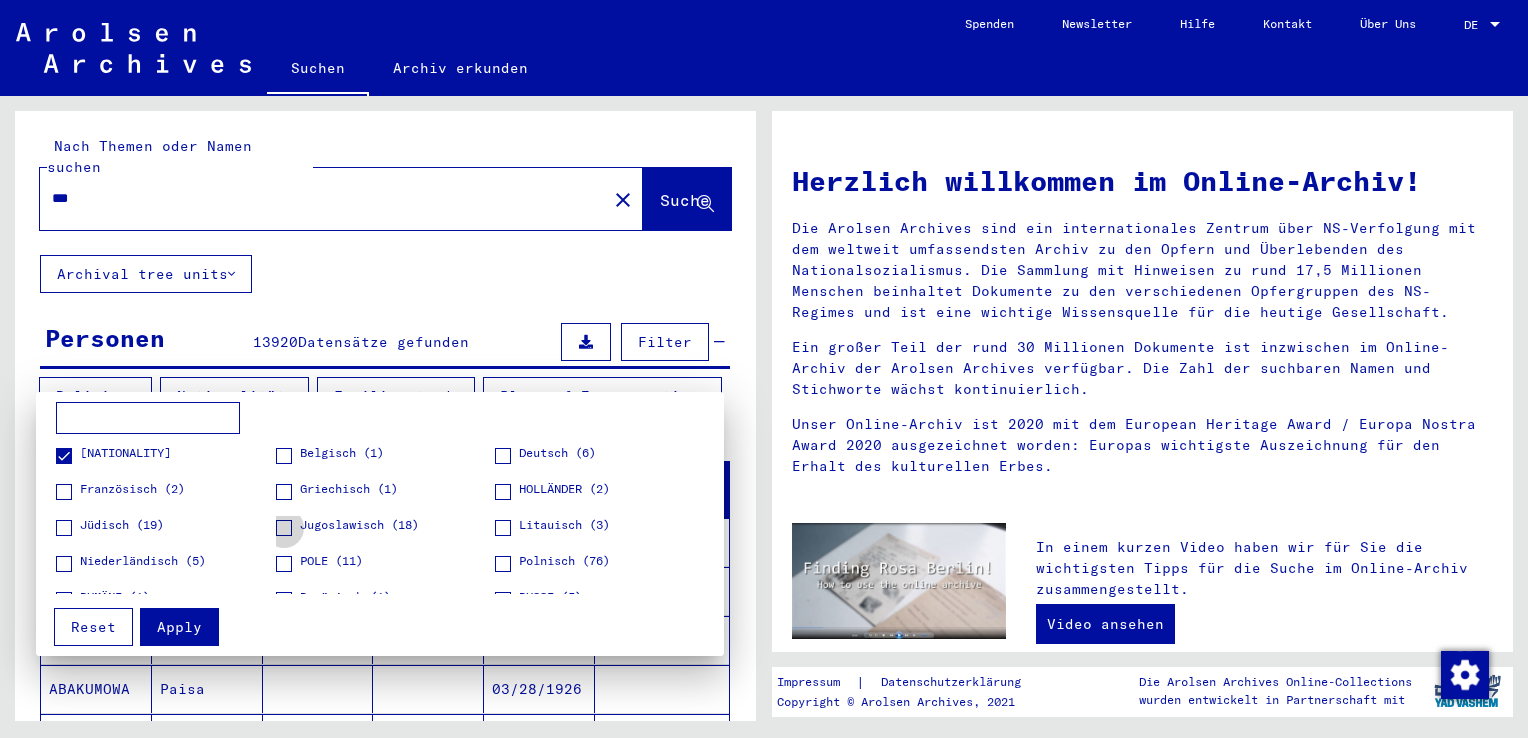 click on "Jugoslawisch (18)" at bounding box center (359, 525) 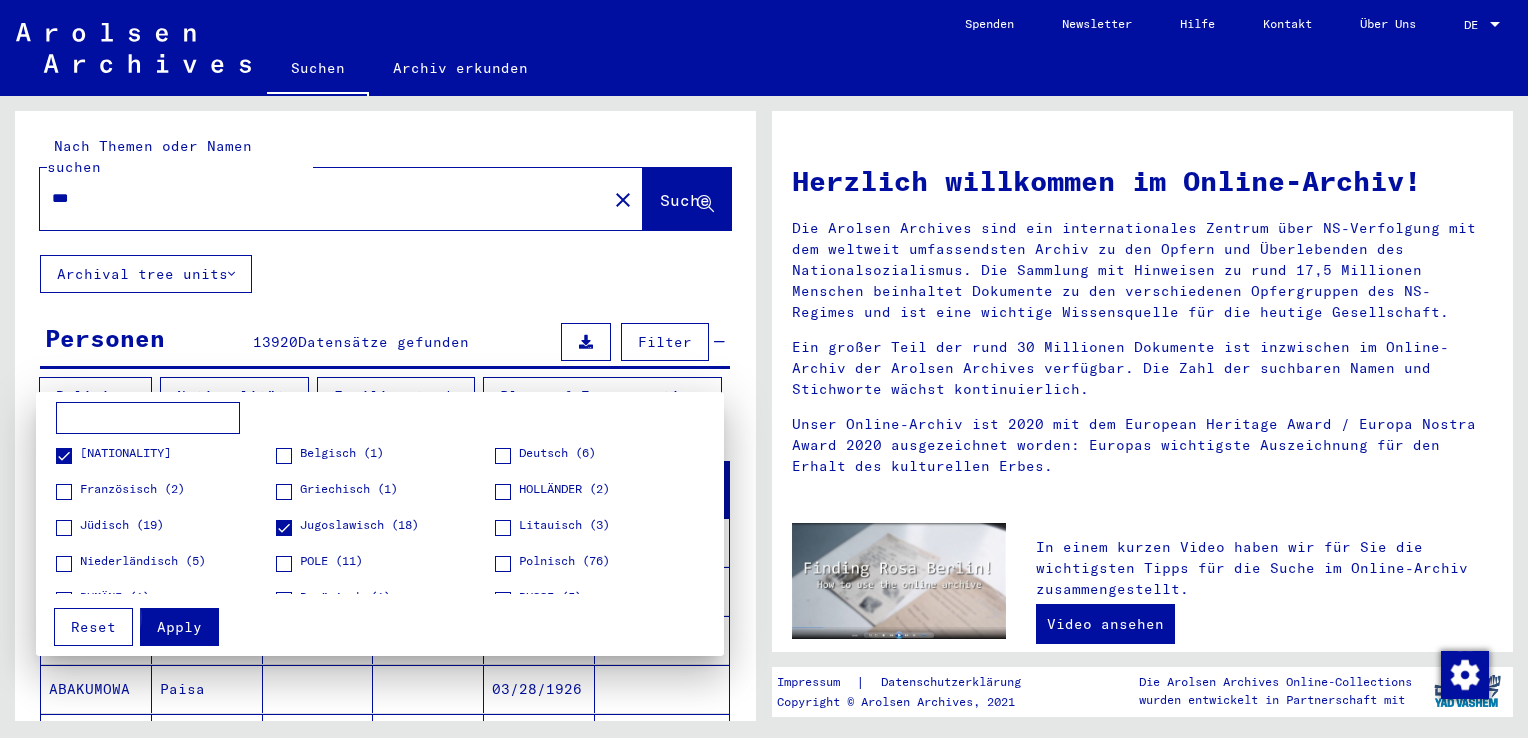 click on "Apply" at bounding box center (179, 627) 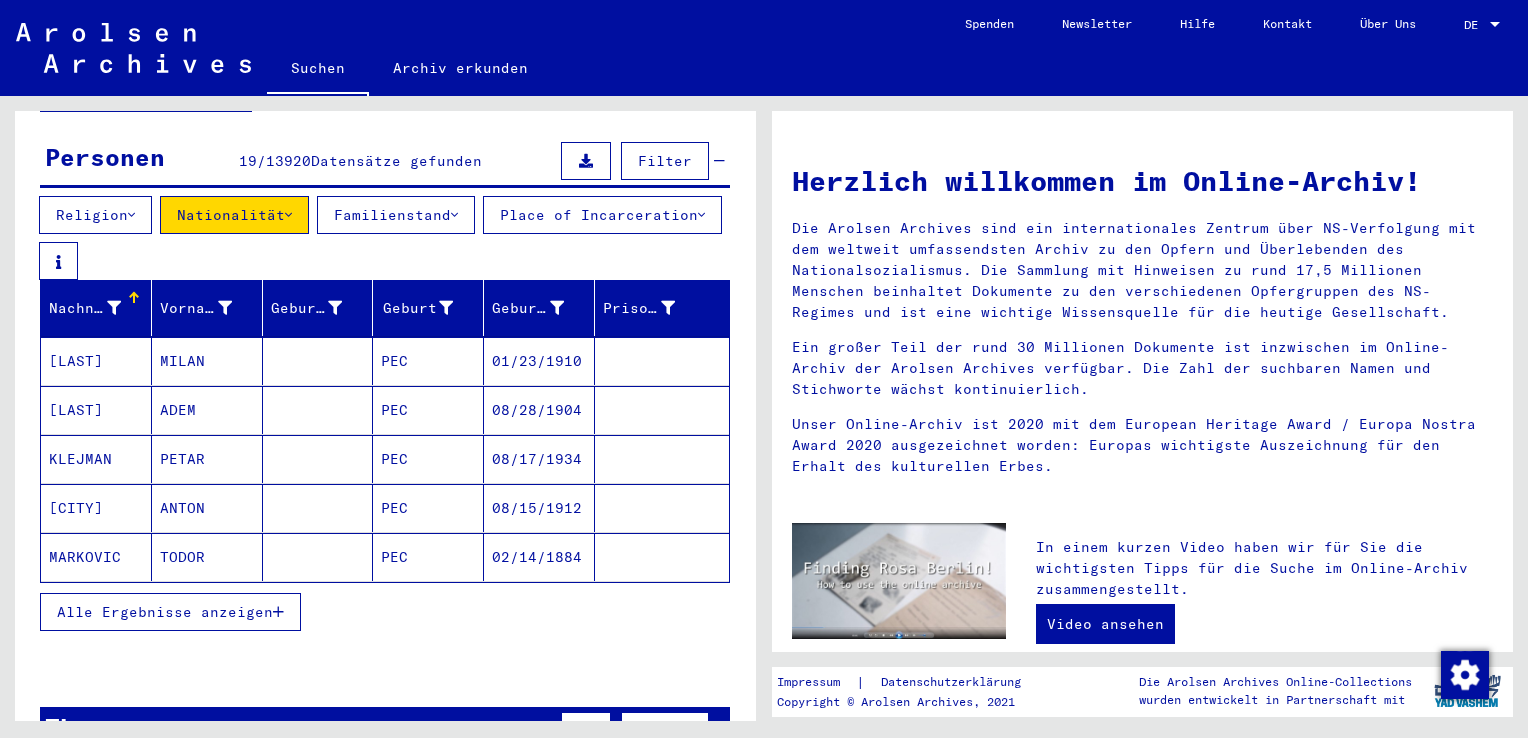 scroll, scrollTop: 184, scrollLeft: 0, axis: vertical 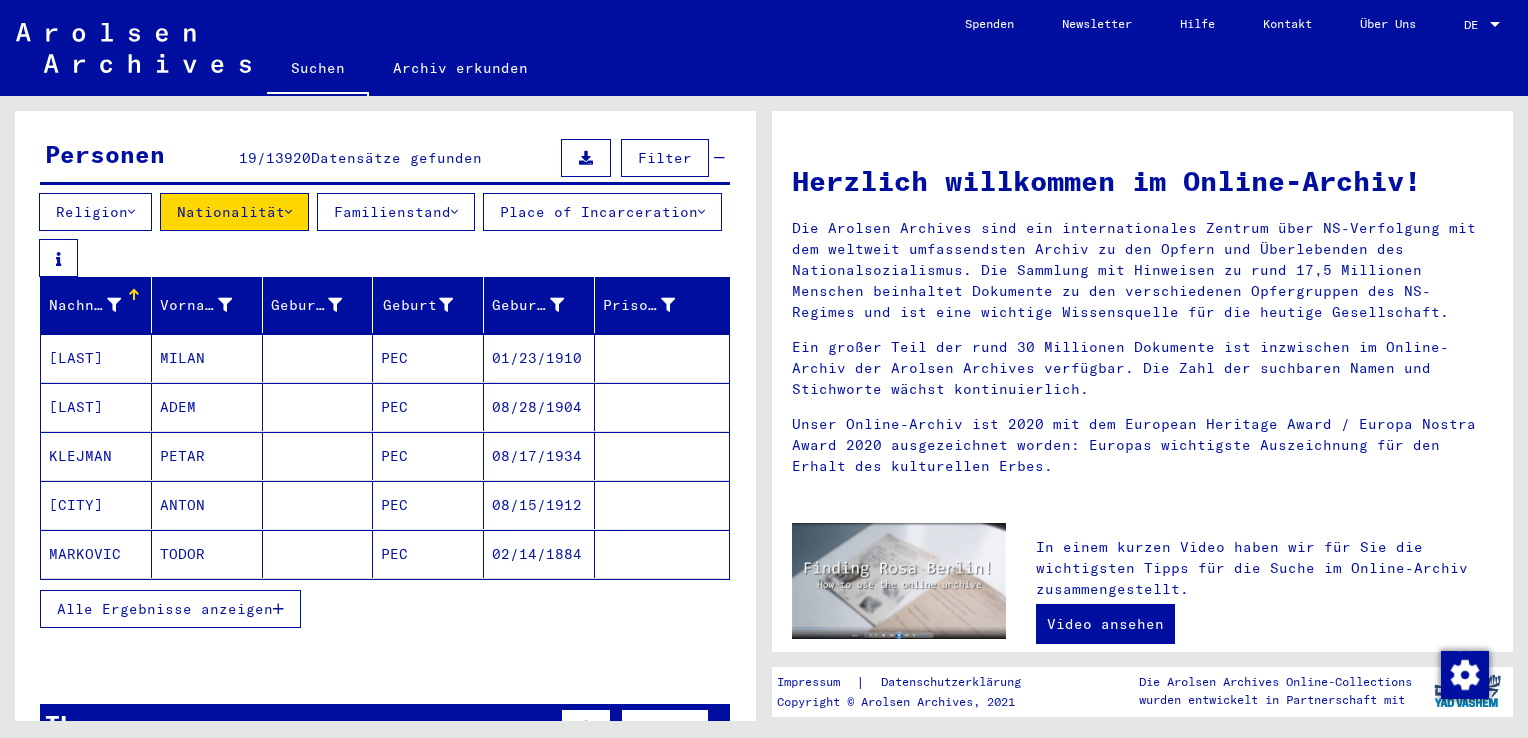 click on "Alle Ergebnisse anzeigen" at bounding box center [170, 609] 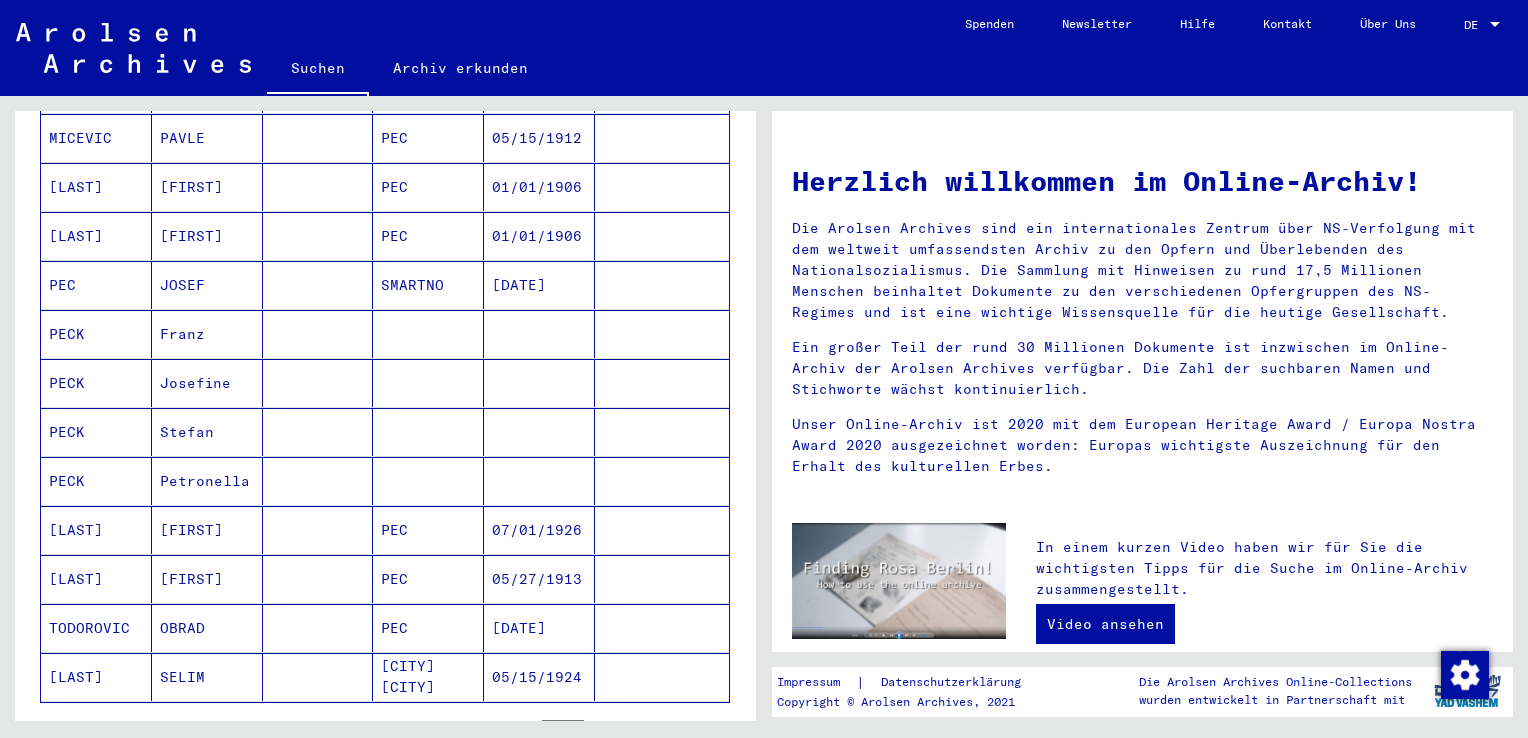 scroll, scrollTop: 761, scrollLeft: 0, axis: vertical 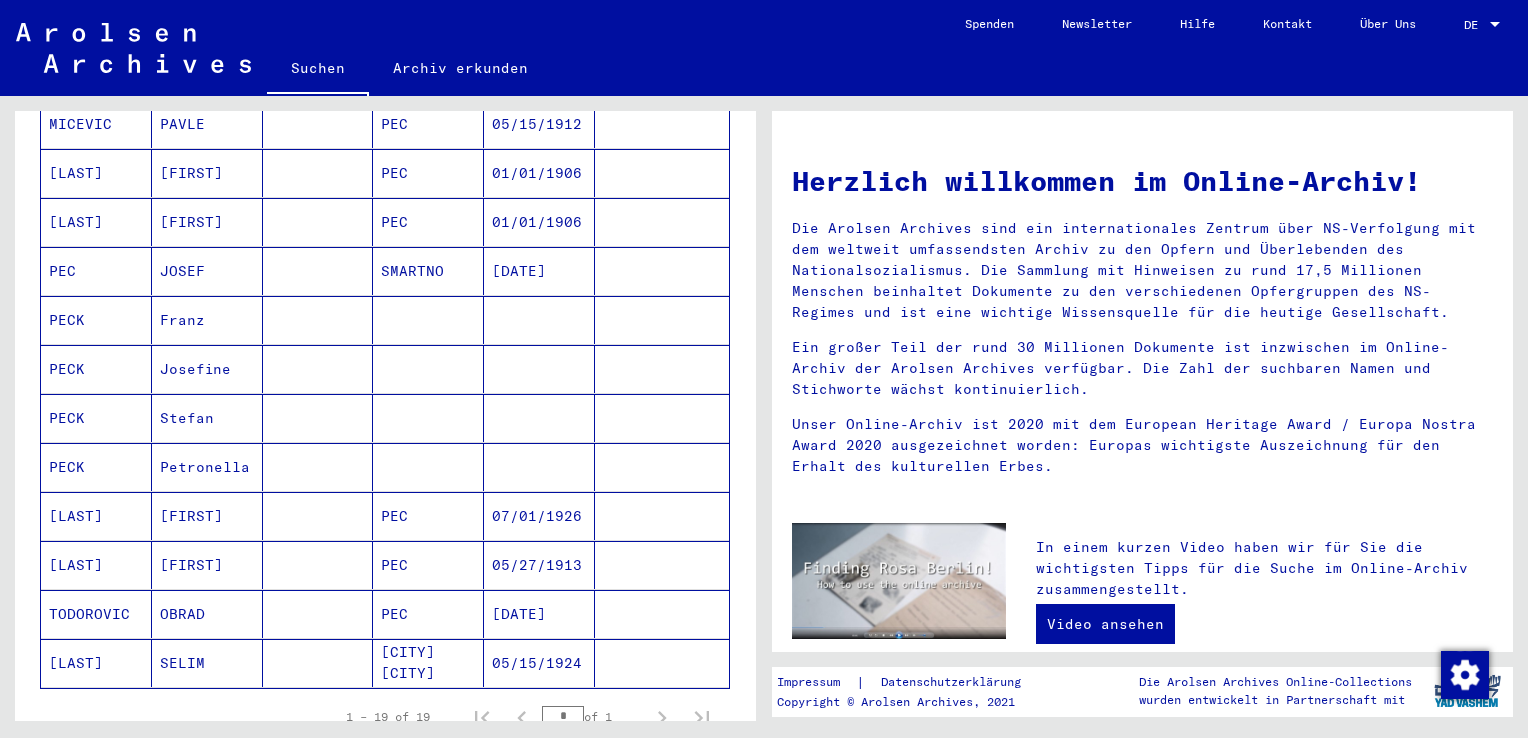 click on "[CITY] [CITY]" 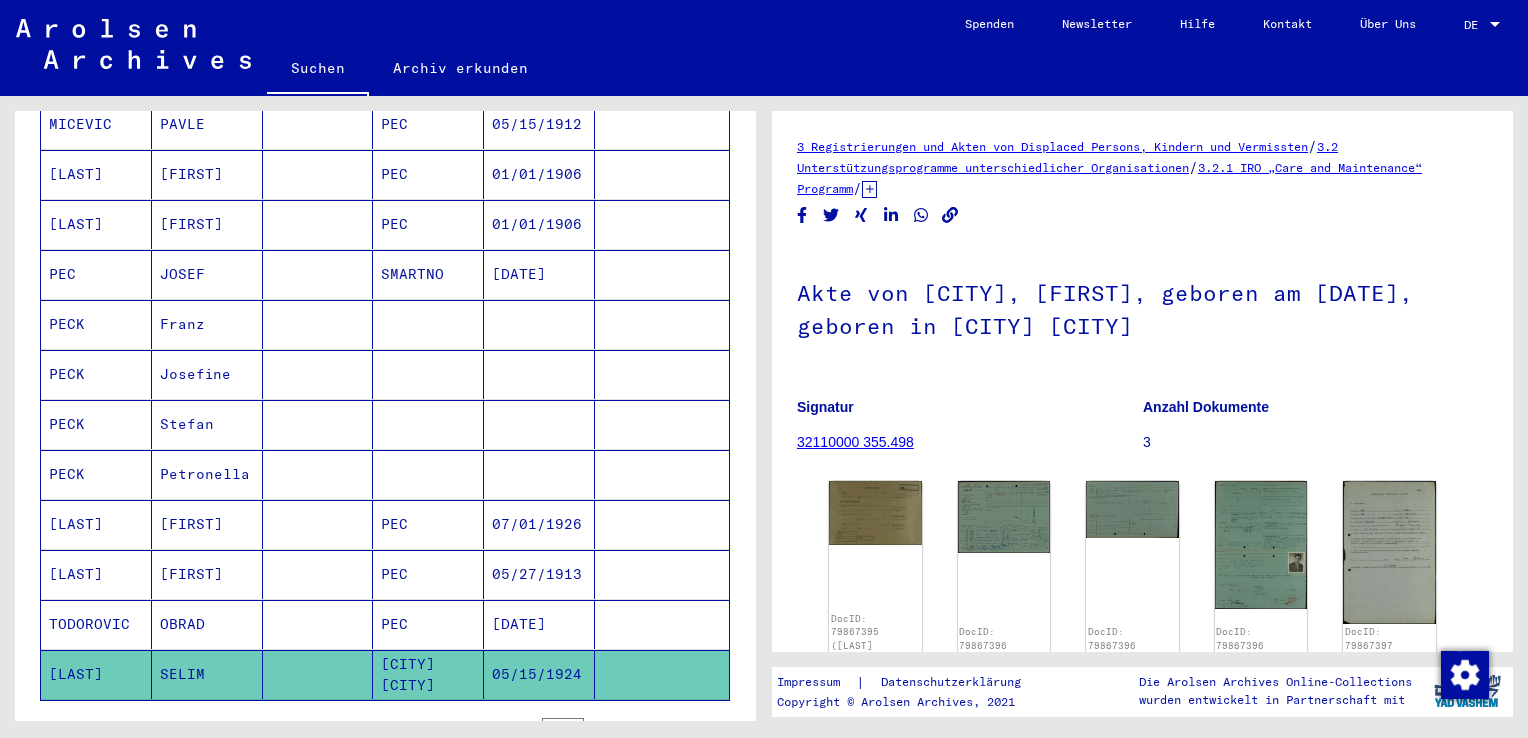 scroll, scrollTop: 0, scrollLeft: 0, axis: both 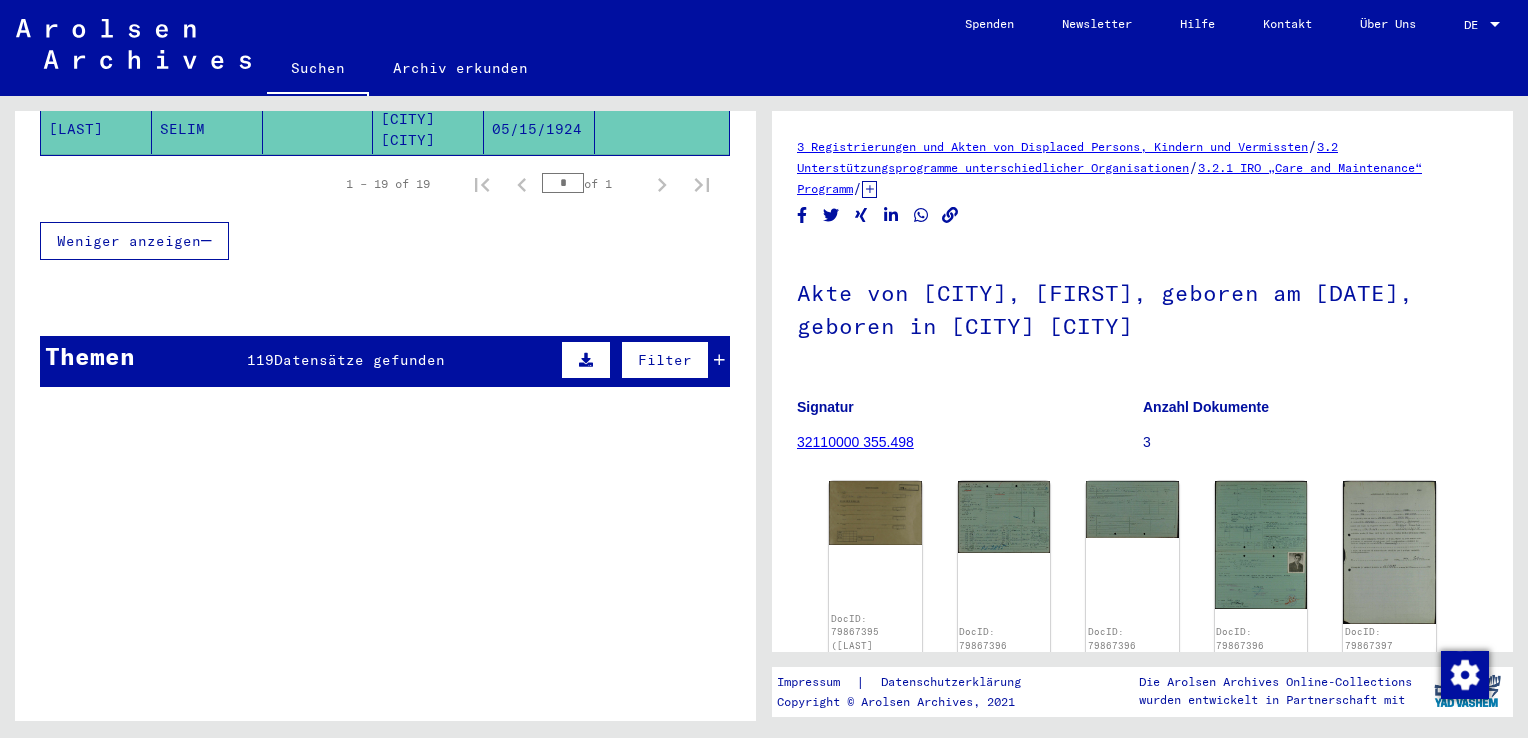click on "Nach Themen oder Namen suchen *** close  Suche     Archival tree units  Personen 19  /  13920  Datensätze gefunden  Filter   Religion   Nationalität   Familienstand   Place of Incarceration   Nachname   Vorname   Geburtsname   Geburtsdatum   Prisoner #   BOJCEVIC   MILAN      PEC   01/23/1910      DUSCHI   ADEM      PEC   08/28/1904      KLEJMAN   PETAR      PEC   08/17/1934      KOSOVA   ANTON      PEC   08/15/1912      MARKOVIC   TODOR      PEC   02/14/1884      MASIC   Peza      Midoale   03/14/1927      MEHLMANN   LORENZ      PEC   08/05/1898      MICEVIC   PAVLE      PEC   05/15/1912      MITKOVIC   Srecko      PEC   01/01/1906      MITKOVIC   Srecko      PEC   01/01/1906      PEC   JOSEF      SMARTNO   01/22/1931      PECK   Franz               PECK   Josefine               PECK   Stefan               PECK   Petronella               SOSKIC   RASTISLAV      PEC   07/01/1926      STERDJEVIC   SPASOJE      PEC   05/27/1913      TODOROVIC   OBRAD      PEC   11/10/1906      UKA   SELIM" 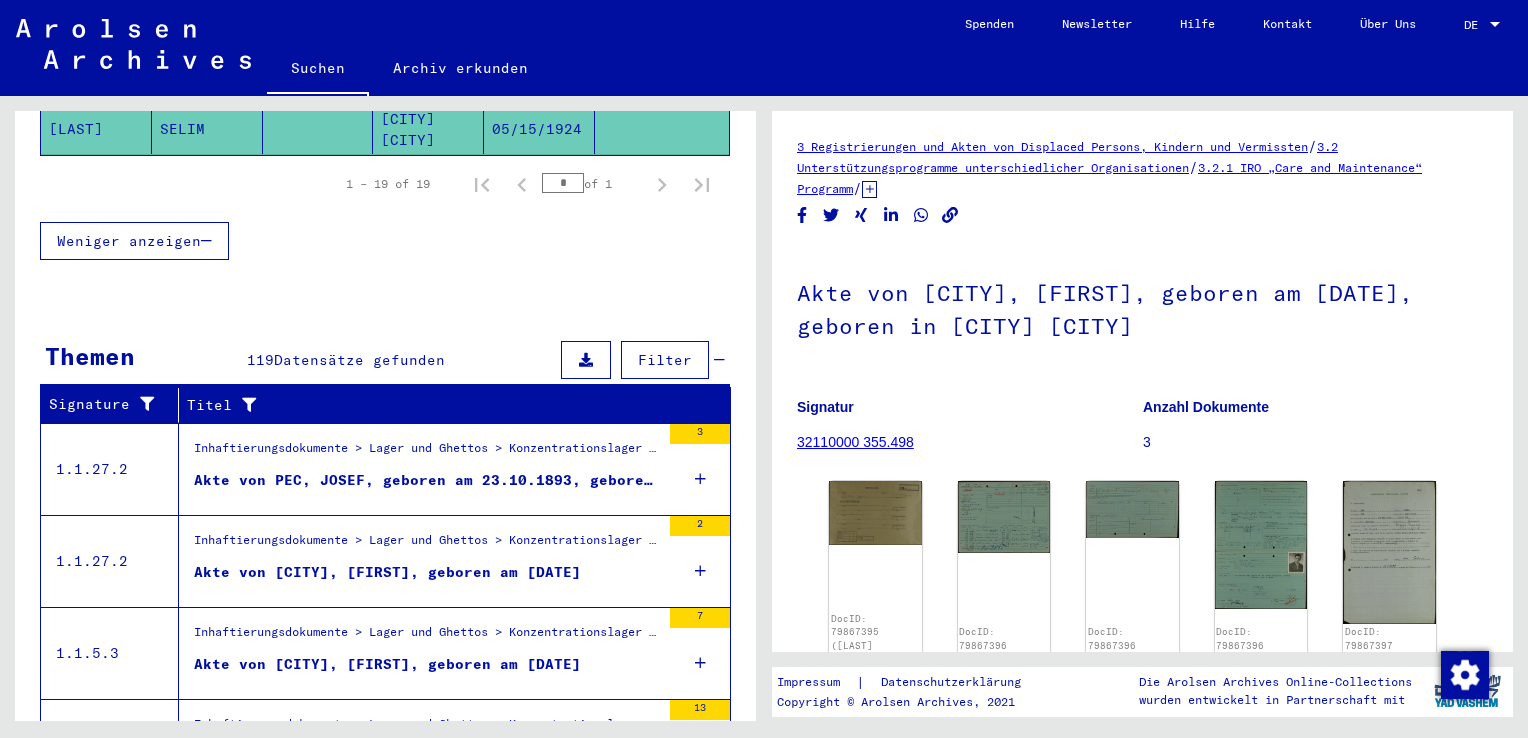 click on "DocID: 79867395 ([LAST] [LAST]) DocID: 79867396 ([LAST] [LAST]) DocID: 79867396 ([LAST] [LAST]) DocID: 79867396 ([LAST] [LAST]) DocID: 79867397 ([LAST] [LAST])" 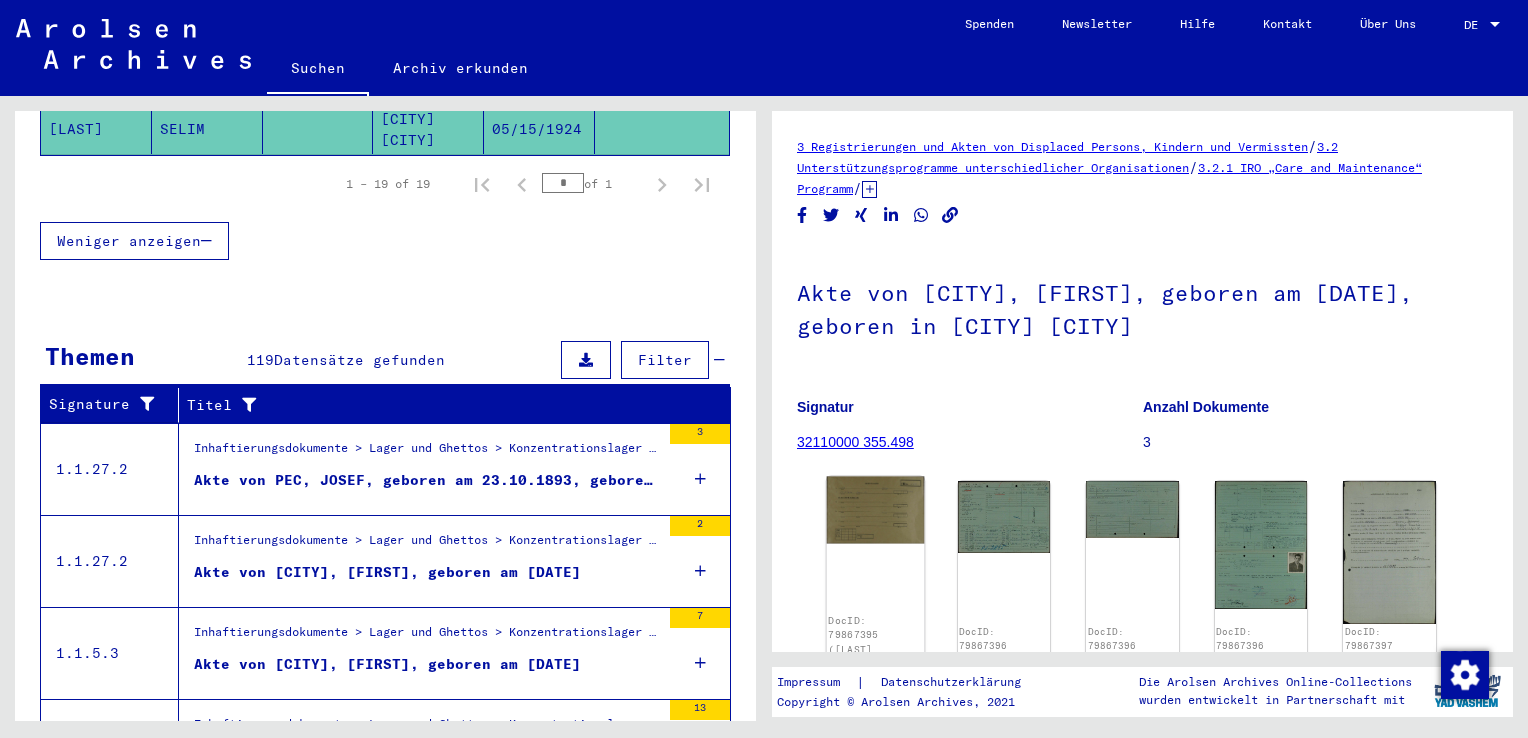 click 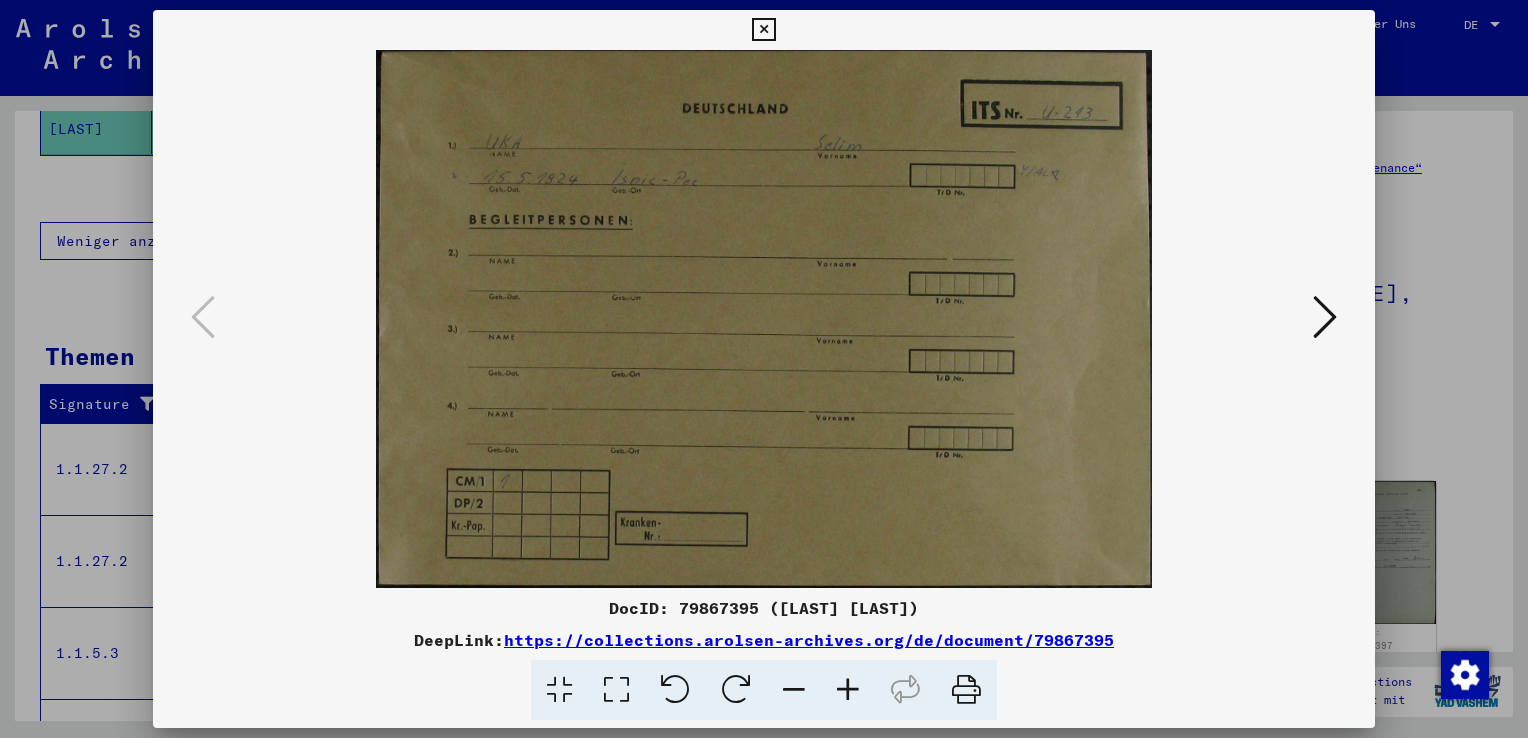 click at bounding box center [764, 319] 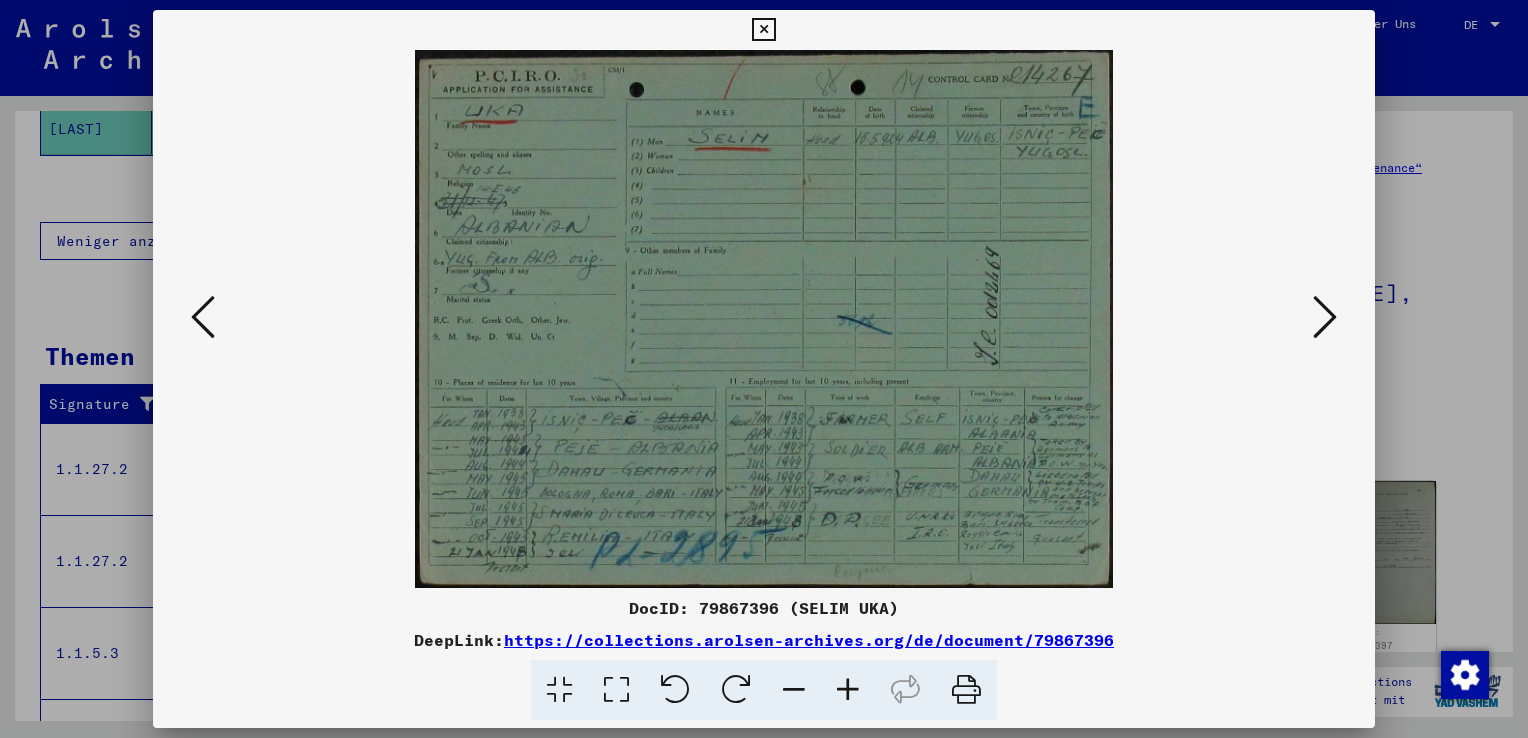click at bounding box center [848, 690] 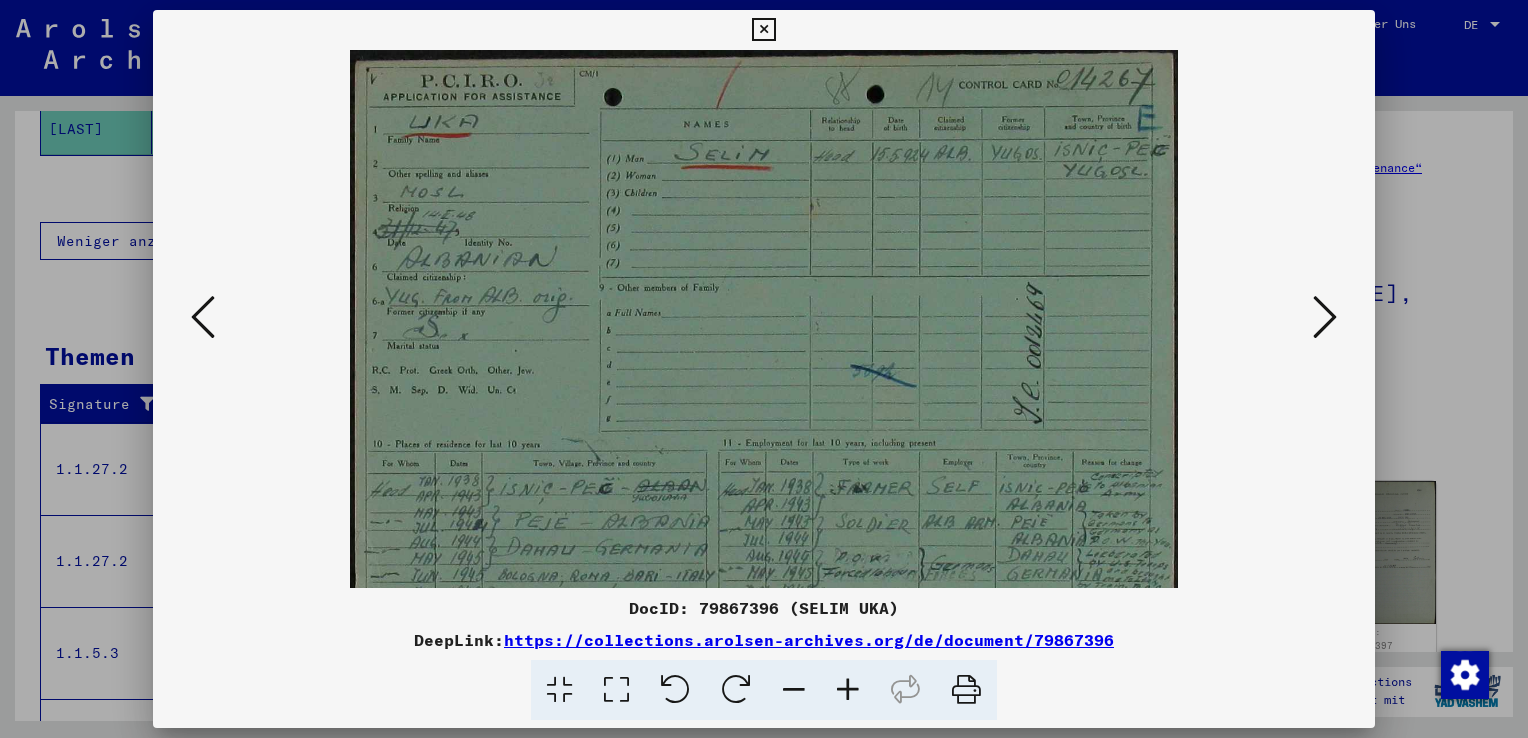 click at bounding box center [848, 690] 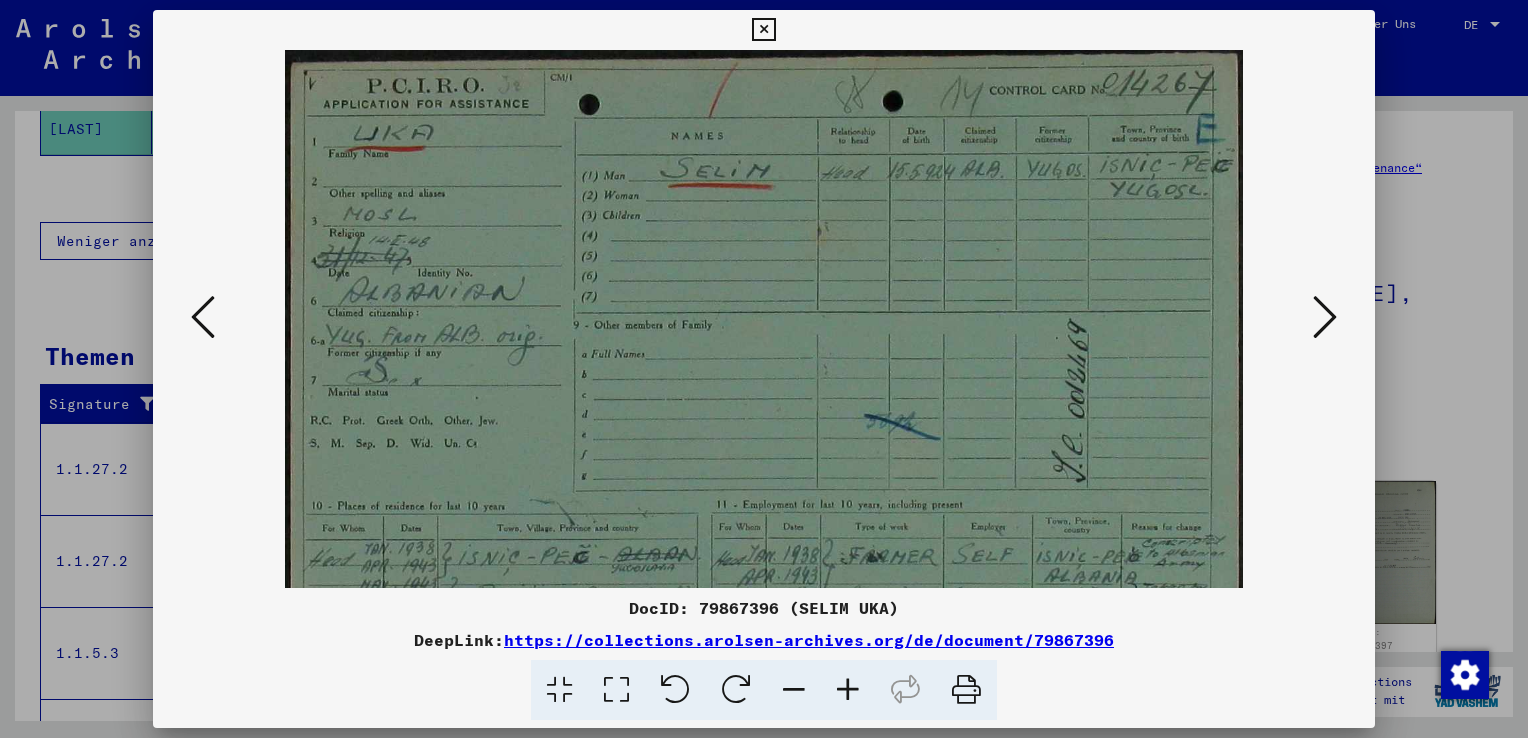 click at bounding box center (848, 690) 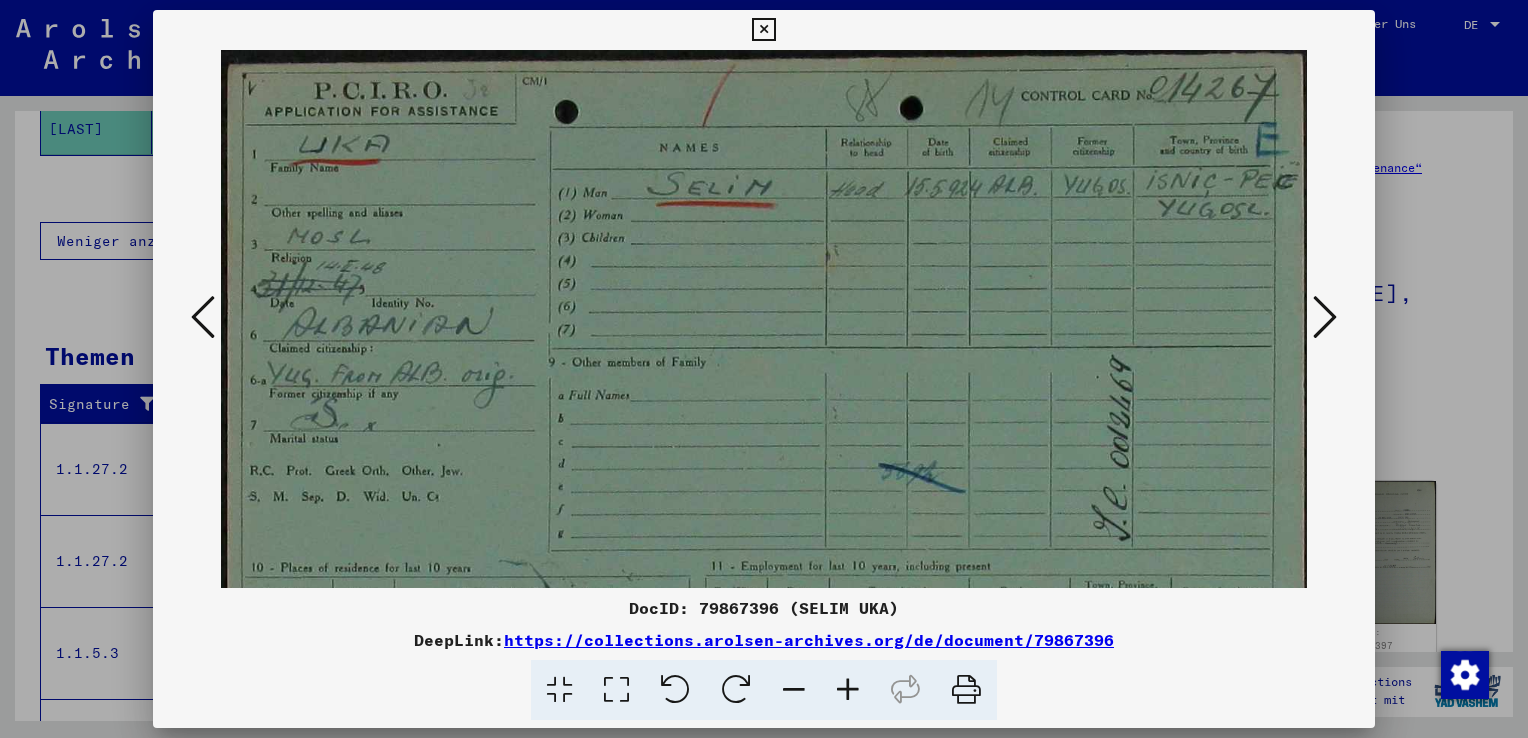 click at bounding box center [848, 690] 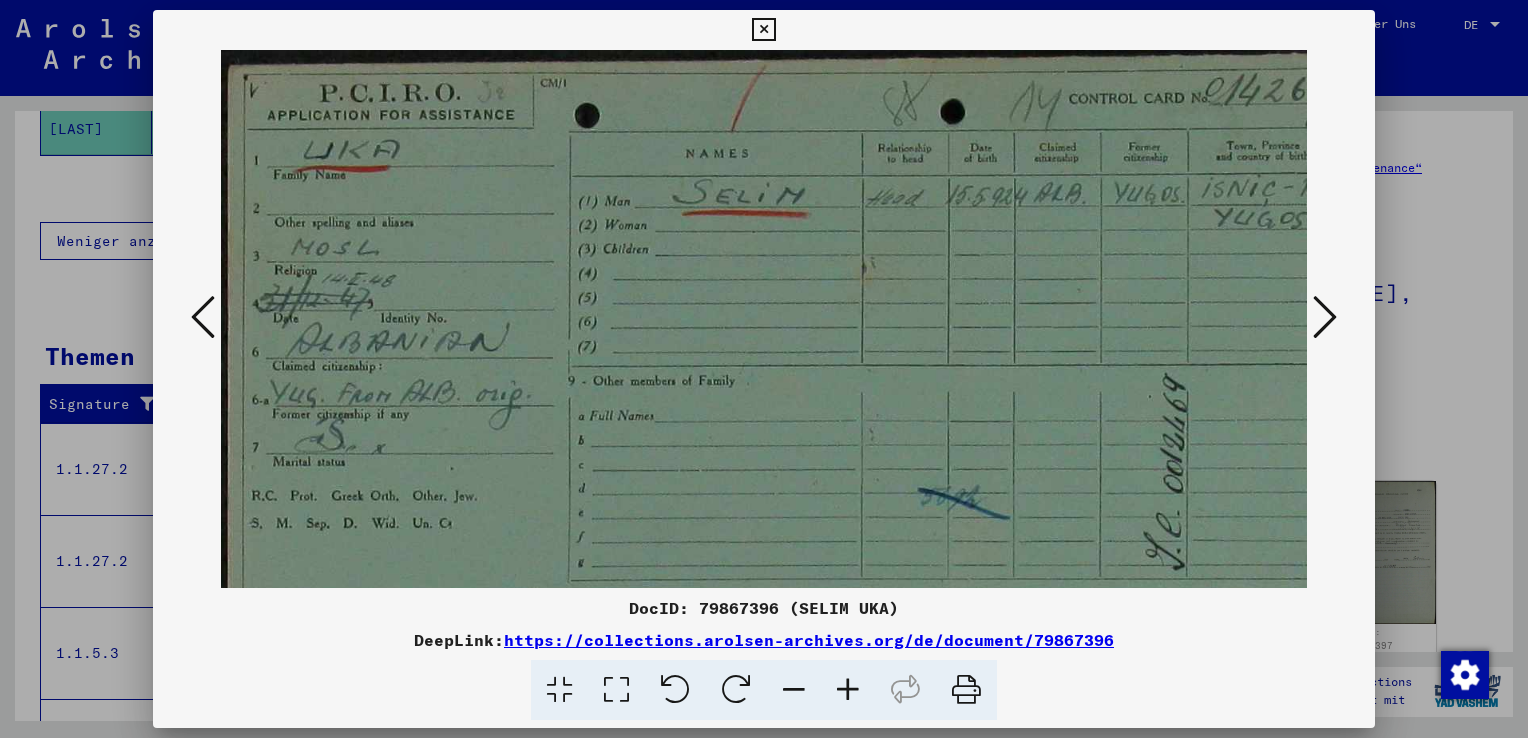 click at bounding box center [848, 690] 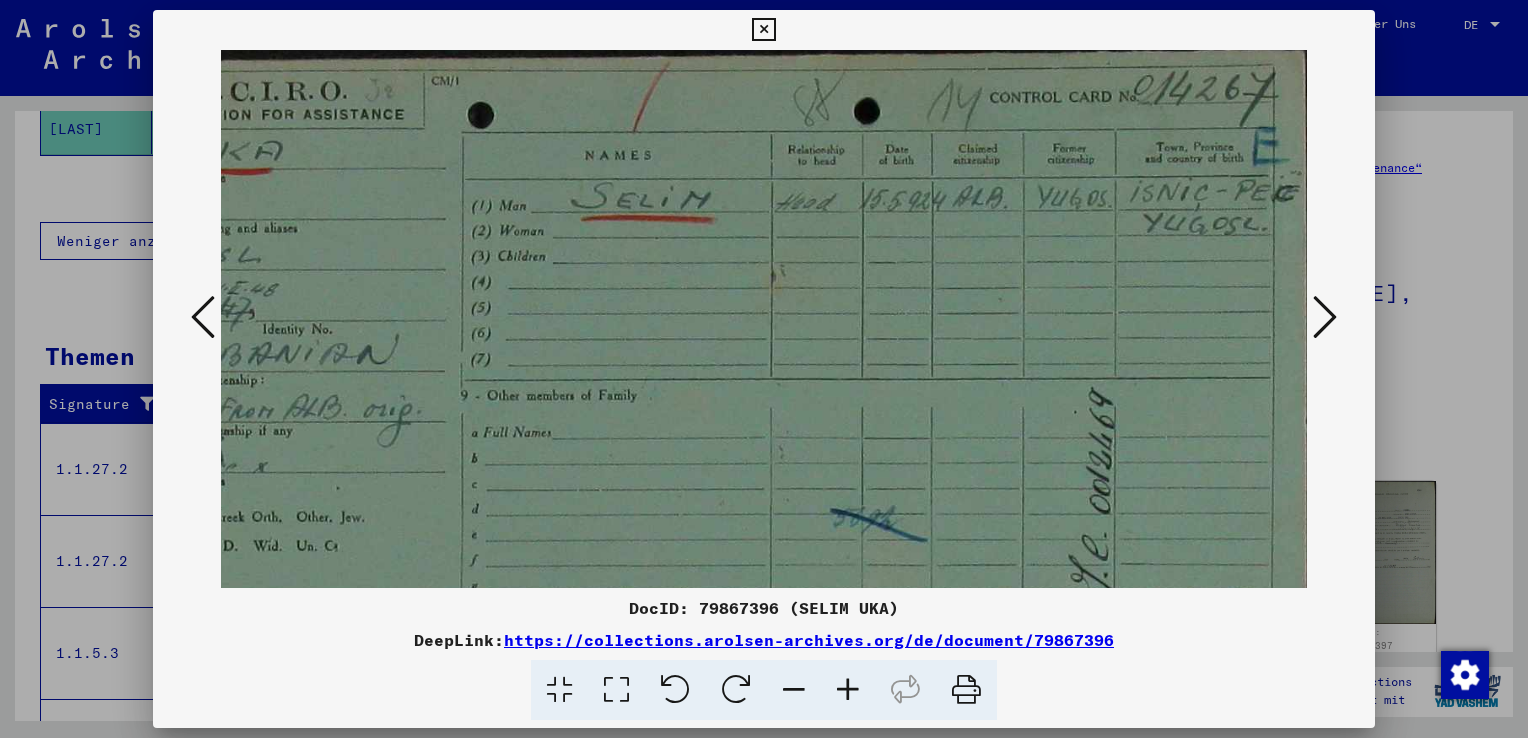 scroll, scrollTop: 5, scrollLeft: 127, axis: both 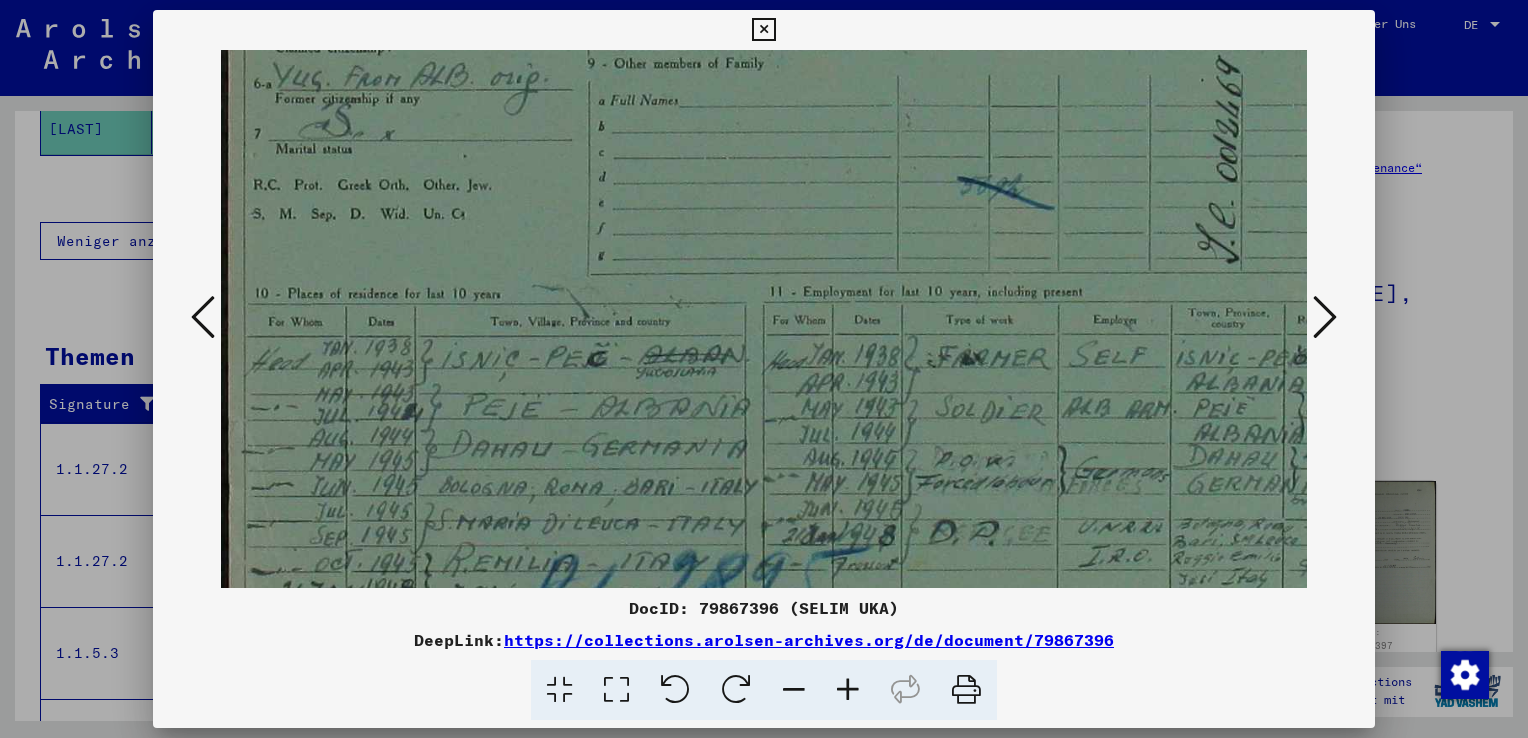 drag, startPoint x: 758, startPoint y: 511, endPoint x: 802, endPoint y: 204, distance: 310.13705 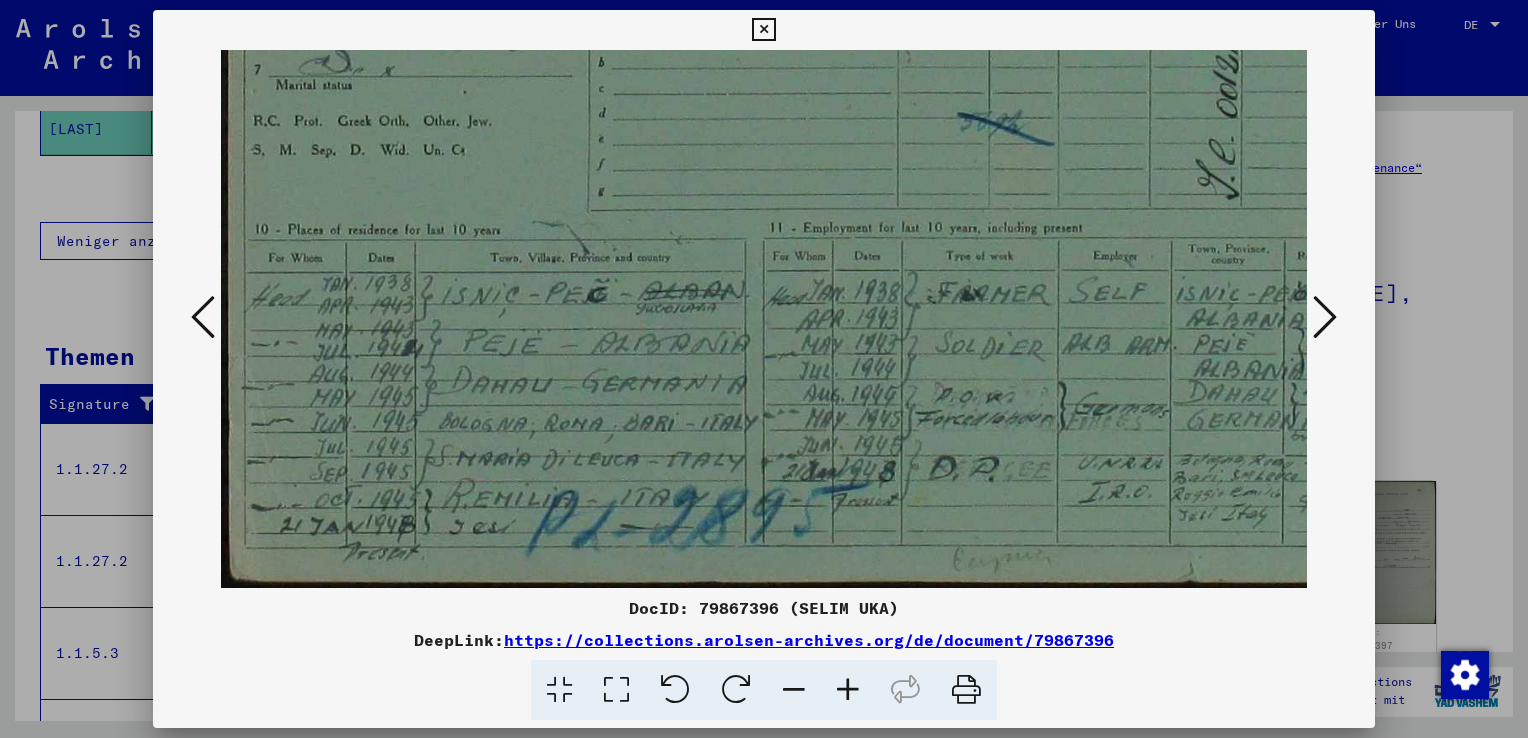 drag, startPoint x: 621, startPoint y: 514, endPoint x: 628, endPoint y: 430, distance: 84.29116 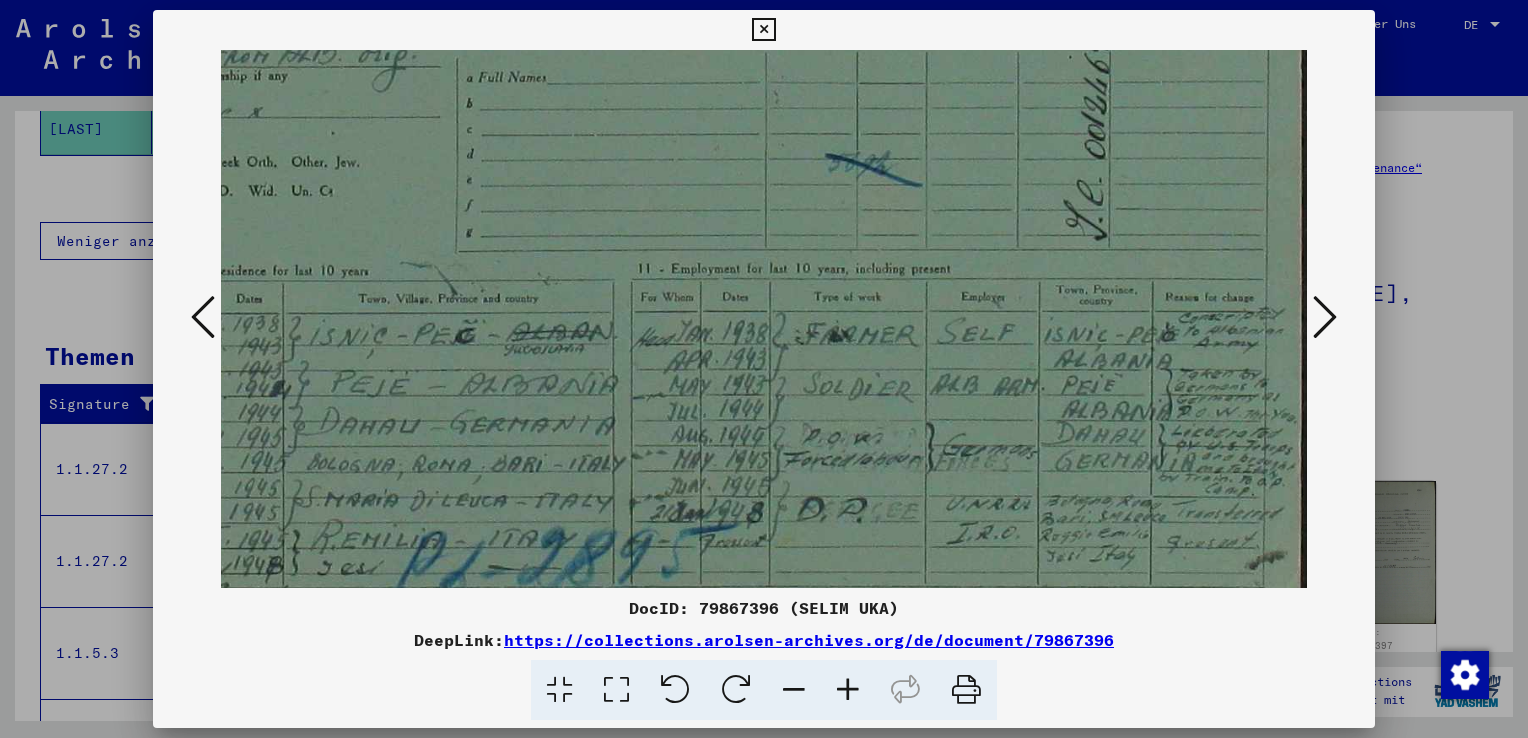 scroll, scrollTop: 358, scrollLeft: 132, axis: both 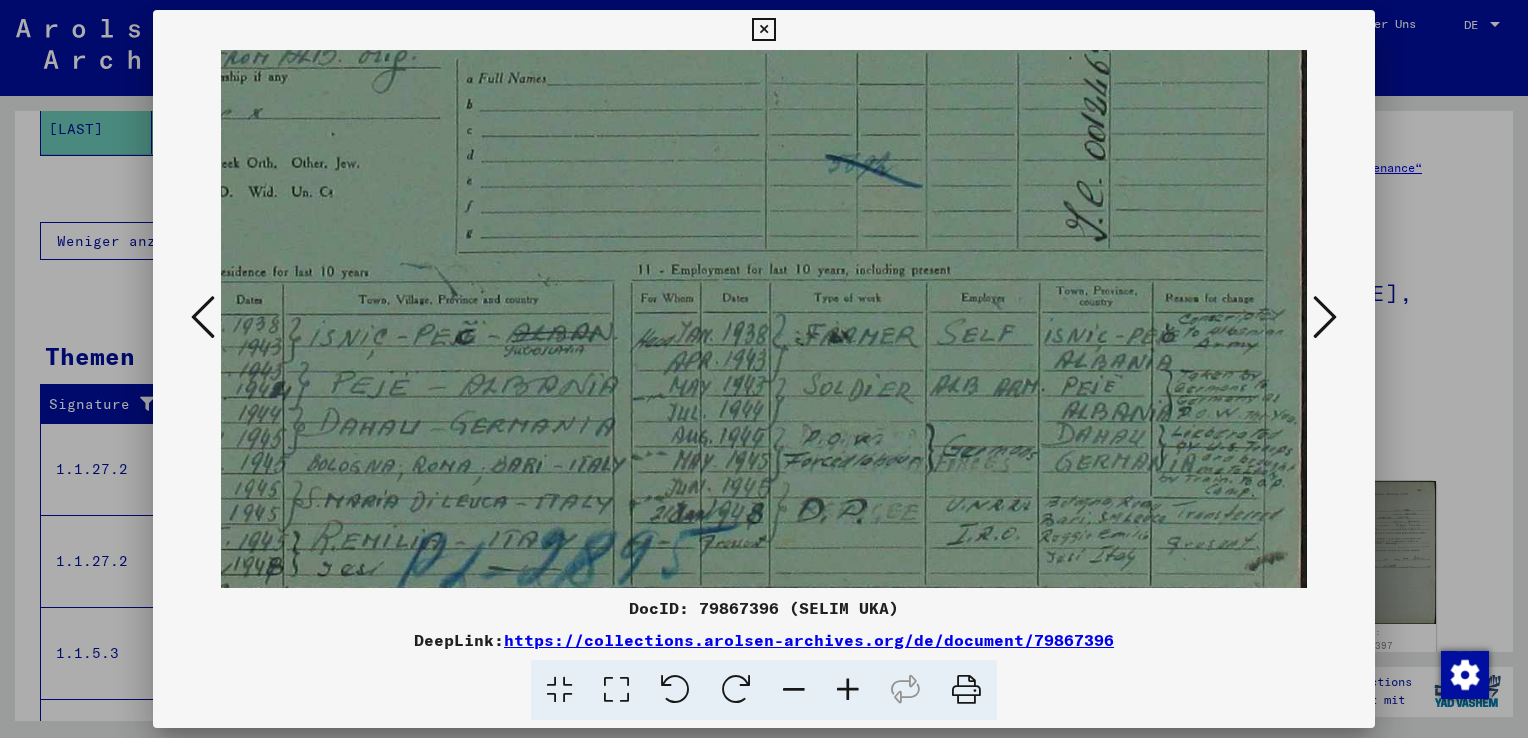 drag, startPoint x: 914, startPoint y: 435, endPoint x: 632, endPoint y: 477, distance: 285.1105 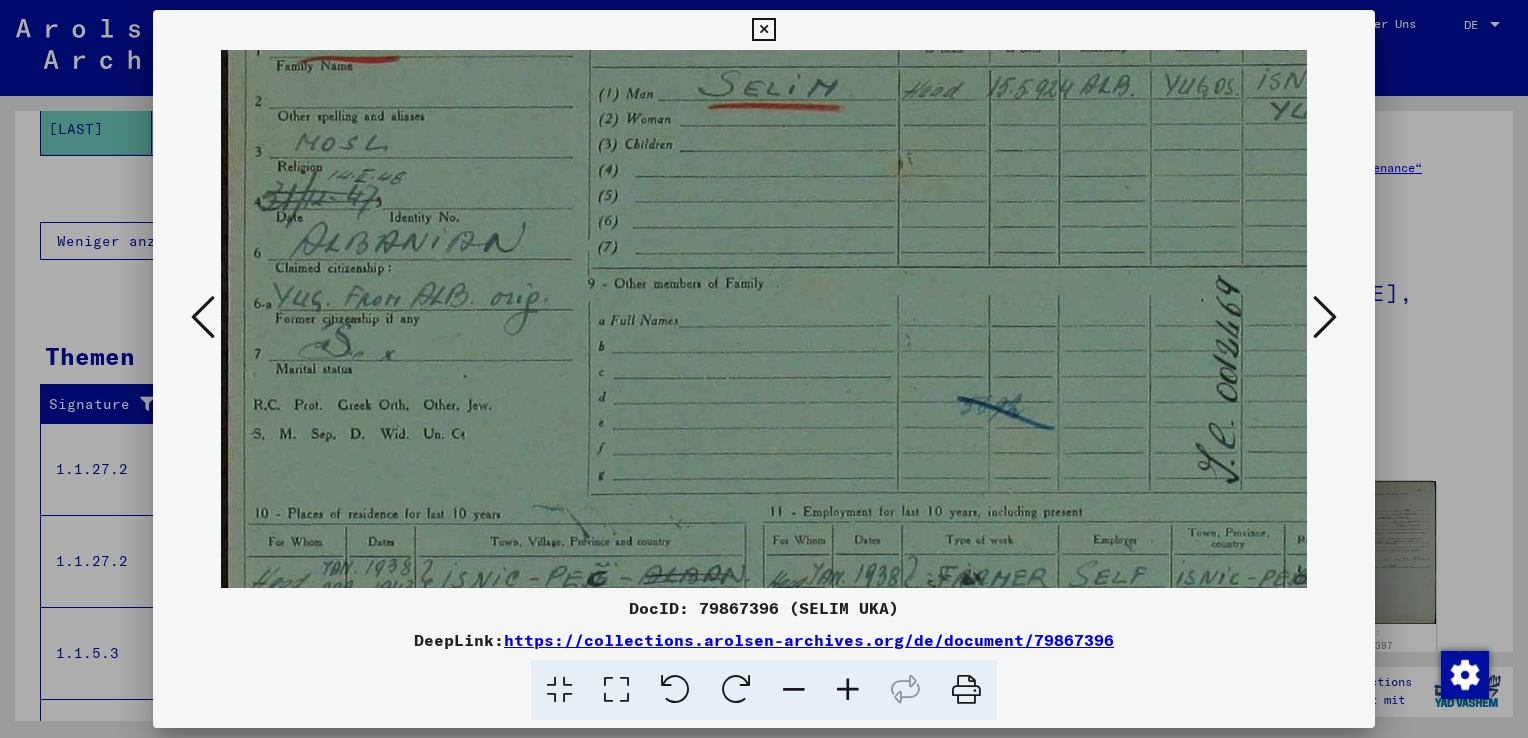 drag, startPoint x: 632, startPoint y: 477, endPoint x: 992, endPoint y: 726, distance: 437.7225 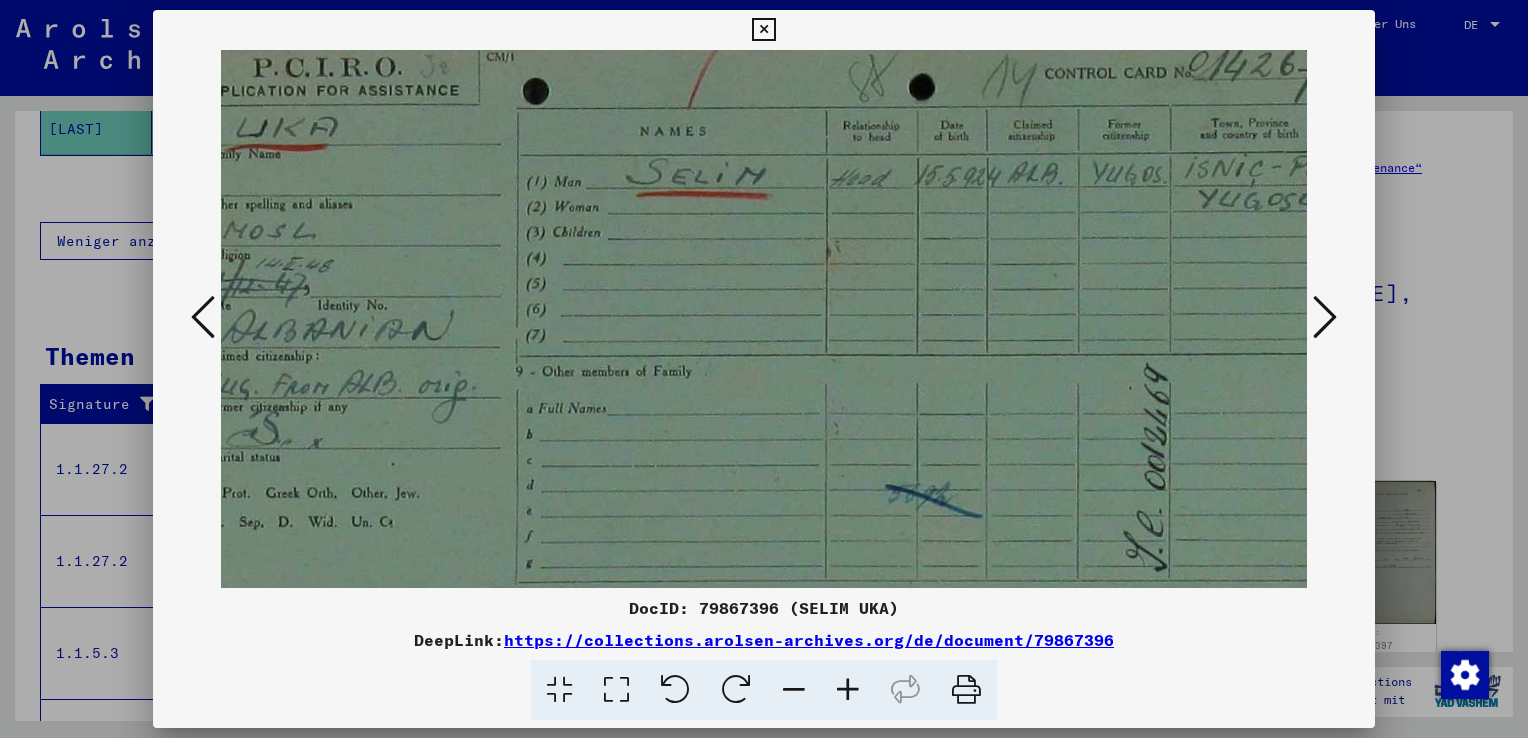 scroll, scrollTop: 20, scrollLeft: 132, axis: both 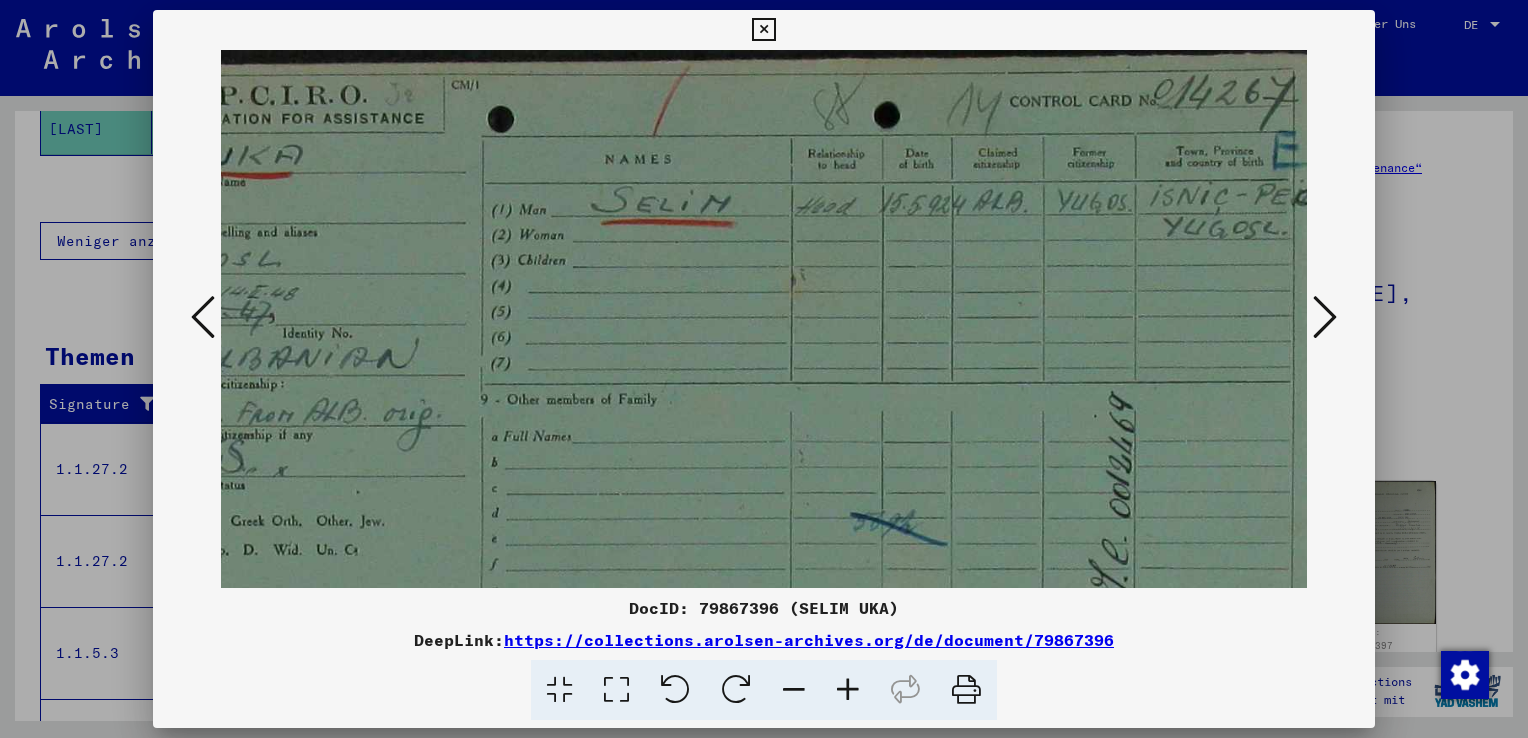 drag, startPoint x: 849, startPoint y: 494, endPoint x: 778, endPoint y: 688, distance: 206.58412 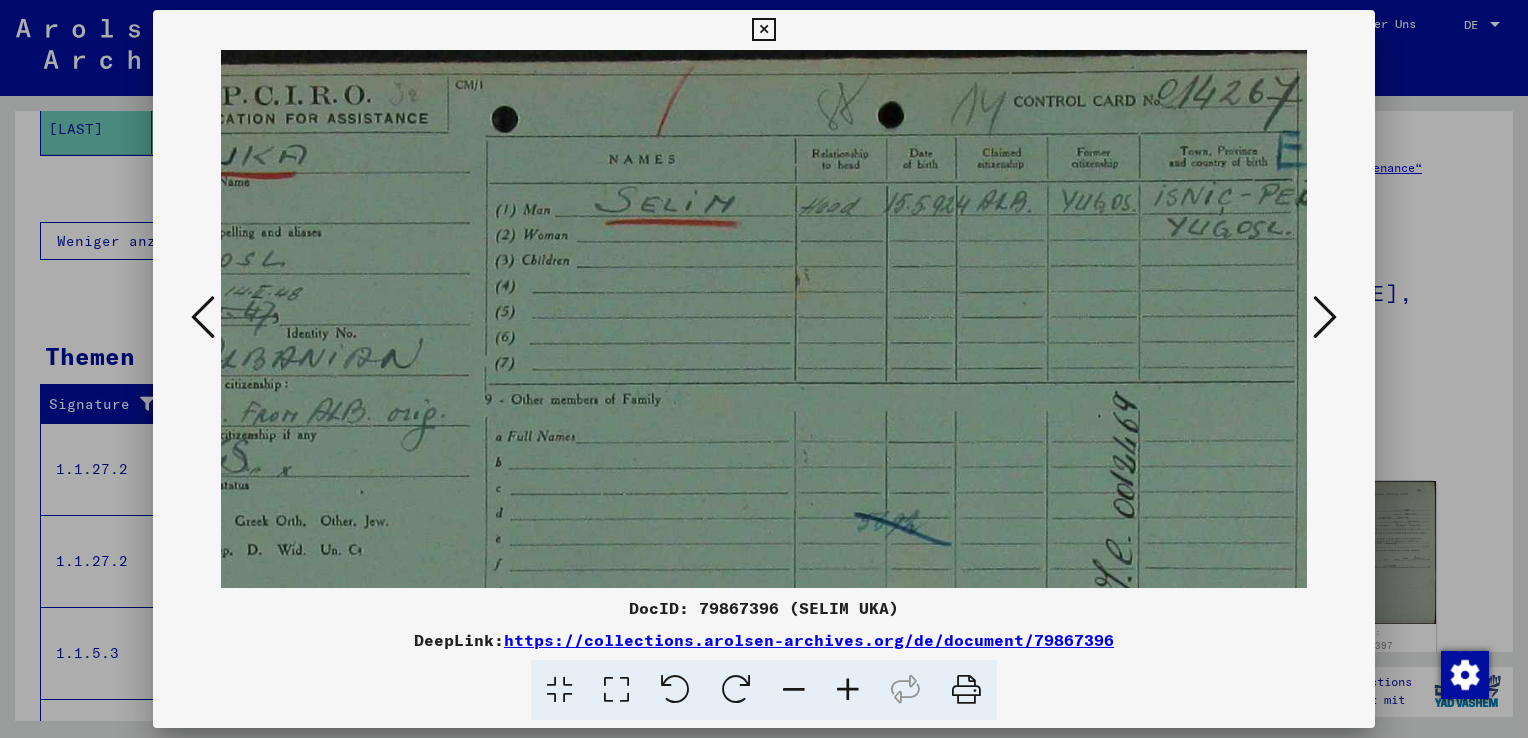click at bounding box center (1325, 318) 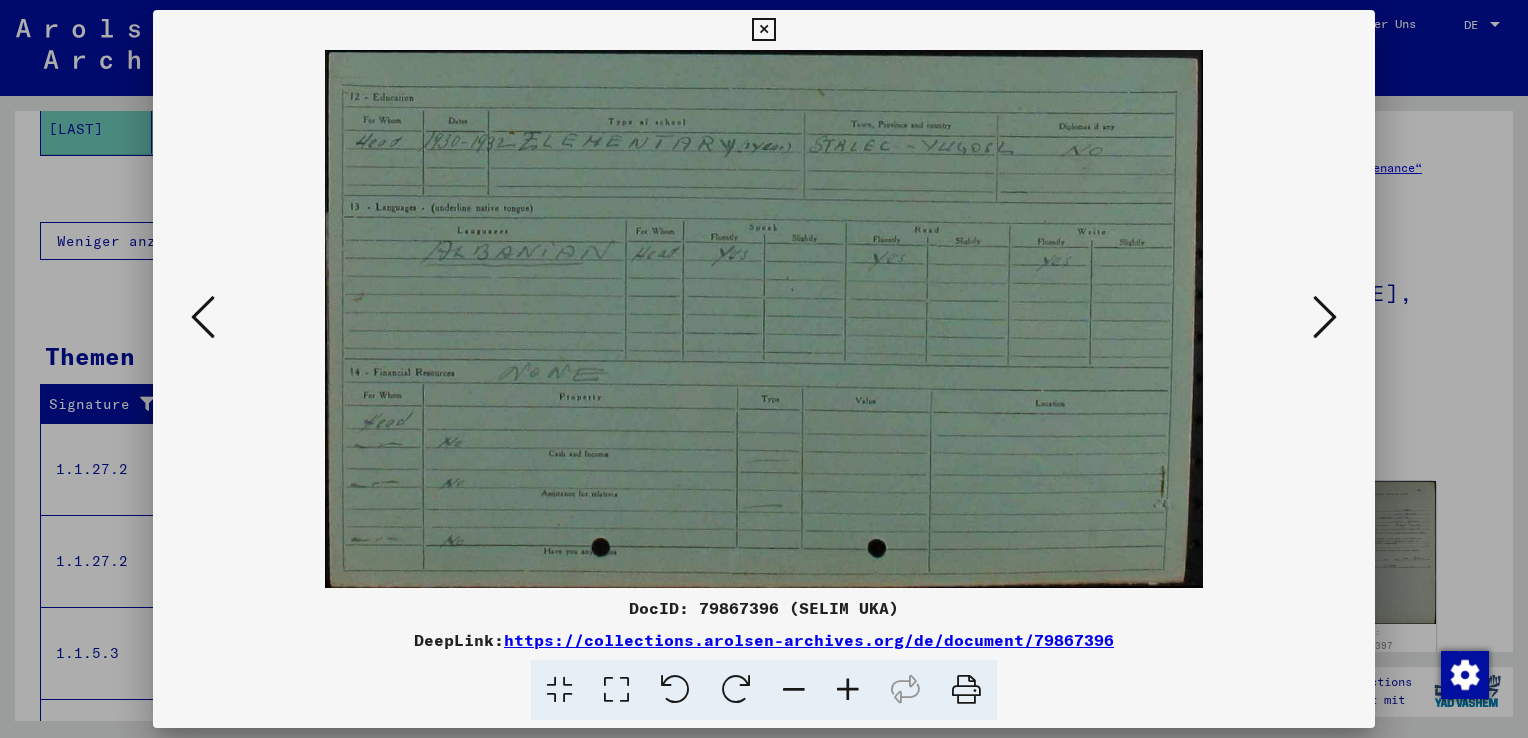 click at bounding box center (1325, 317) 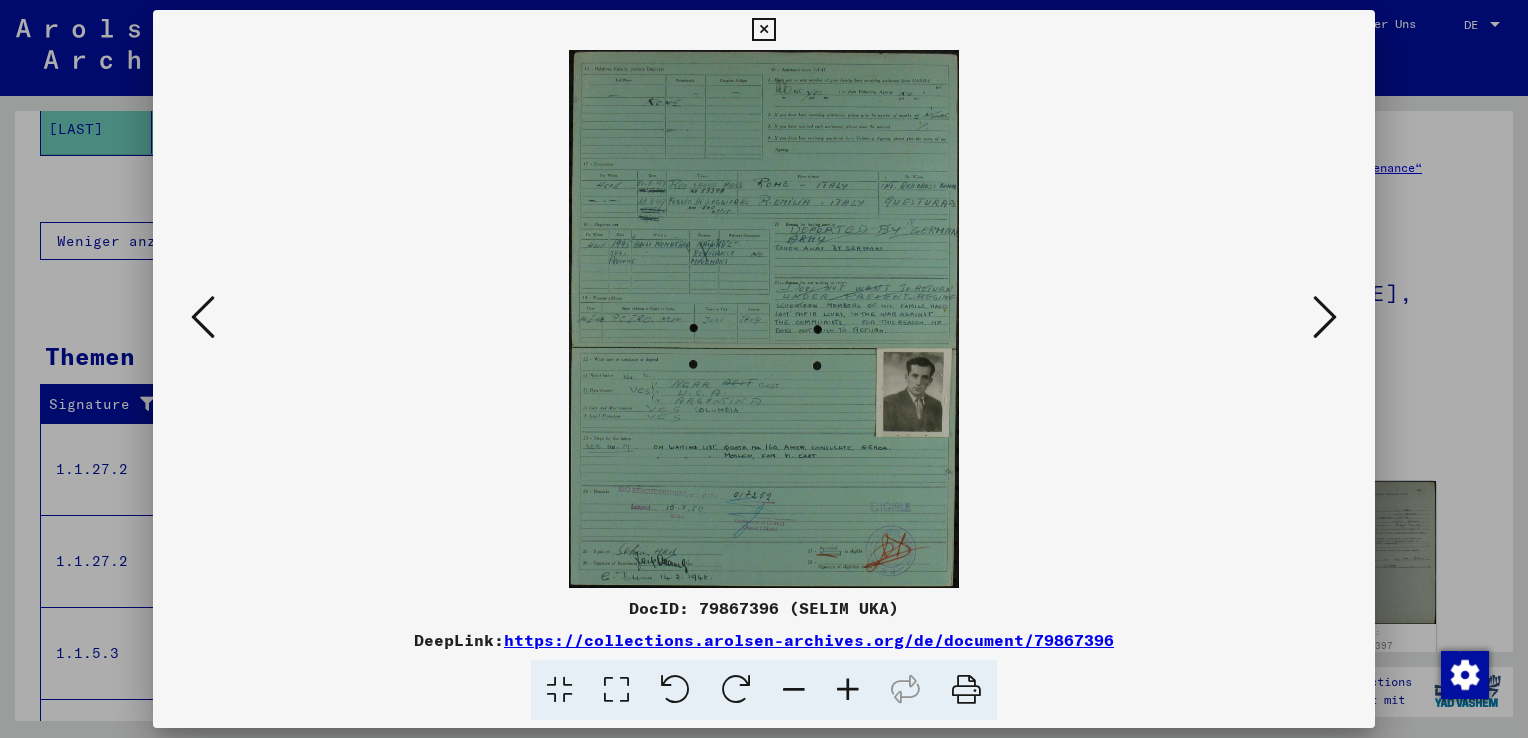 click at bounding box center [848, 690] 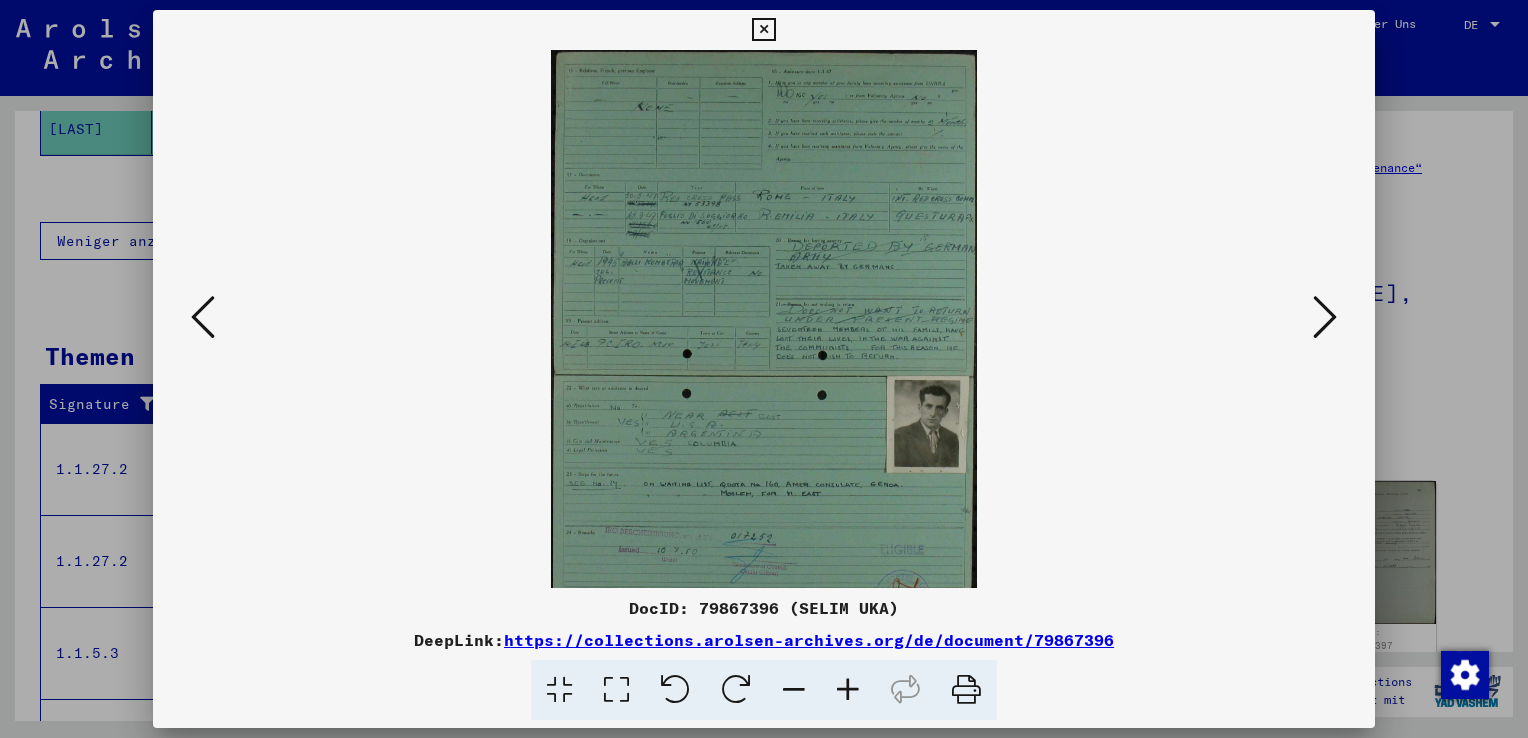 click at bounding box center [848, 690] 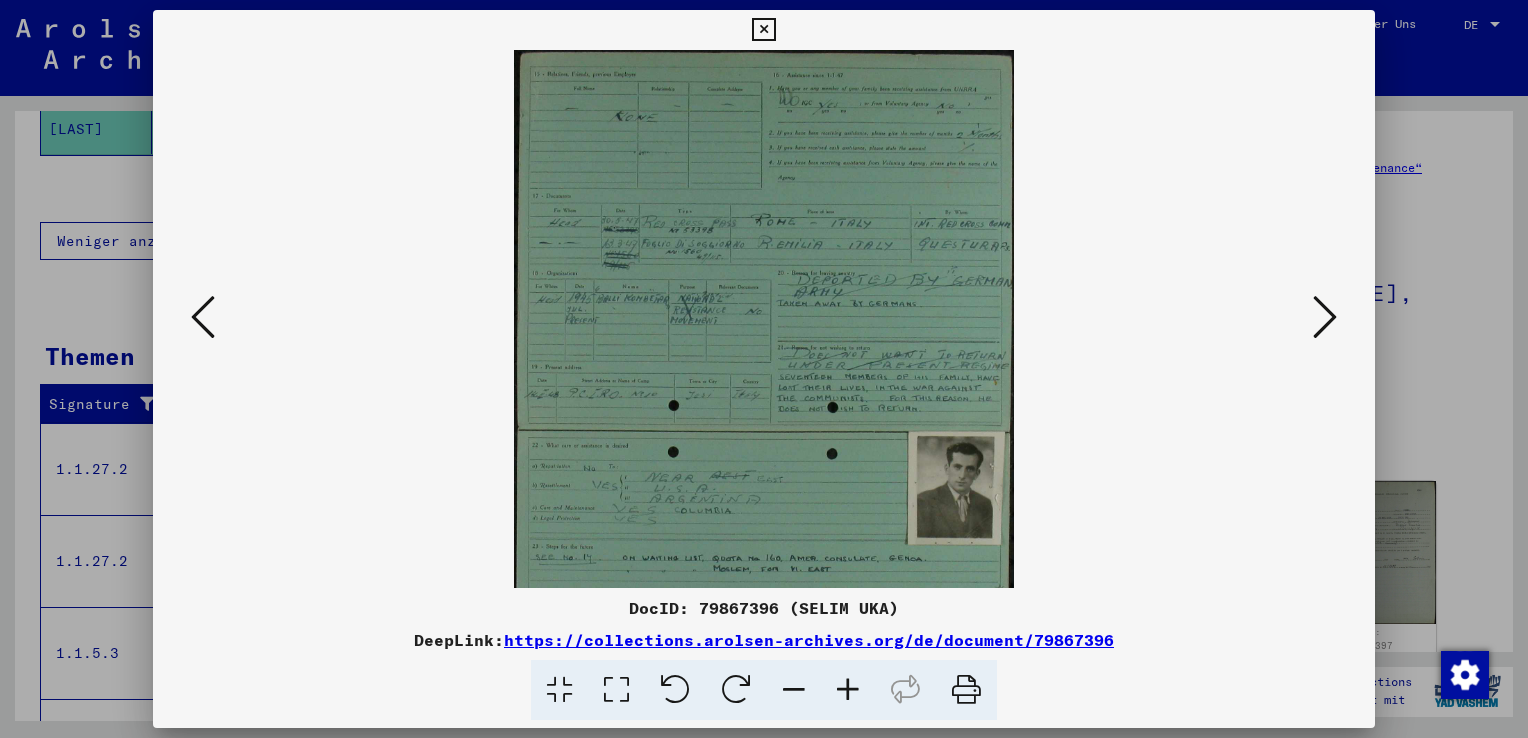 click at bounding box center [848, 690] 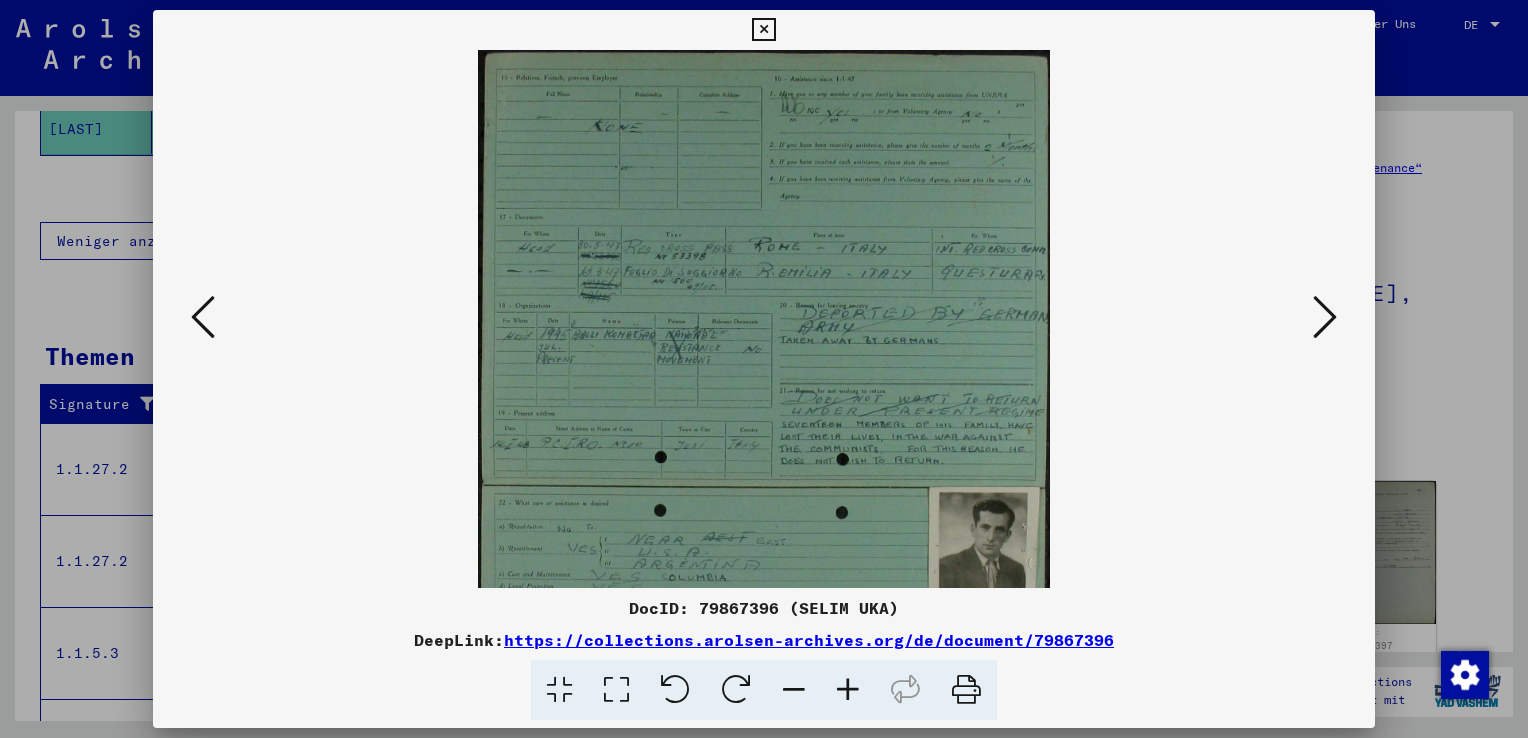 click at bounding box center [848, 690] 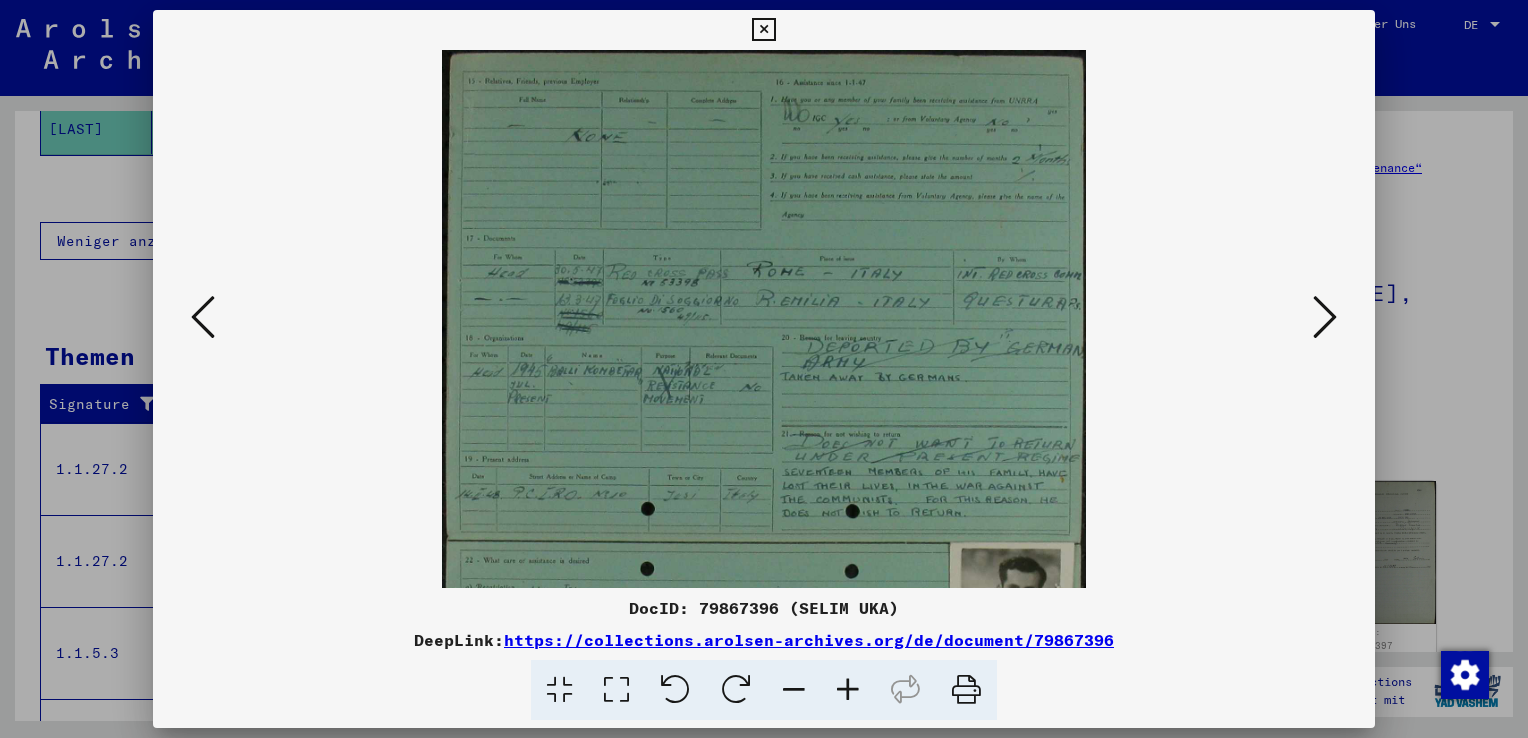 click at bounding box center [848, 690] 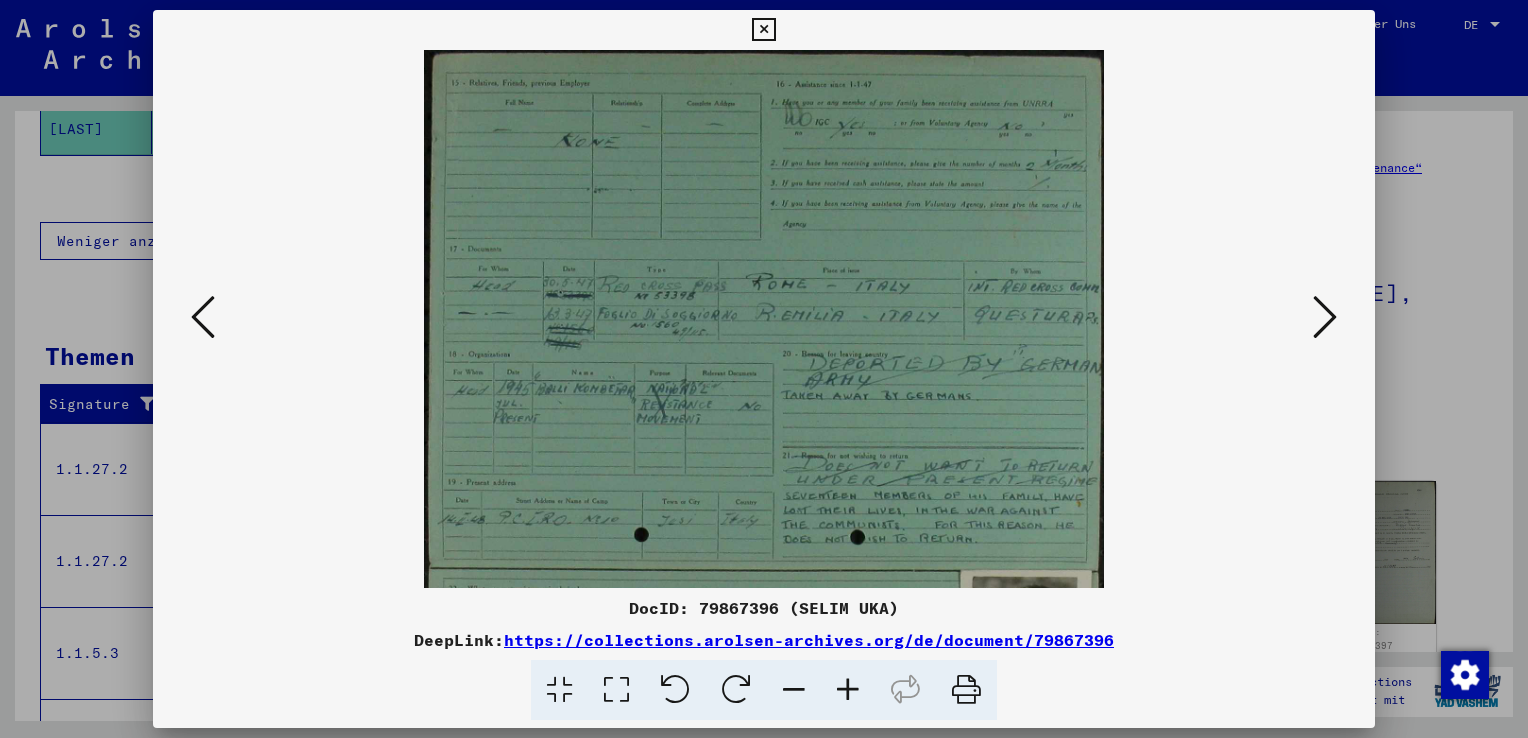 click at bounding box center [848, 690] 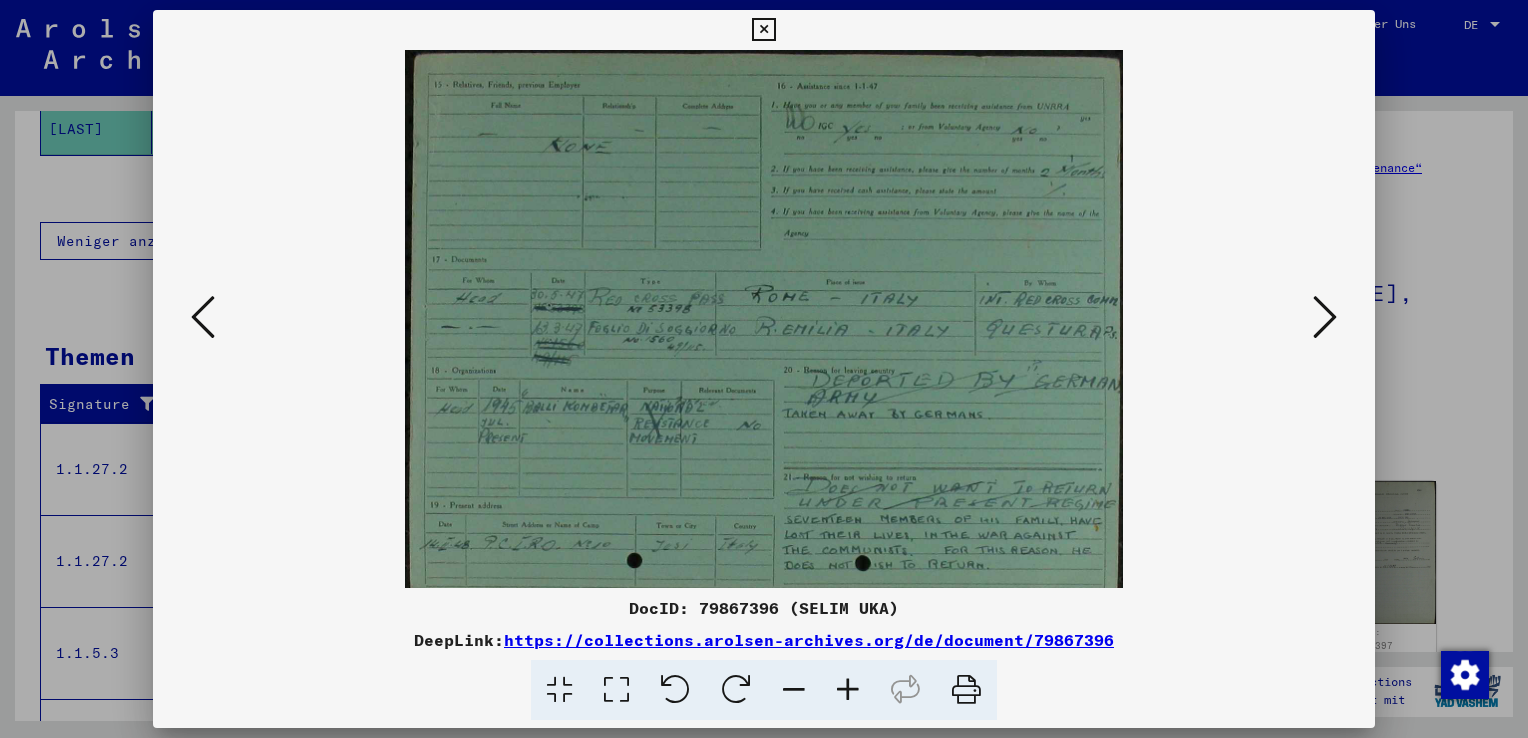 click at bounding box center (848, 690) 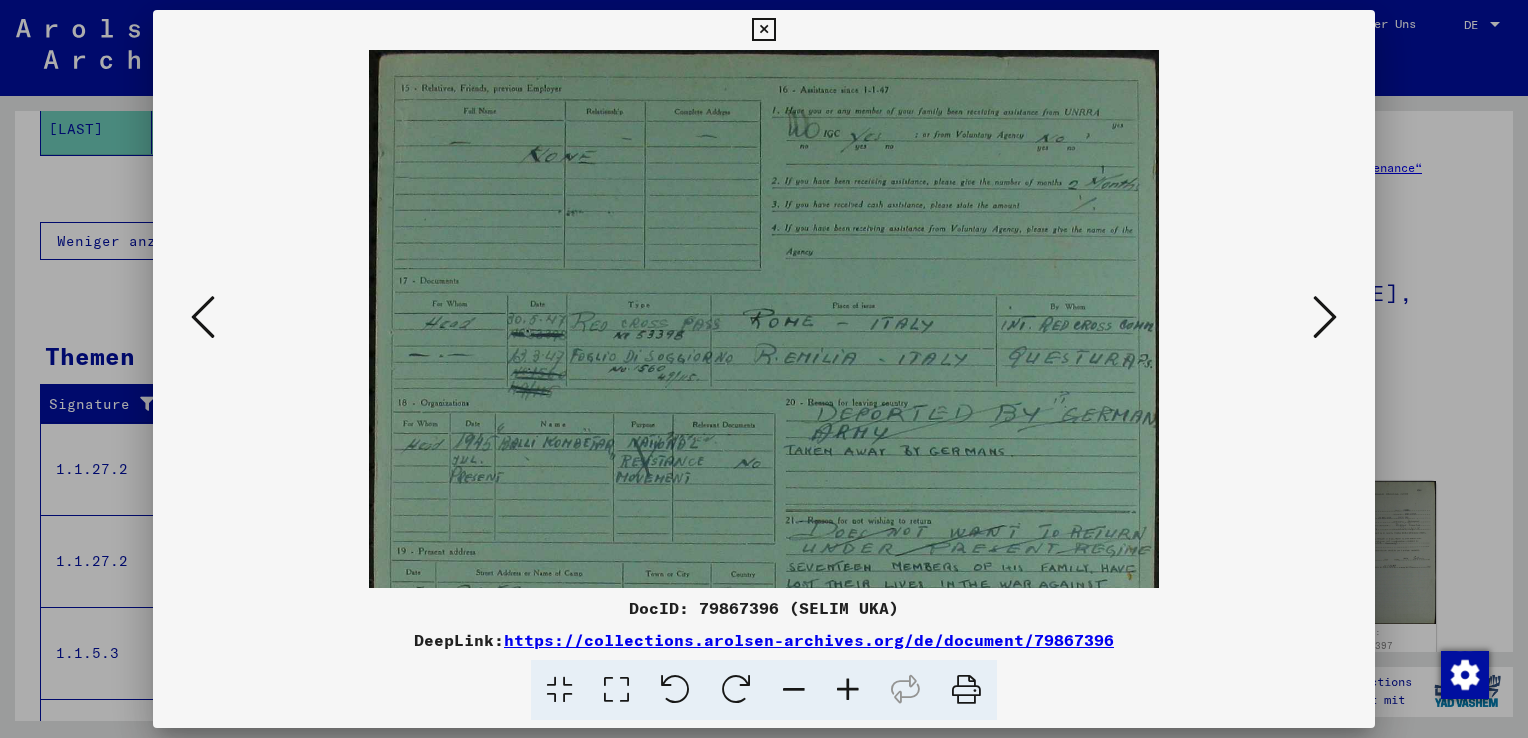 click at bounding box center [848, 690] 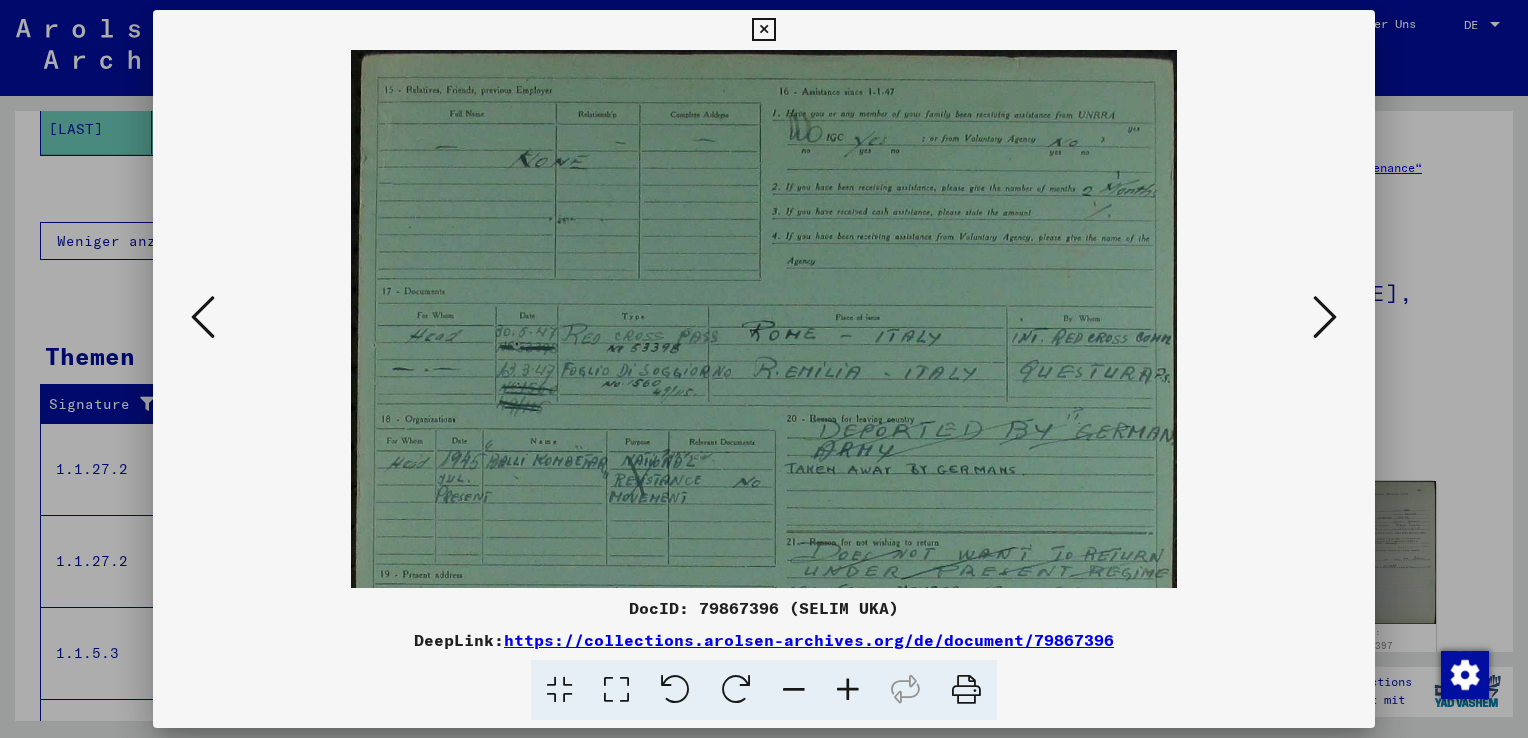 click at bounding box center [848, 690] 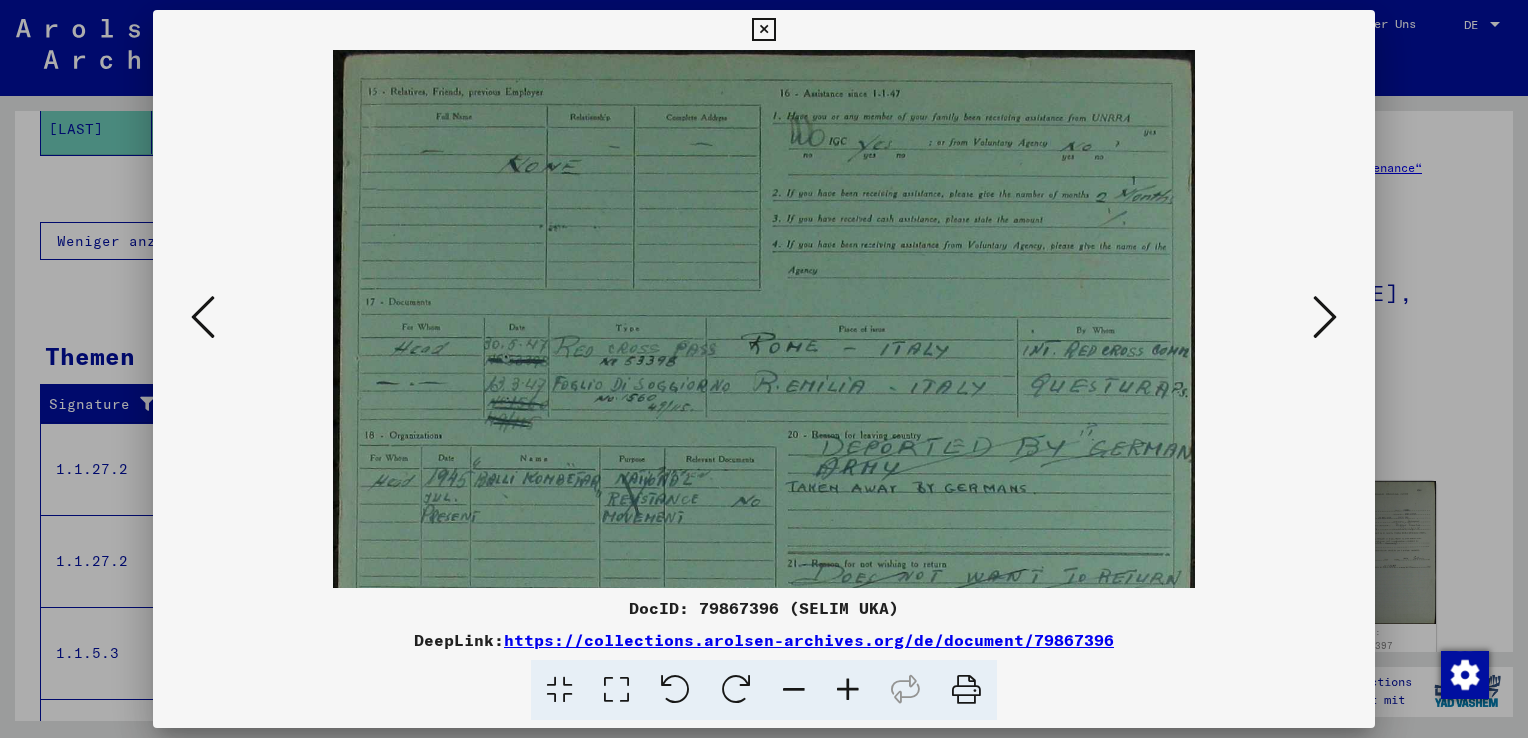 click at bounding box center [848, 690] 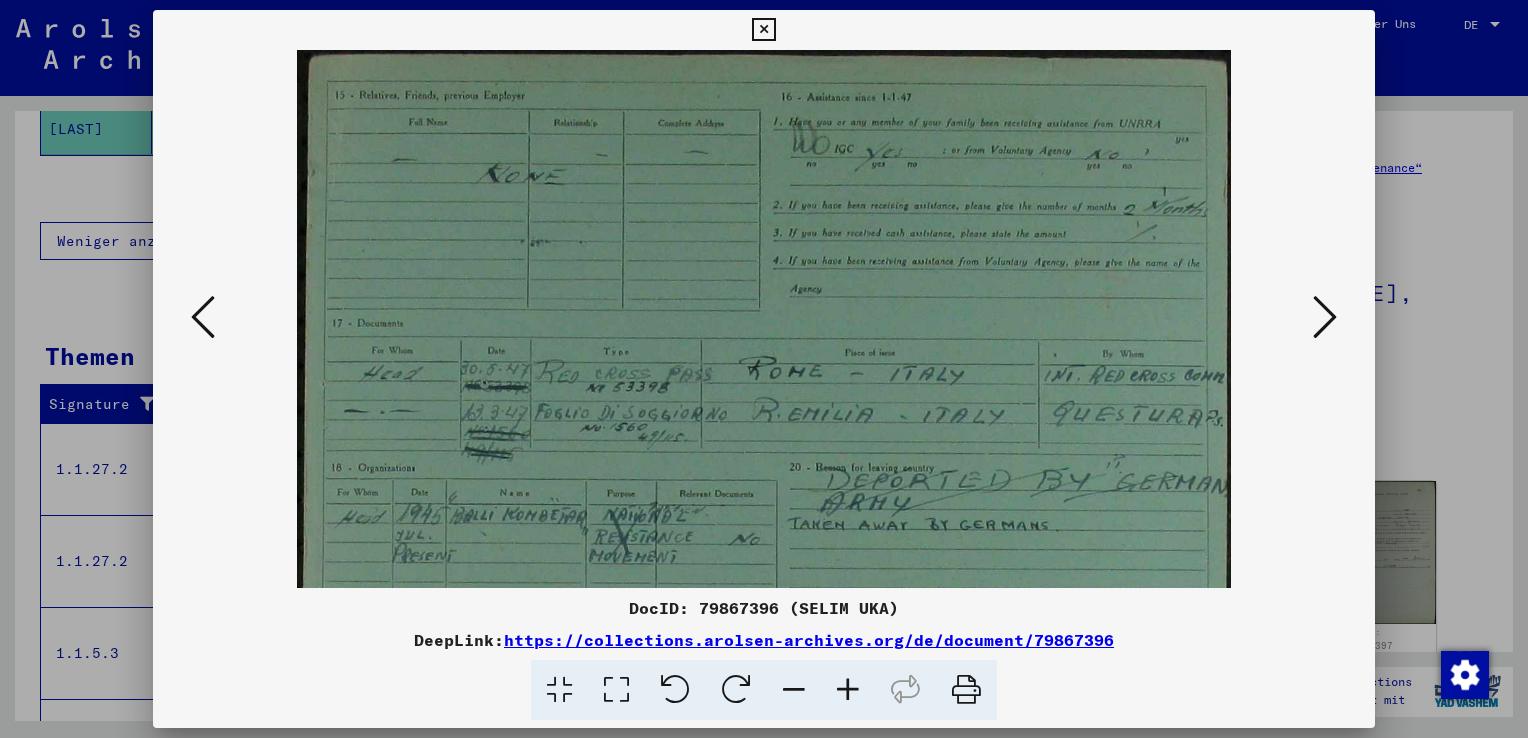 click at bounding box center [848, 690] 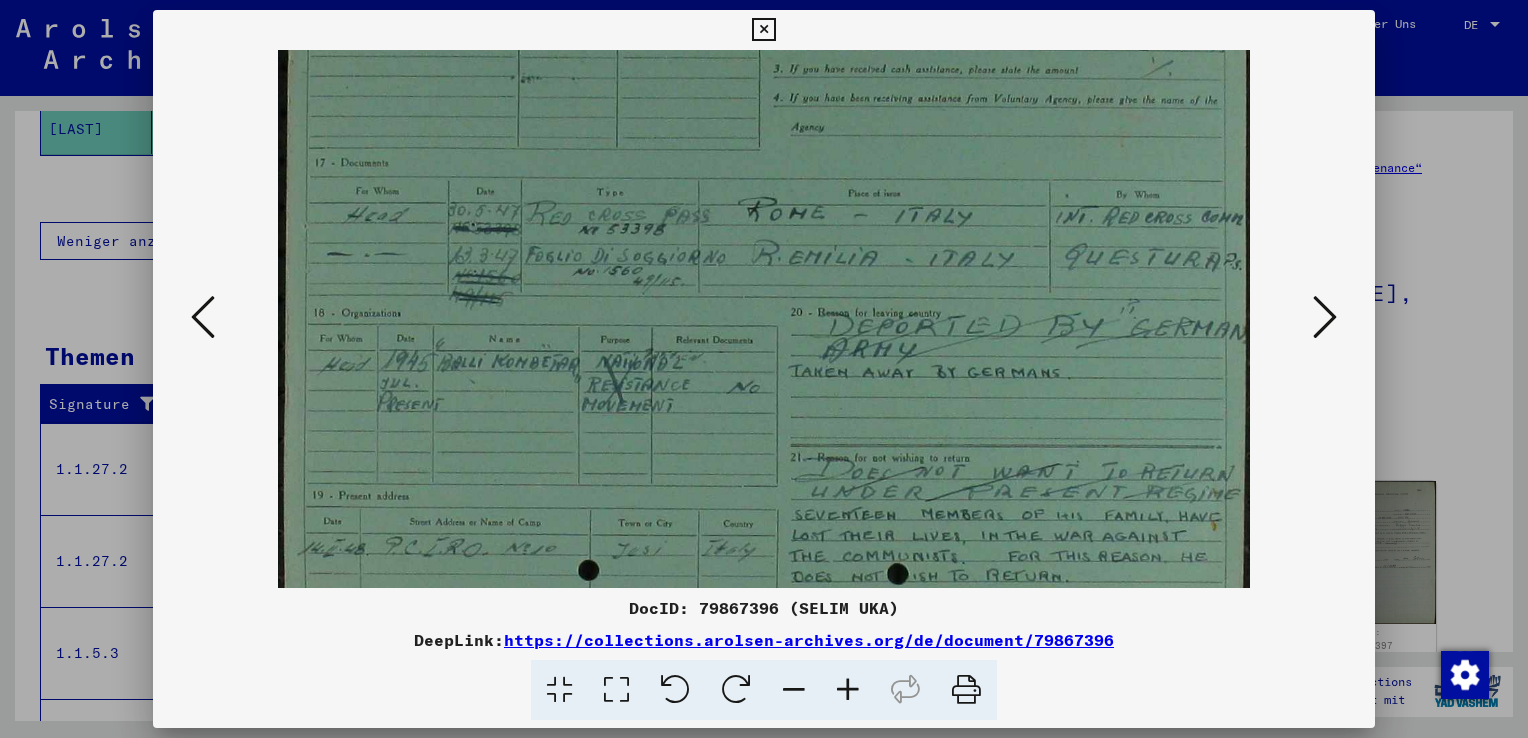drag, startPoint x: 848, startPoint y: 414, endPoint x: 776, endPoint y: 240, distance: 188.30826 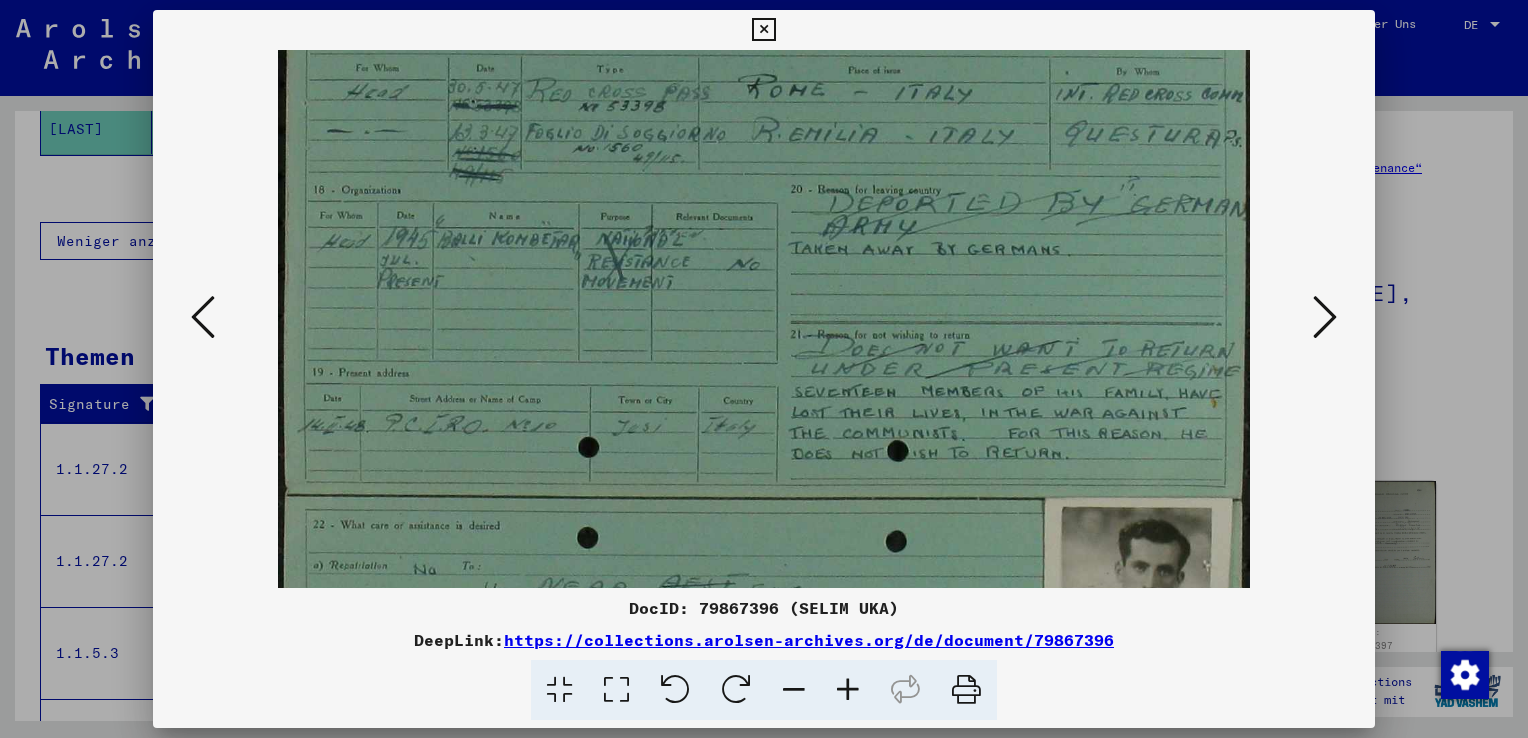 scroll, scrollTop: 296, scrollLeft: 0, axis: vertical 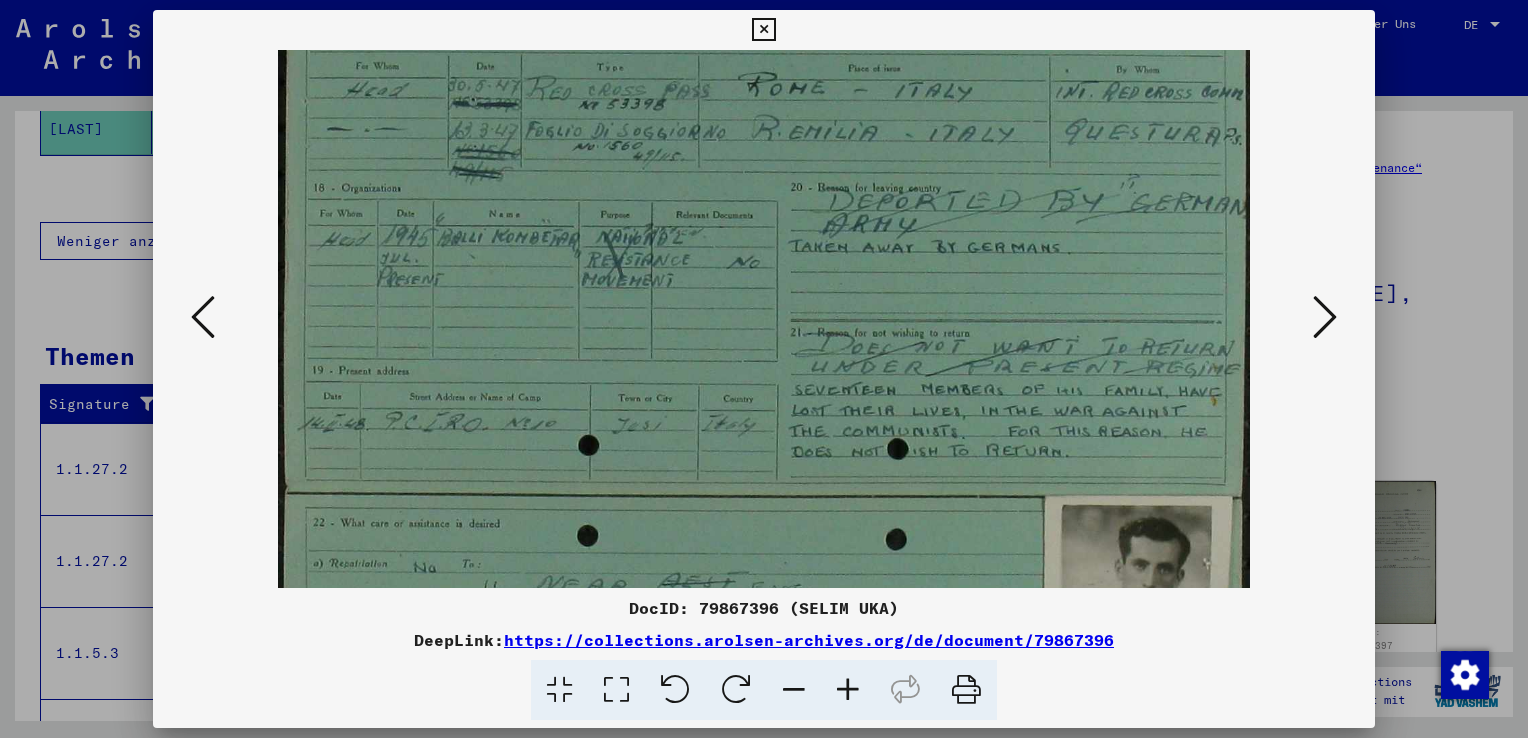 drag, startPoint x: 871, startPoint y: 353, endPoint x: 886, endPoint y: 231, distance: 122.91867 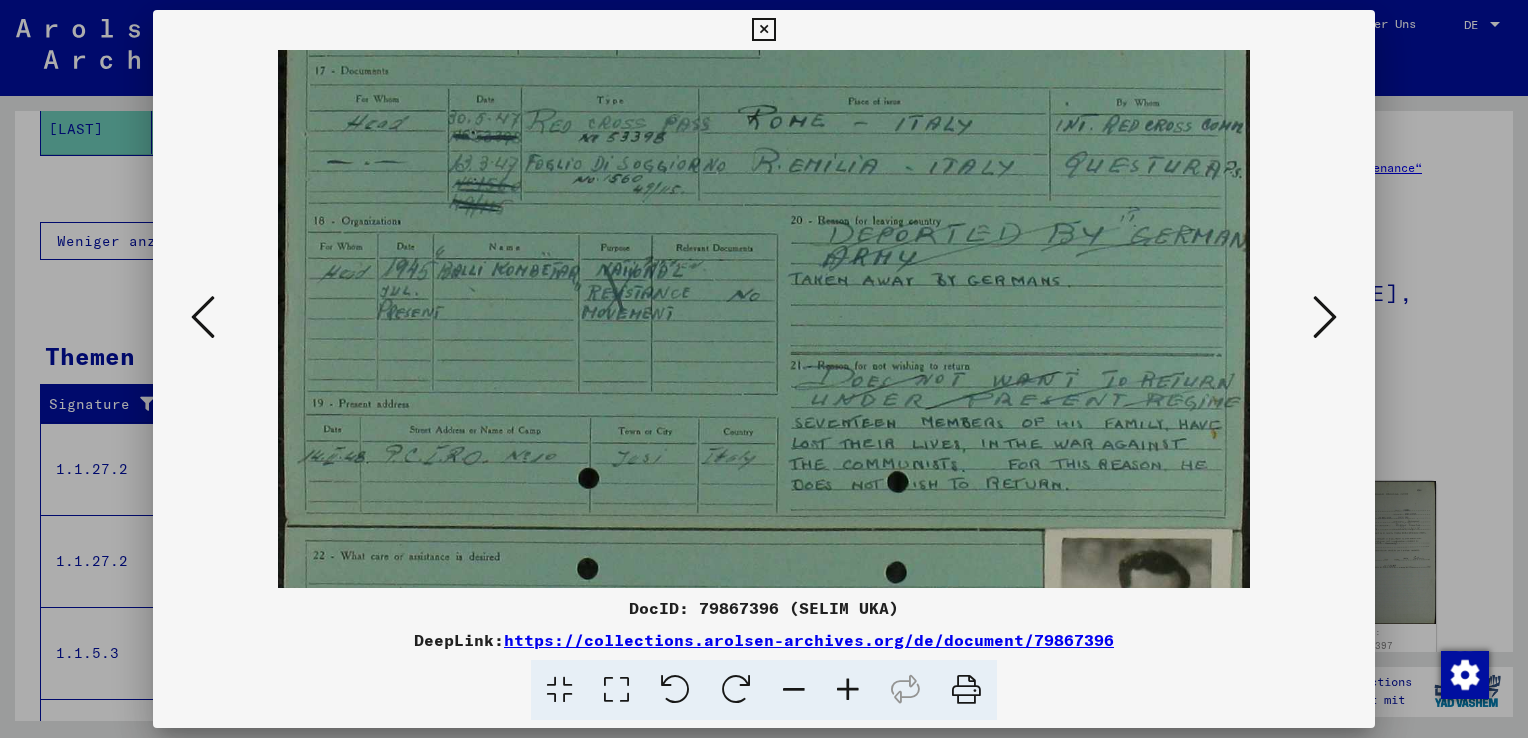 scroll, scrollTop: 264, scrollLeft: 0, axis: vertical 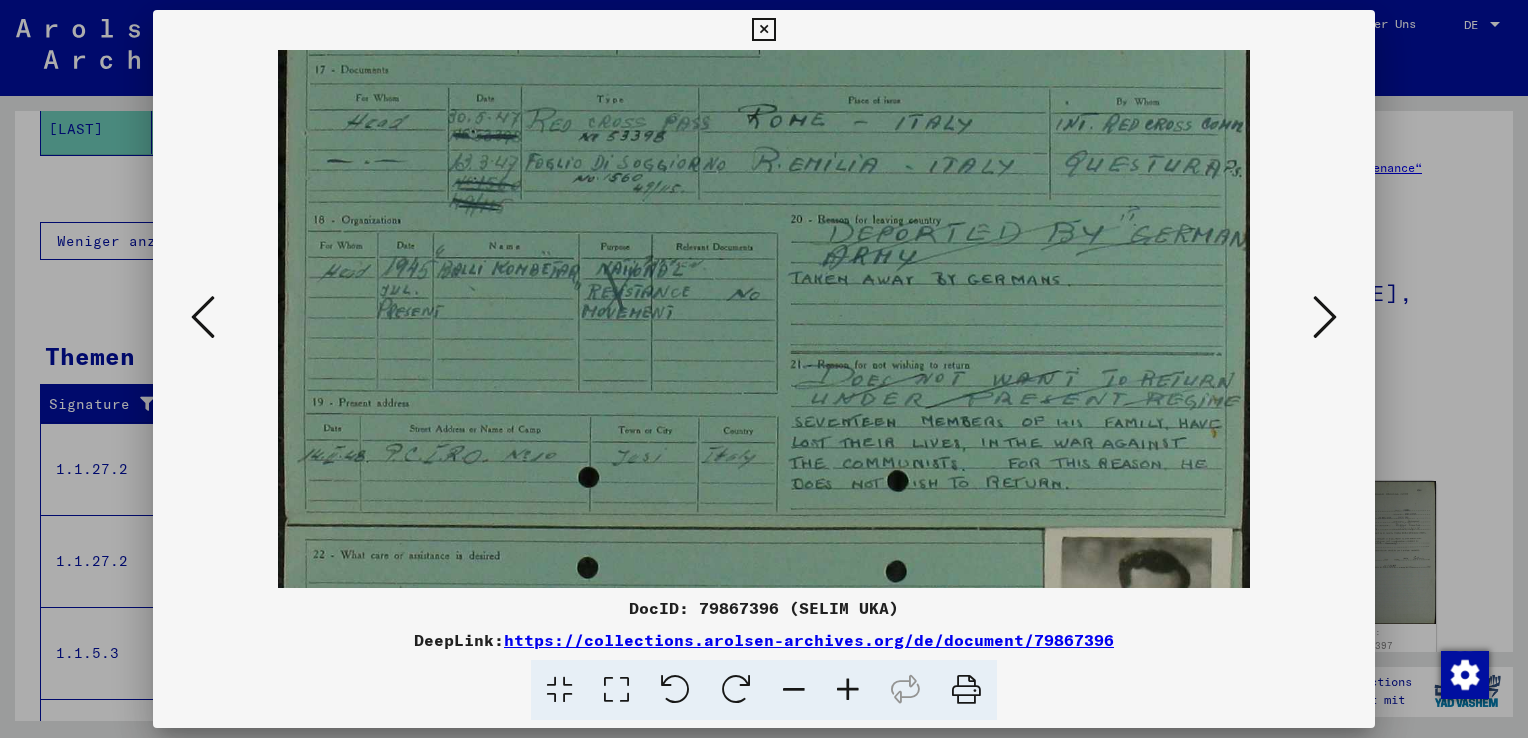 drag, startPoint x: 852, startPoint y: 378, endPoint x: 871, endPoint y: 412, distance: 38.948685 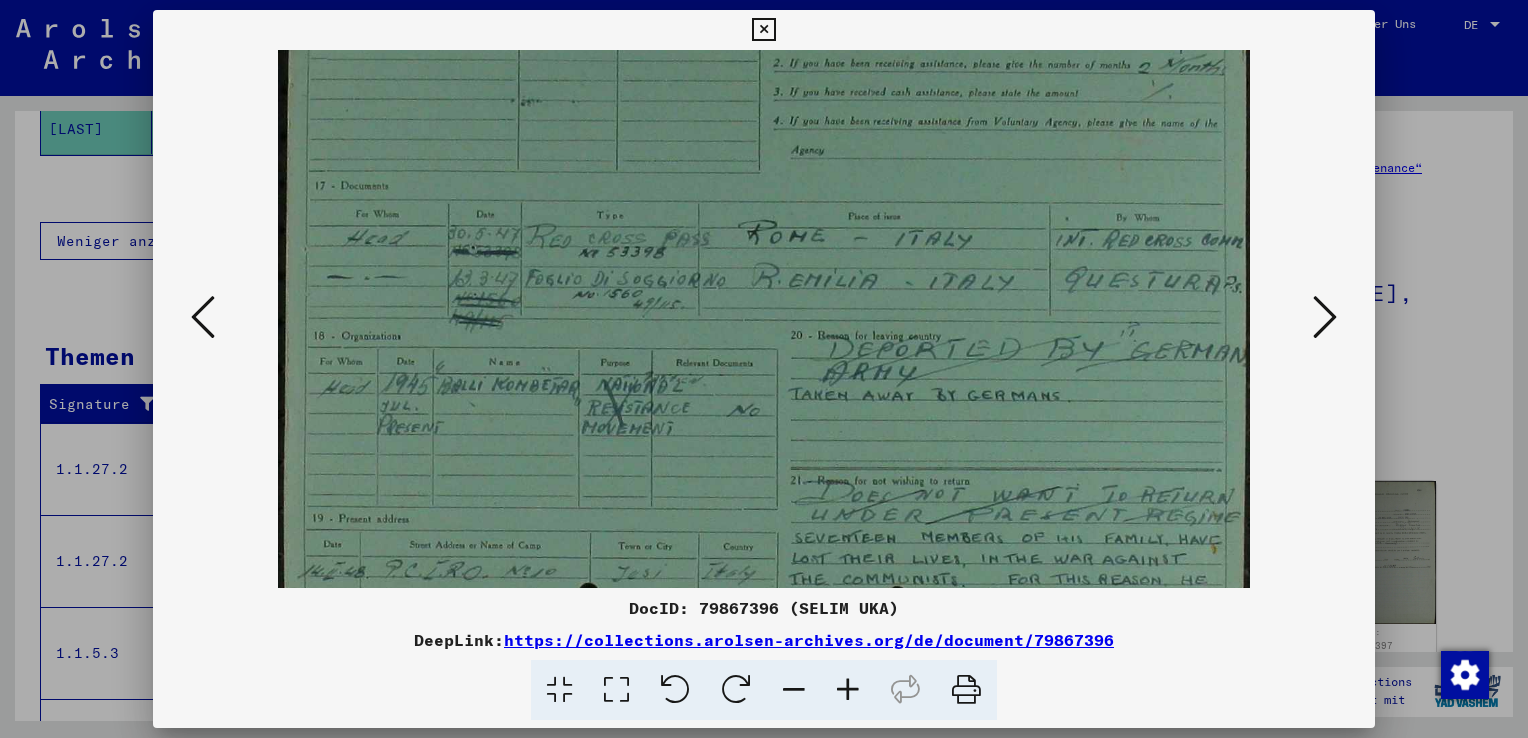 scroll, scrollTop: 147, scrollLeft: 0, axis: vertical 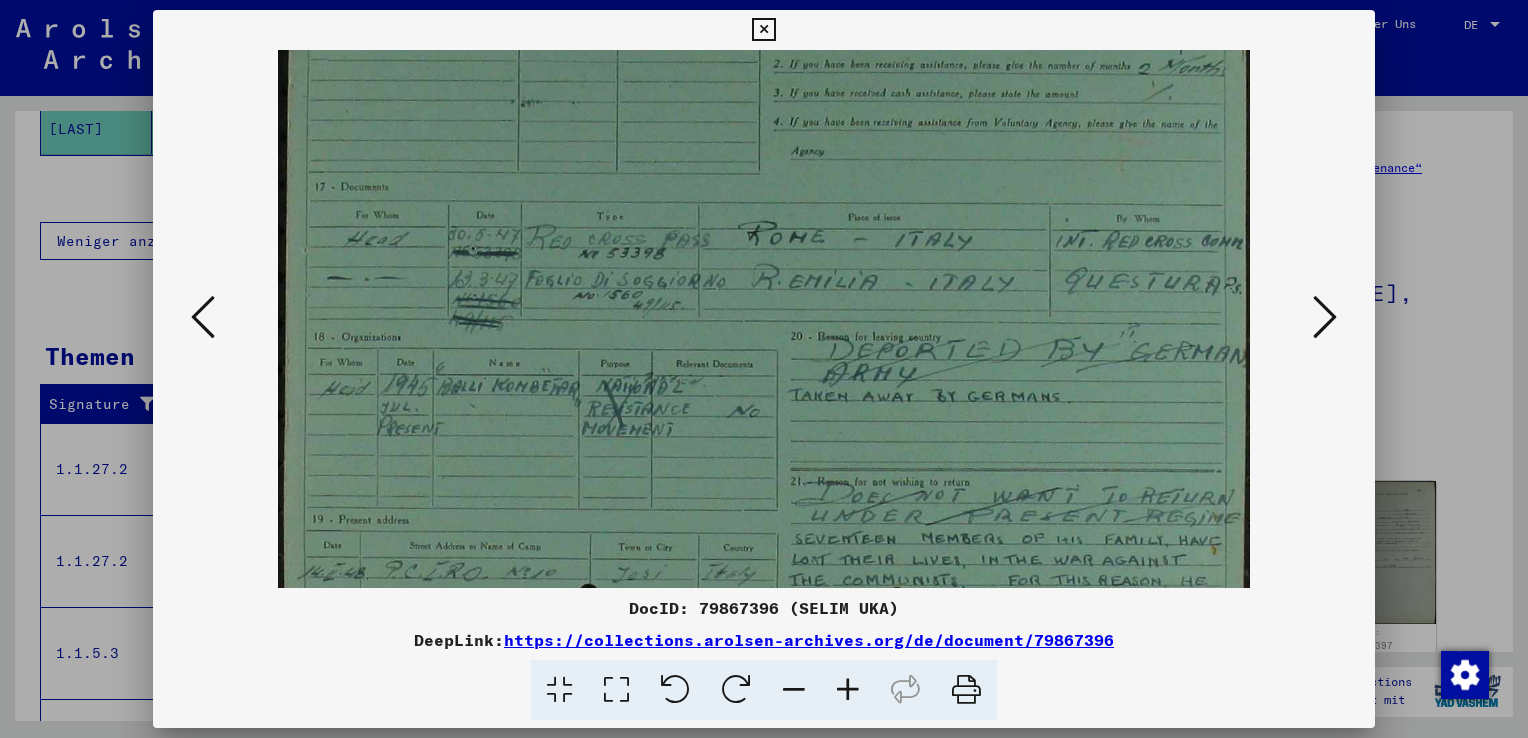 drag, startPoint x: 1024, startPoint y: 283, endPoint x: 1001, endPoint y: 404, distance: 123.16656 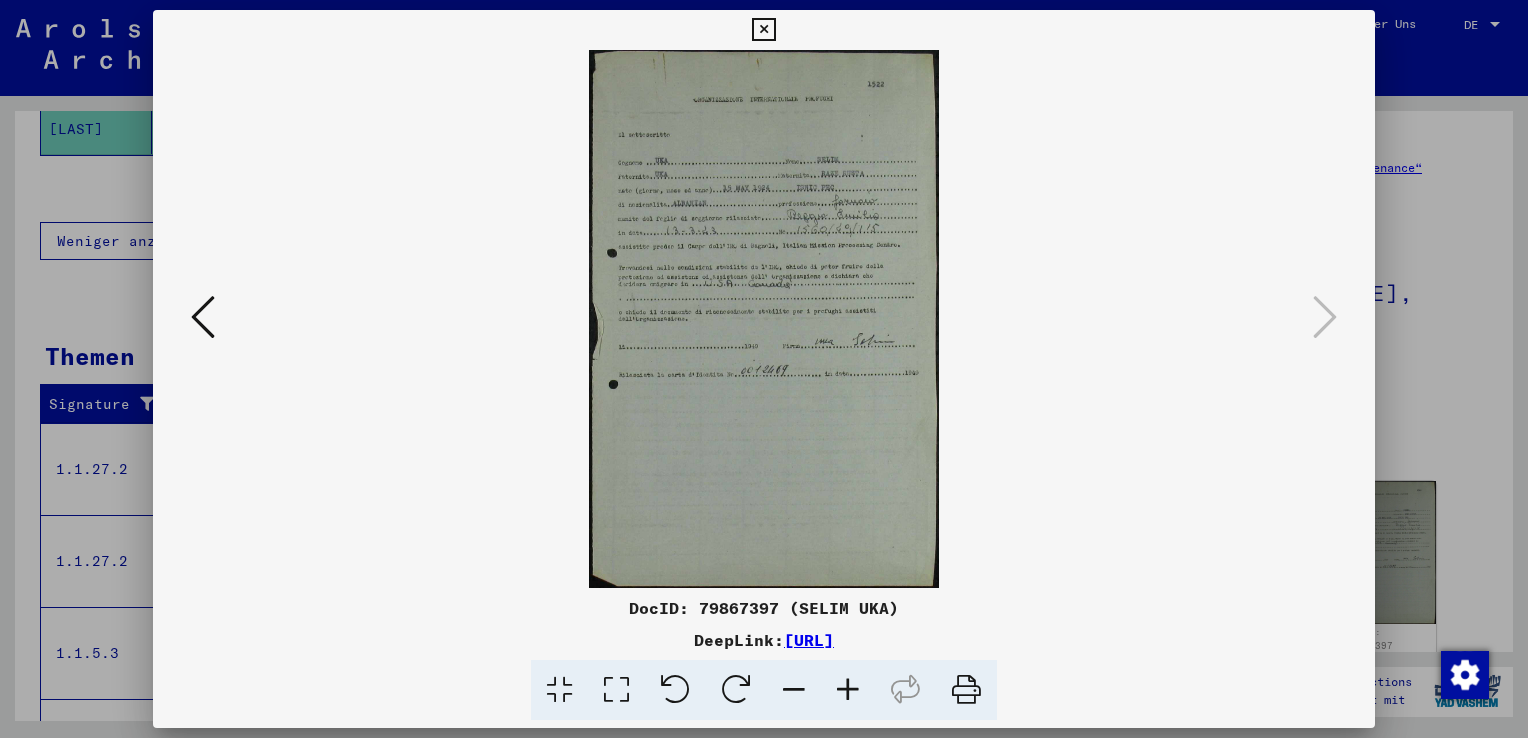 scroll, scrollTop: 0, scrollLeft: 0, axis: both 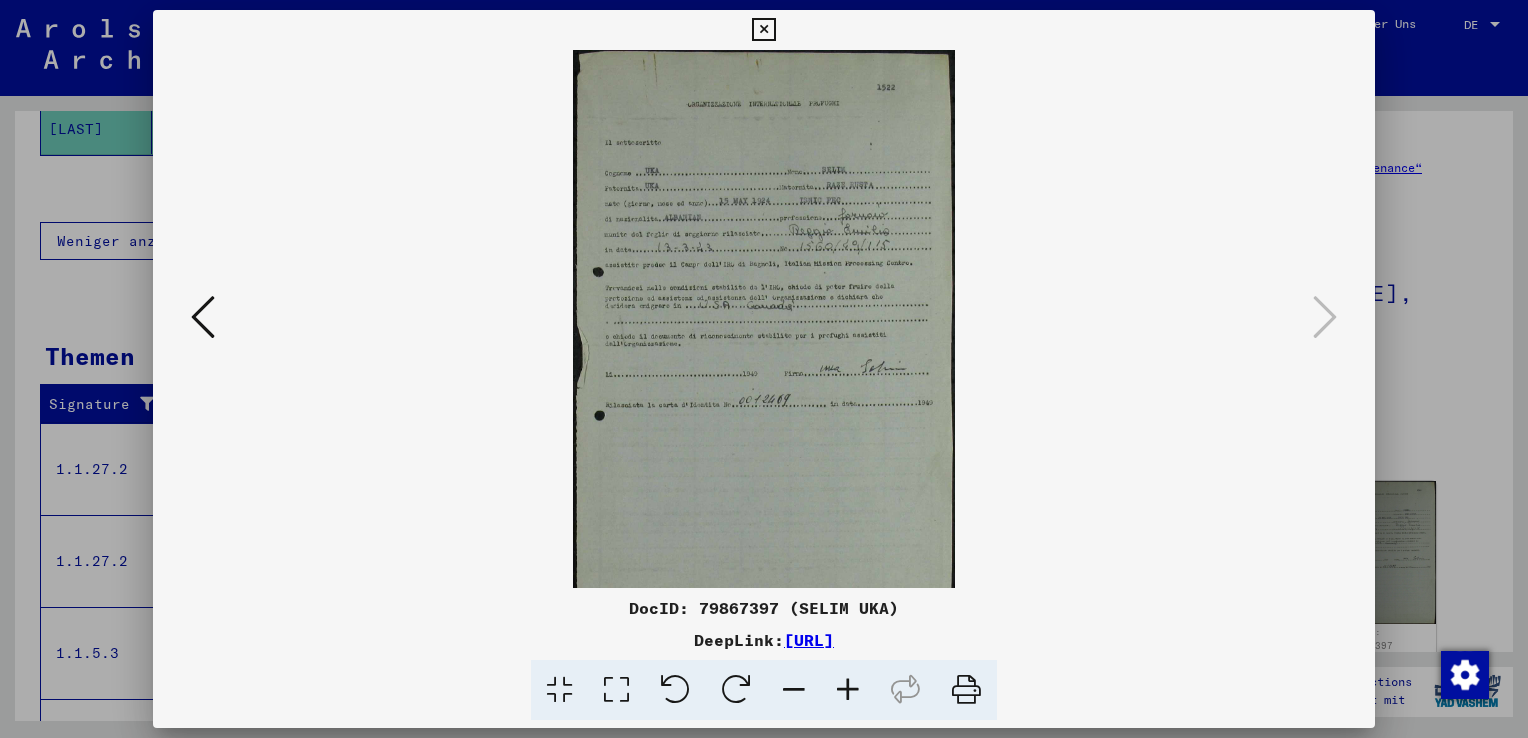 click at bounding box center (848, 690) 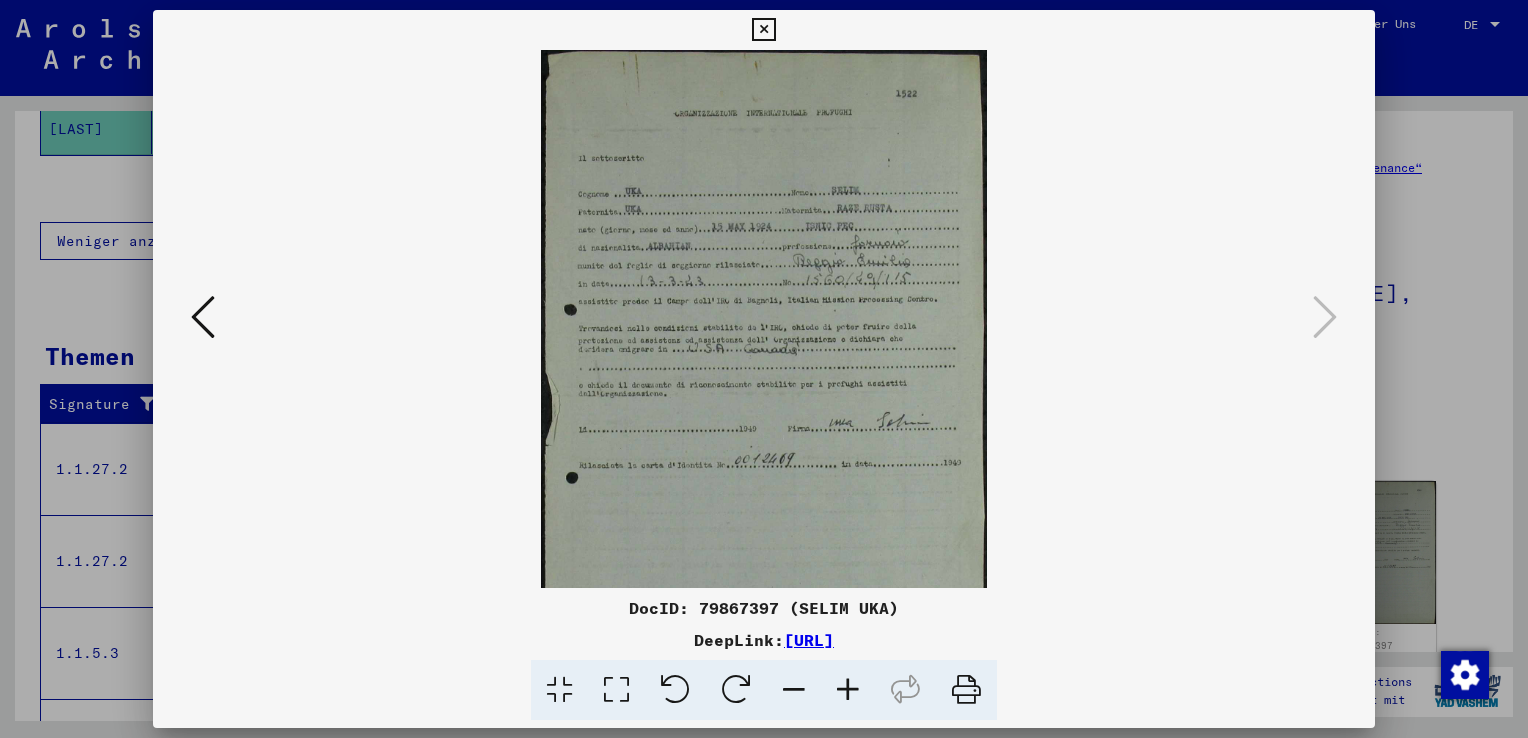 click at bounding box center [848, 690] 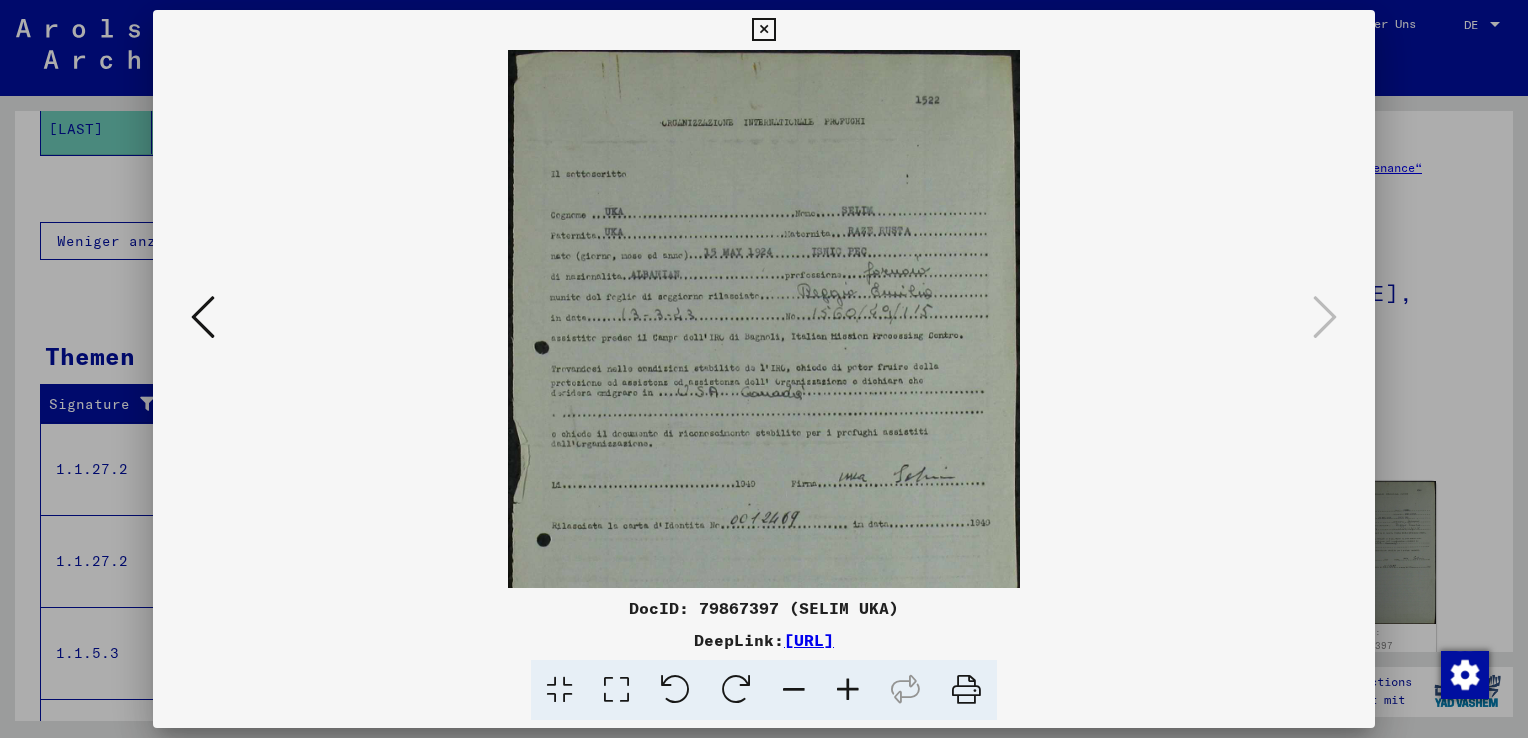click at bounding box center [848, 690] 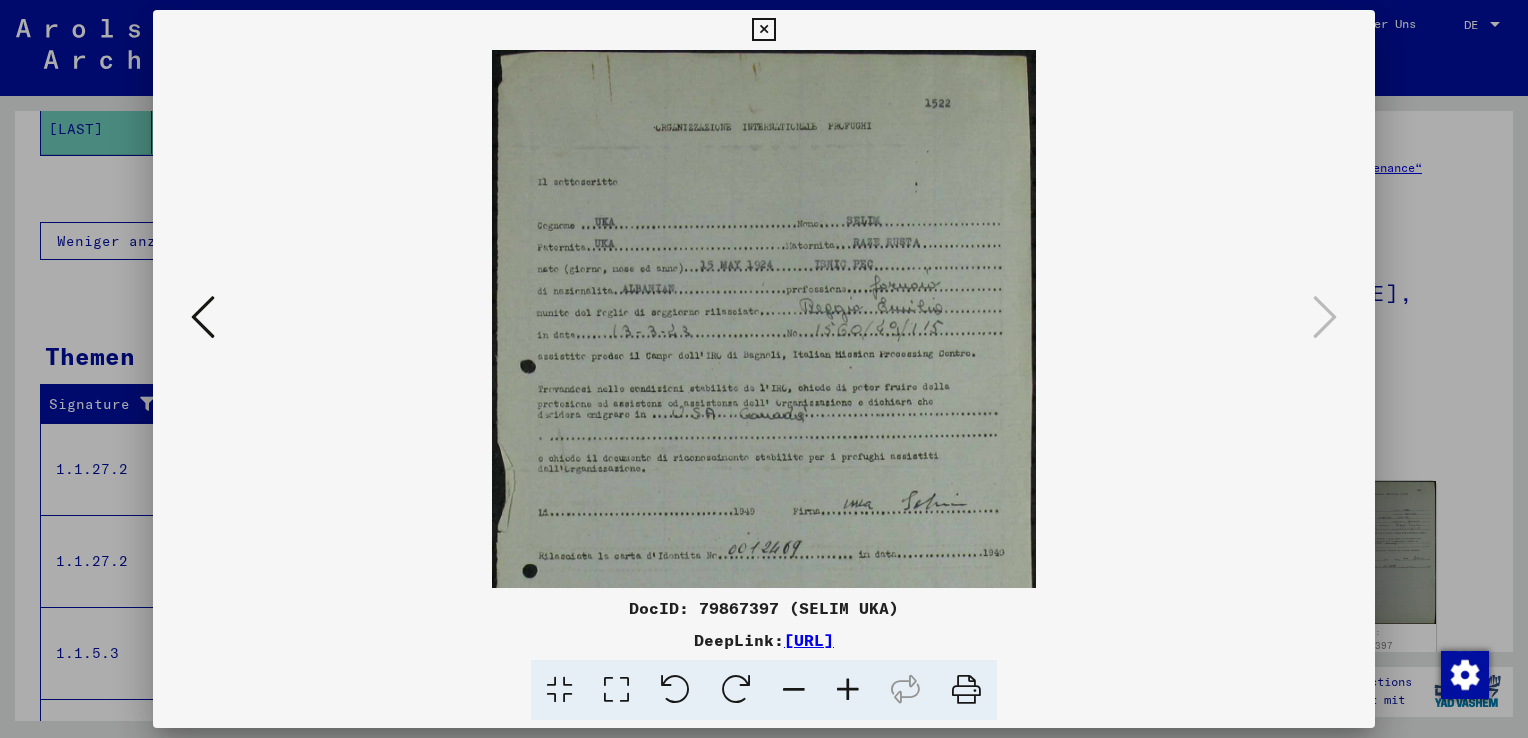 click at bounding box center [848, 690] 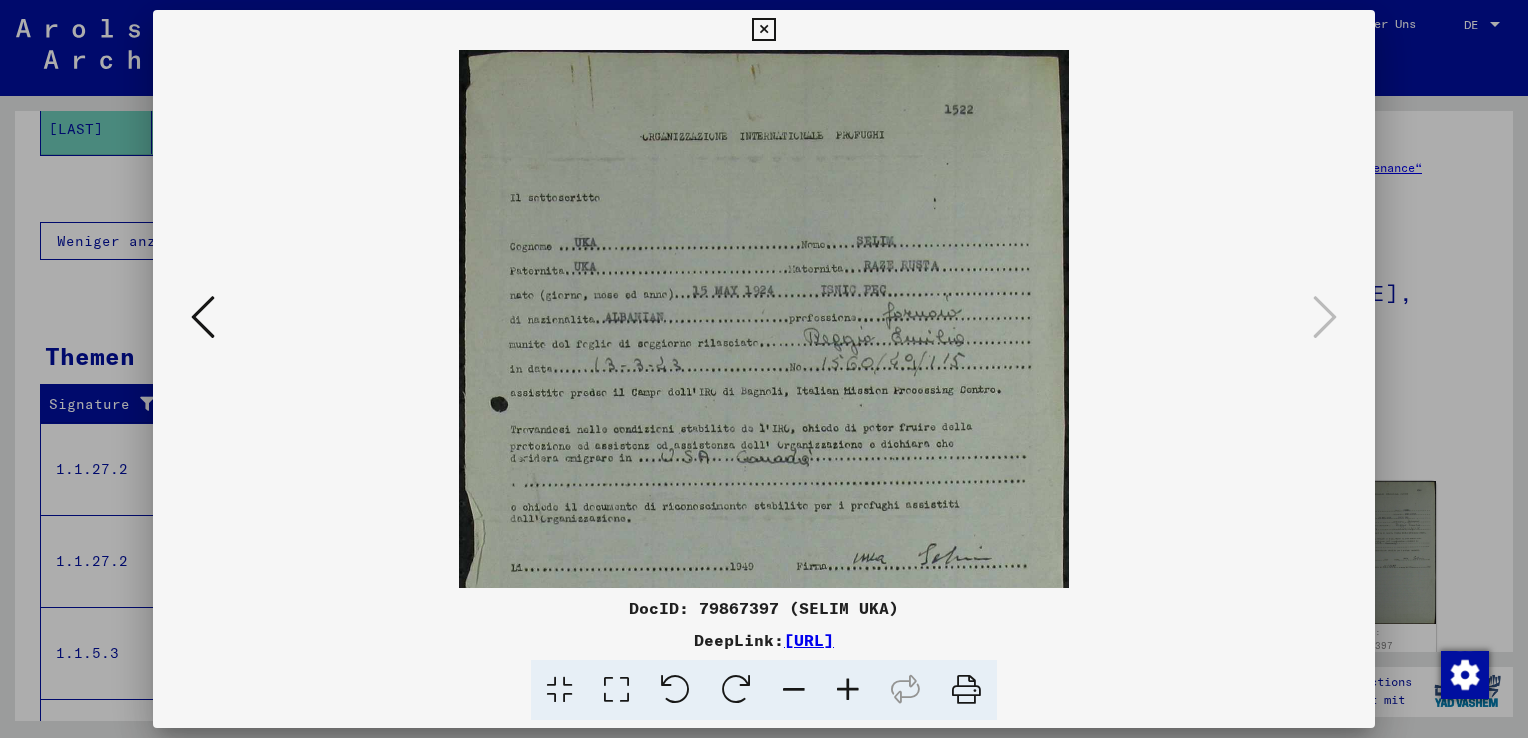 click at bounding box center [848, 690] 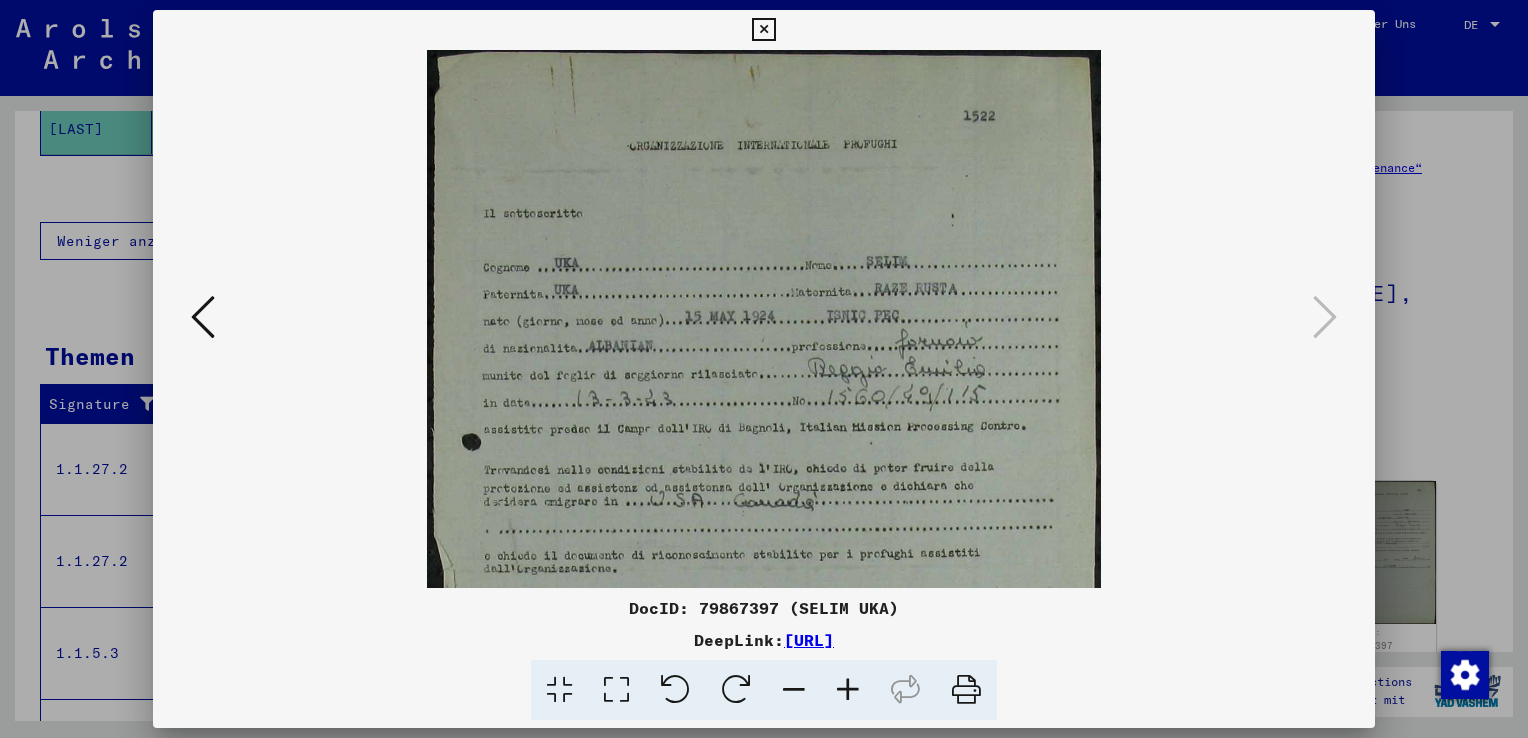 click at bounding box center [848, 690] 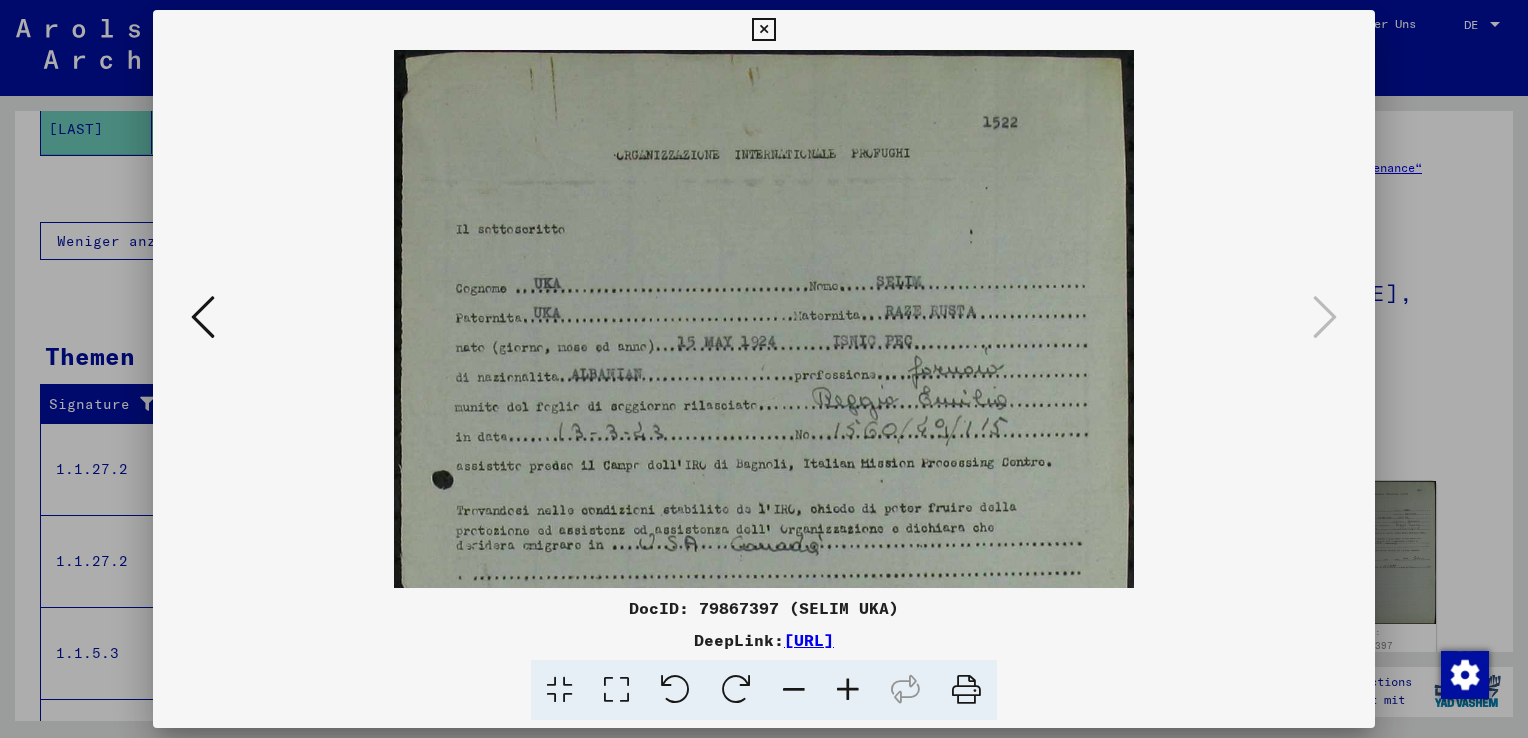click at bounding box center [764, 369] 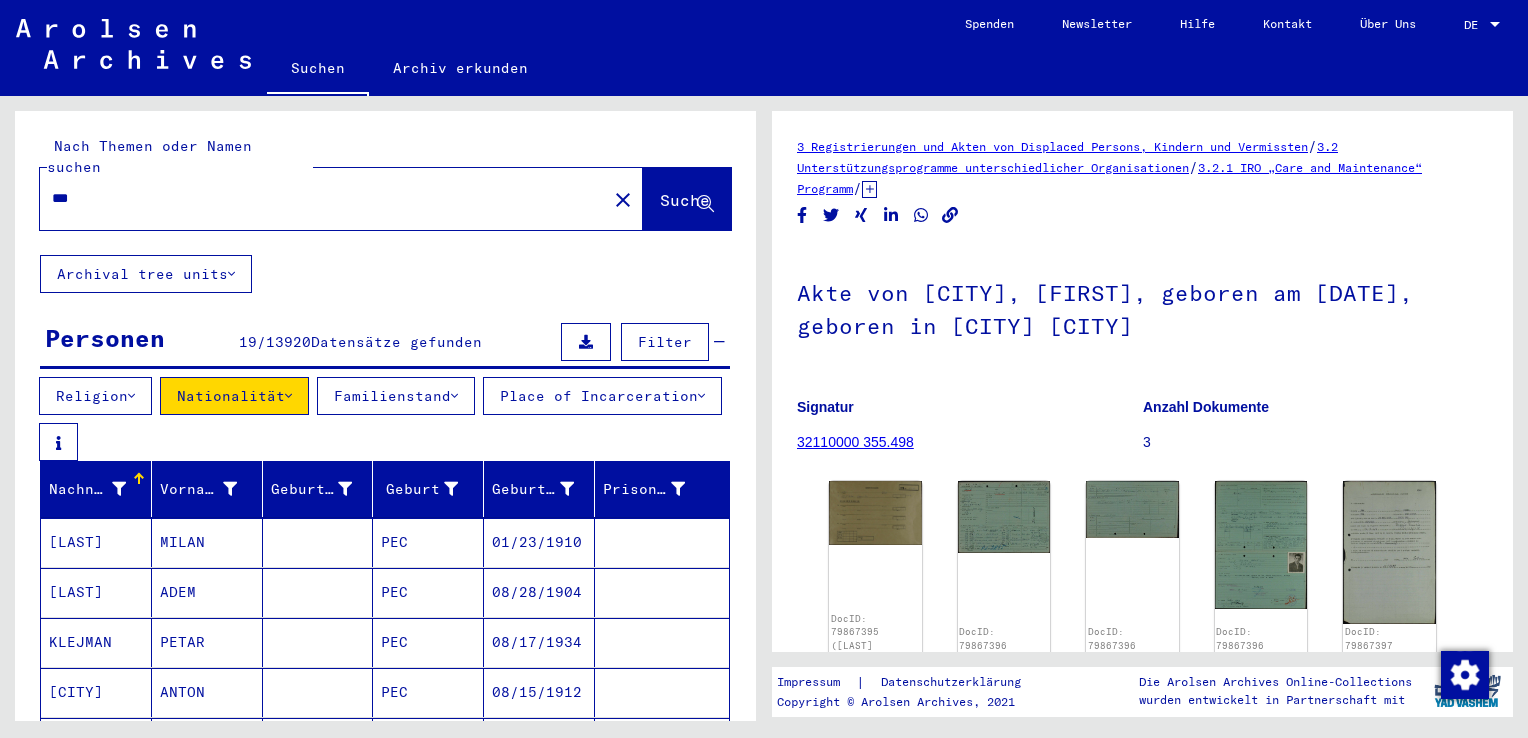 scroll, scrollTop: 108, scrollLeft: 0, axis: vertical 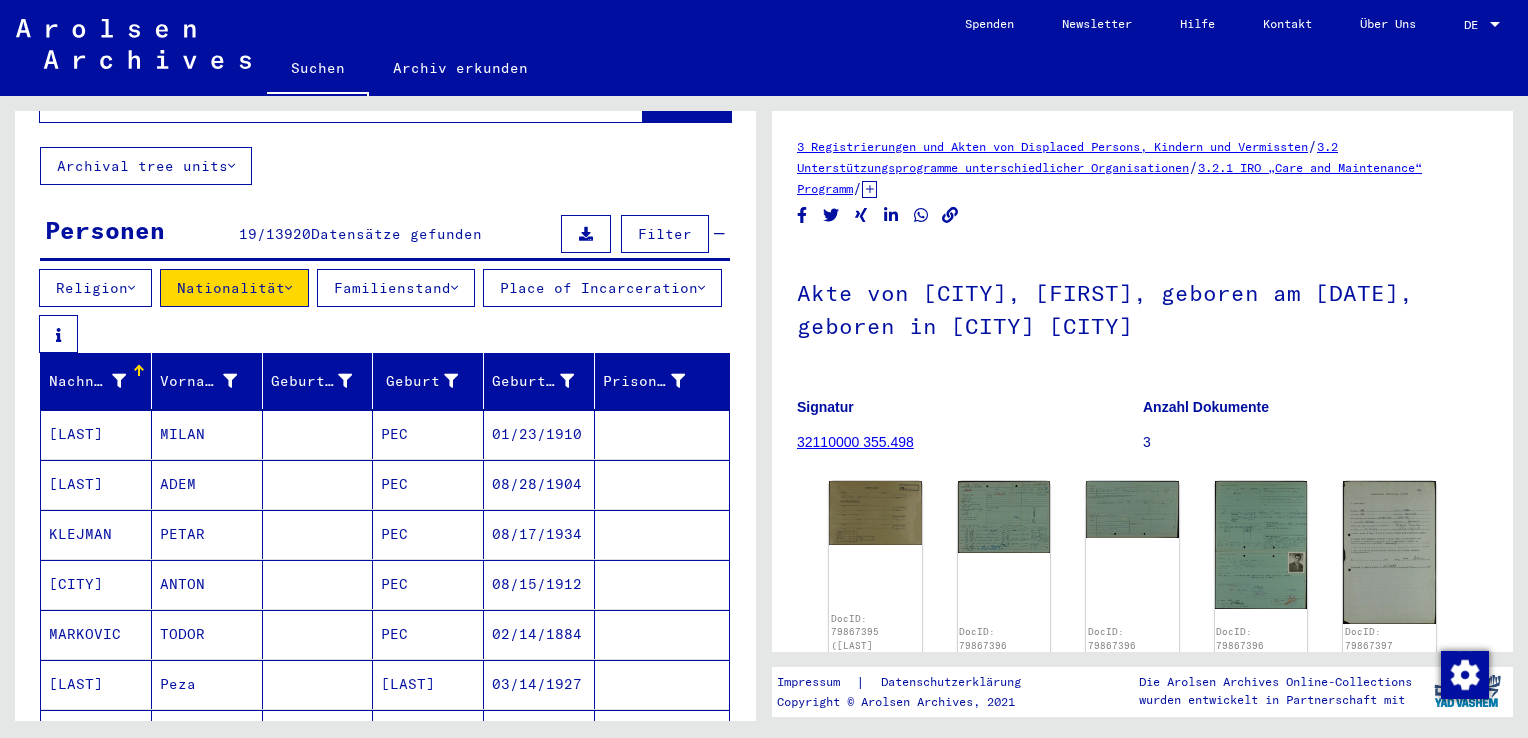 click on "Nach Themen oder Namen suchen *** close  Suche     Archival tree units  Personen 19  /  13920  Datensätze gefunden  Filter   Religion   Nationalität   Familienstand   Place of Incarceration   Nachname   Vorname   Geburtsname   Geburtsdatum   Prisoner #   BOJCEVIC   MILAN      PEC   01/23/1910      DUSCHI   ADEM      PEC   08/28/1904      KLEJMAN   PETAR      PEC   08/17/1934      KOSOVA   ANTON      PEC   08/15/1912      MARKOVIC   TODOR      PEC   02/14/1884      MASIC   Peza      Midoale   03/14/1927      MEHLMANN   LORENZ      PEC   08/05/1898      MICEVIC   PAVLE      PEC   05/15/1912      MITKOVIC   Srecko      PEC   01/01/1906      MITKOVIC   Srecko      PEC   01/01/1906      PEC   JOSEF      SMARTNO   01/22/1931      PECK   Franz               PECK   Josefine               PECK   Stefan               PECK   Petronella               SOSKIC   RASTISLAV      PEC   07/01/1926      STERDJEVIC   SPASOJE      PEC   05/27/1913      TODOROVIC   OBRAD      PEC   11/10/1906      UKA   SELIM" 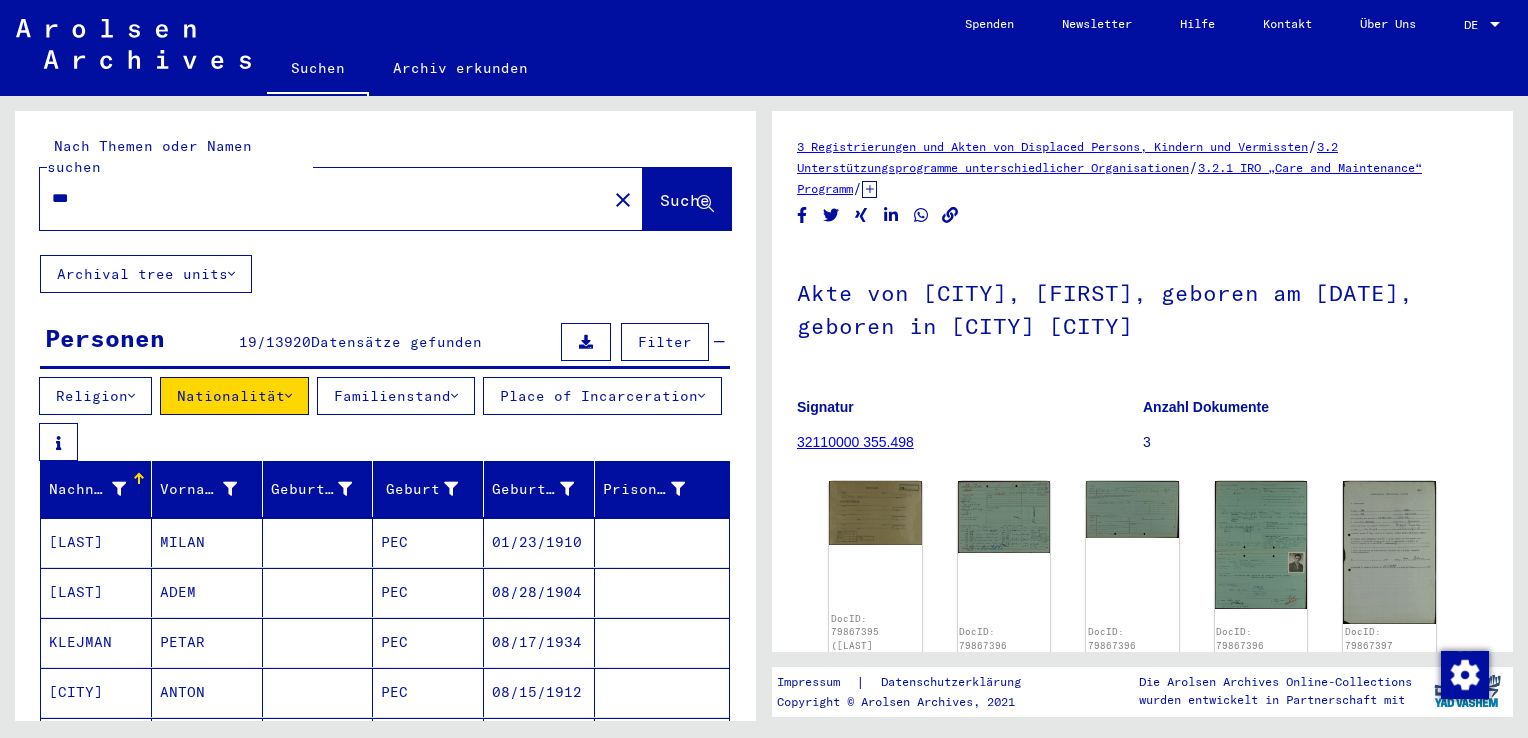click on "***" 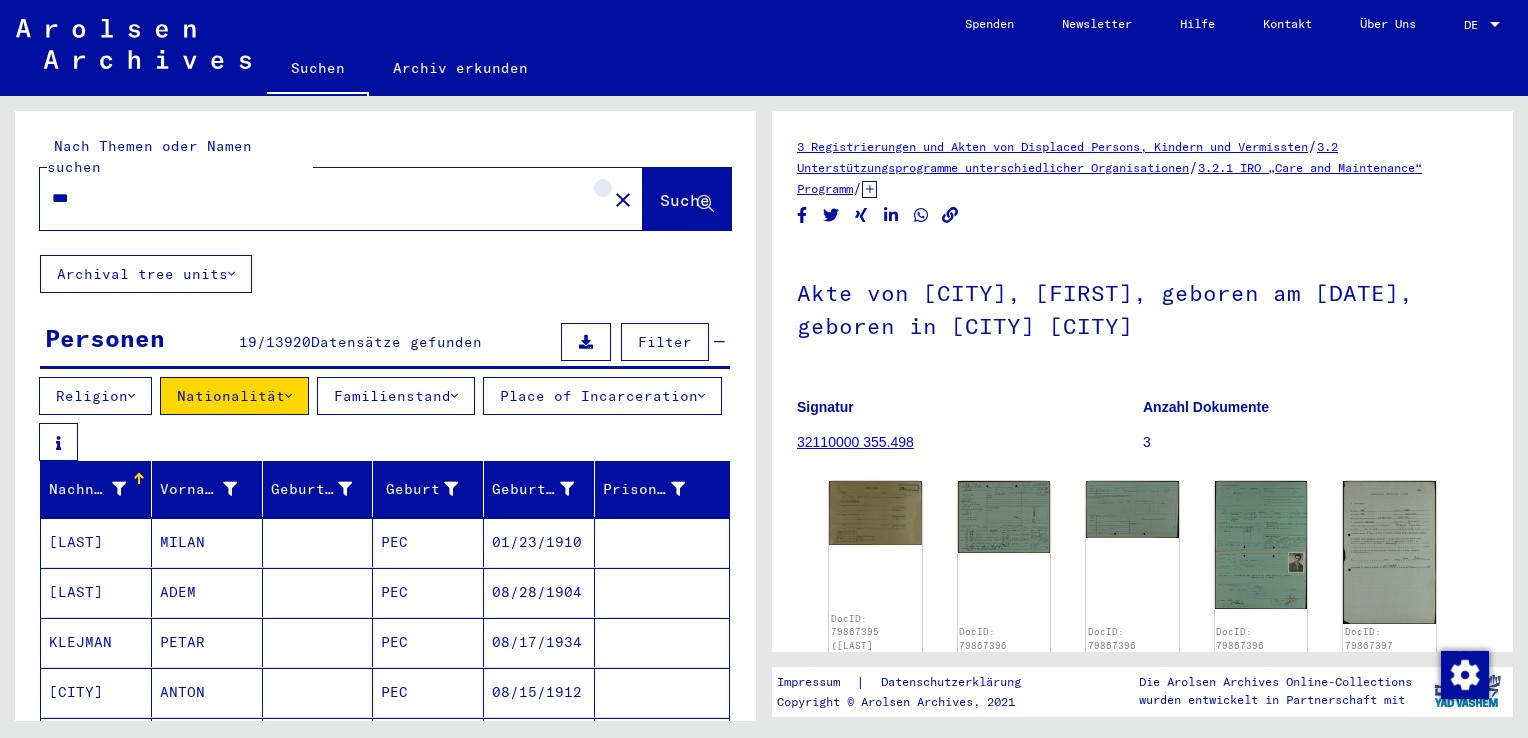 click on "close" 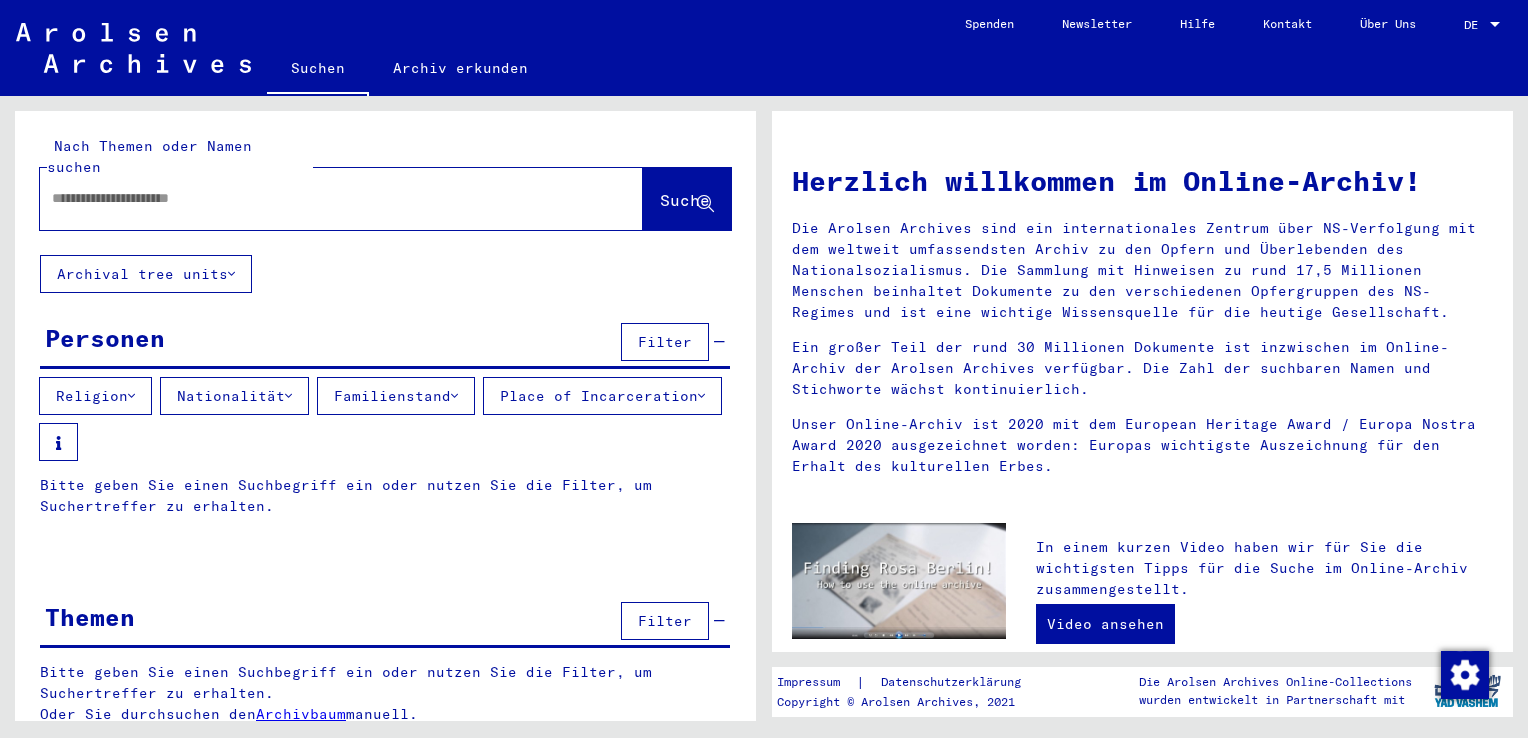 click 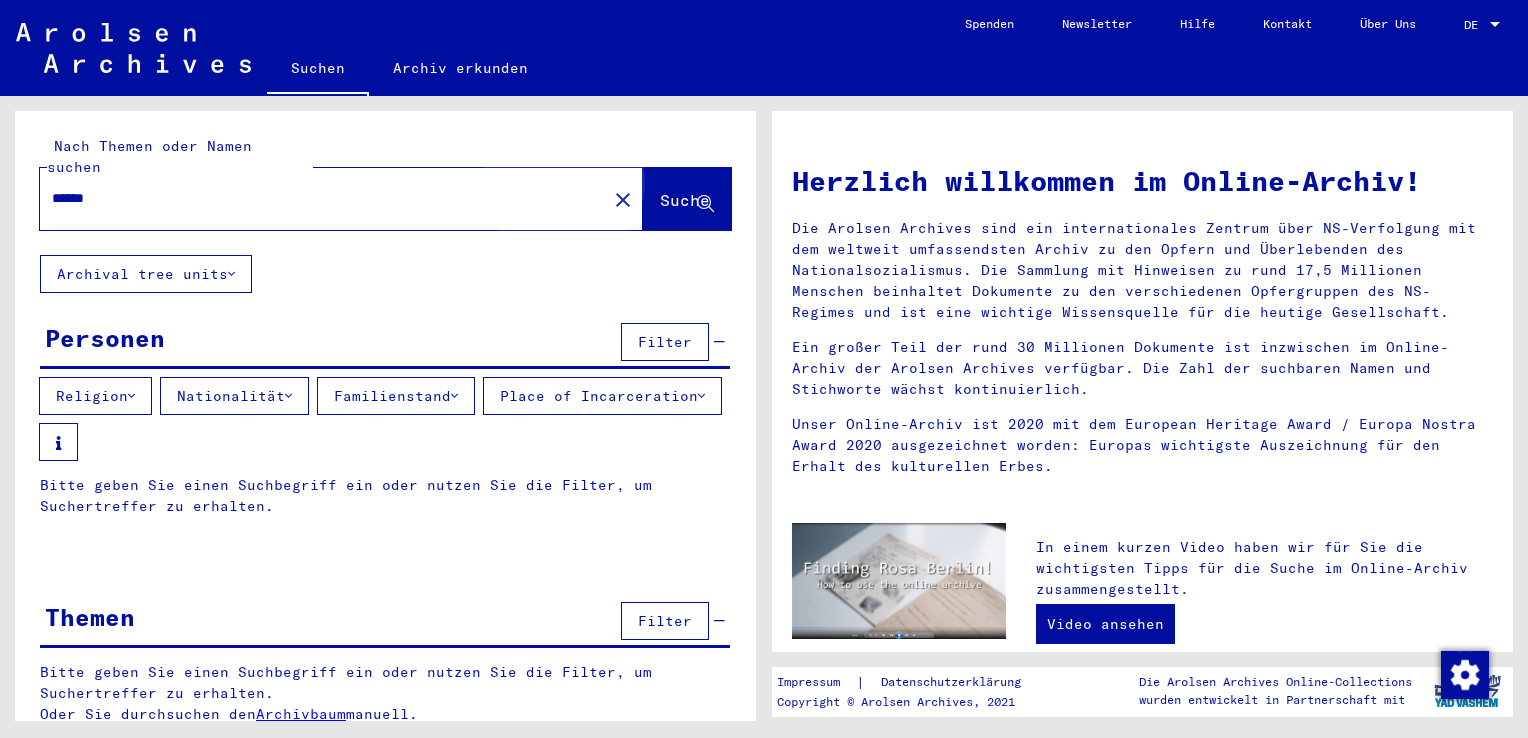 click on "Suche" 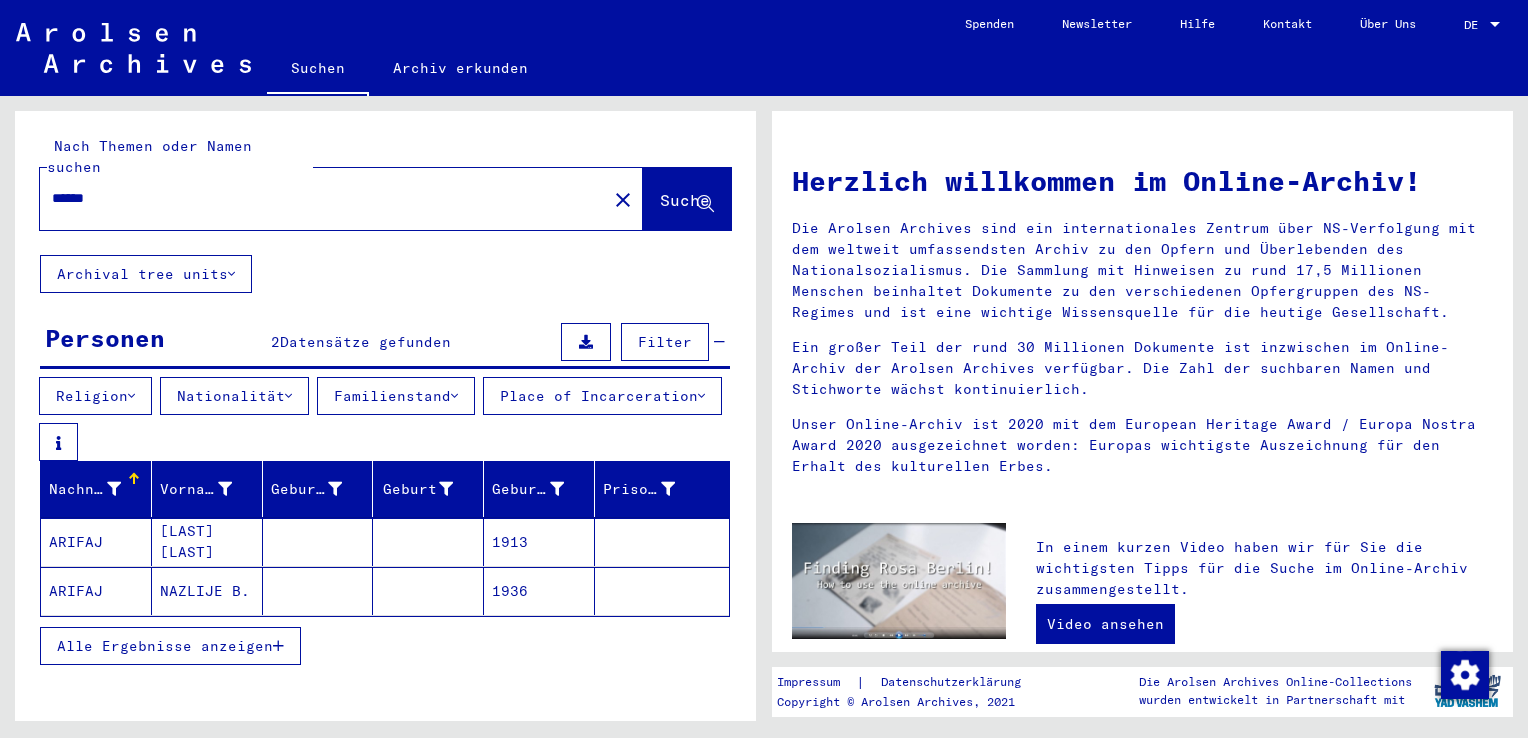 click on "Familienstand" at bounding box center [396, 396] 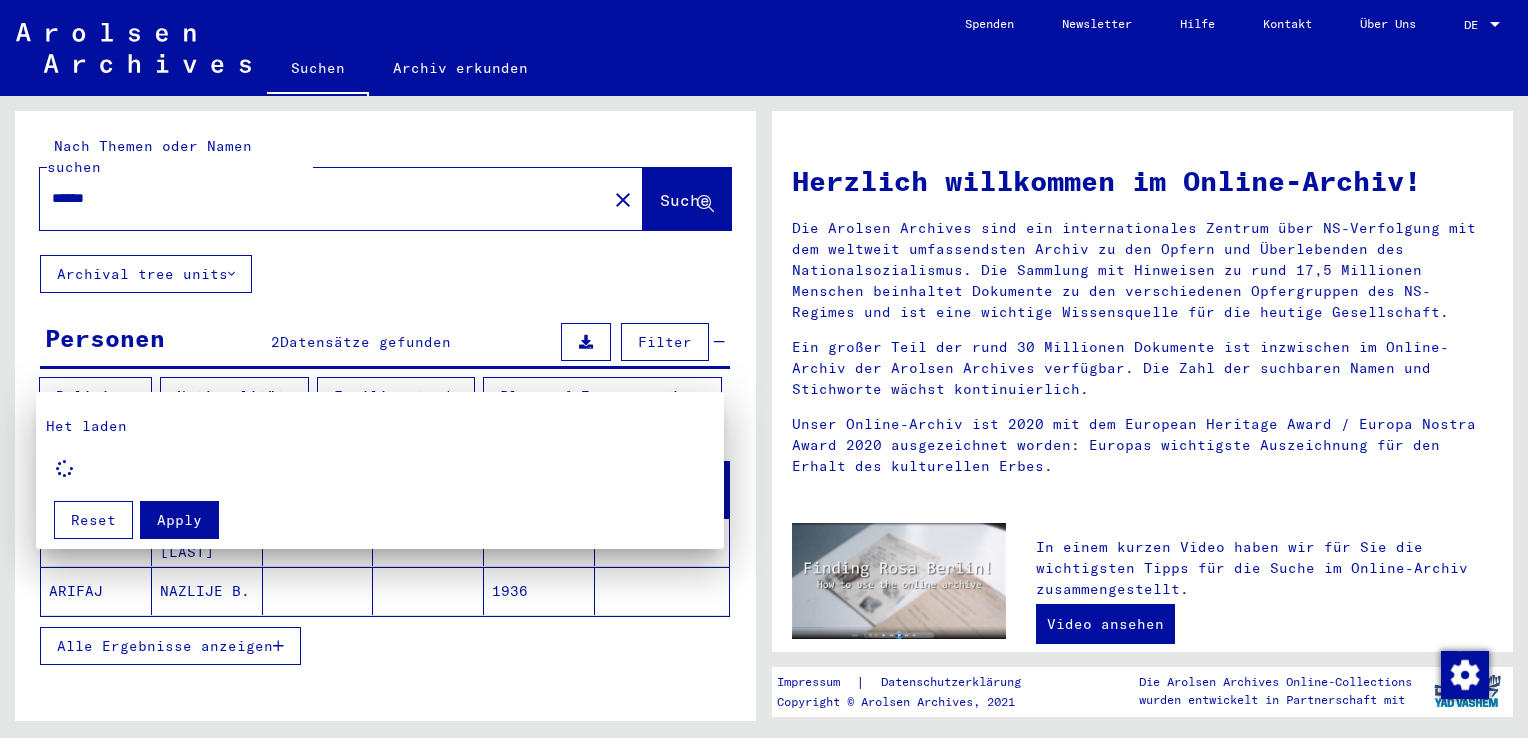 click at bounding box center (764, 369) 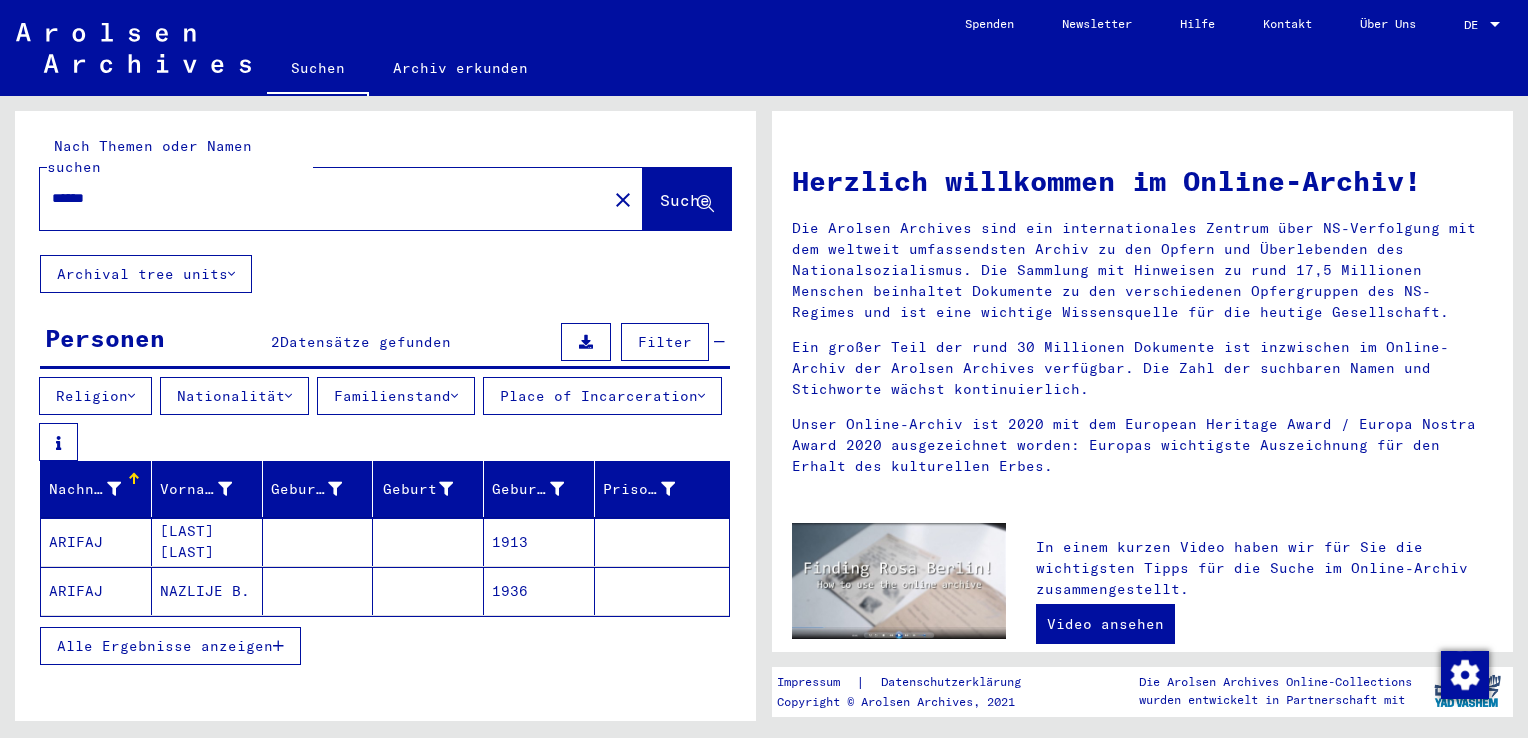 click at bounding box center [288, 396] 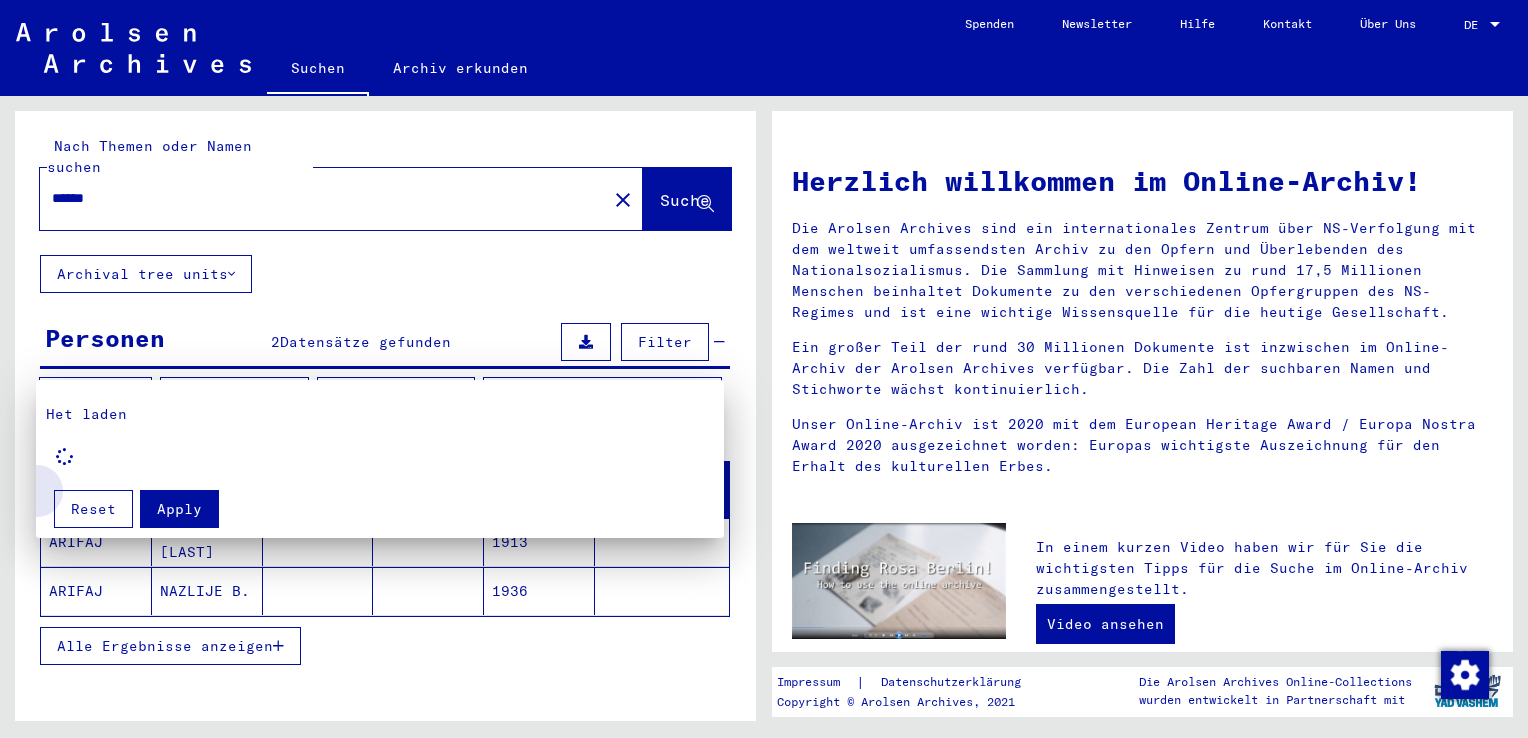 click on "Reset" at bounding box center (93, 509) 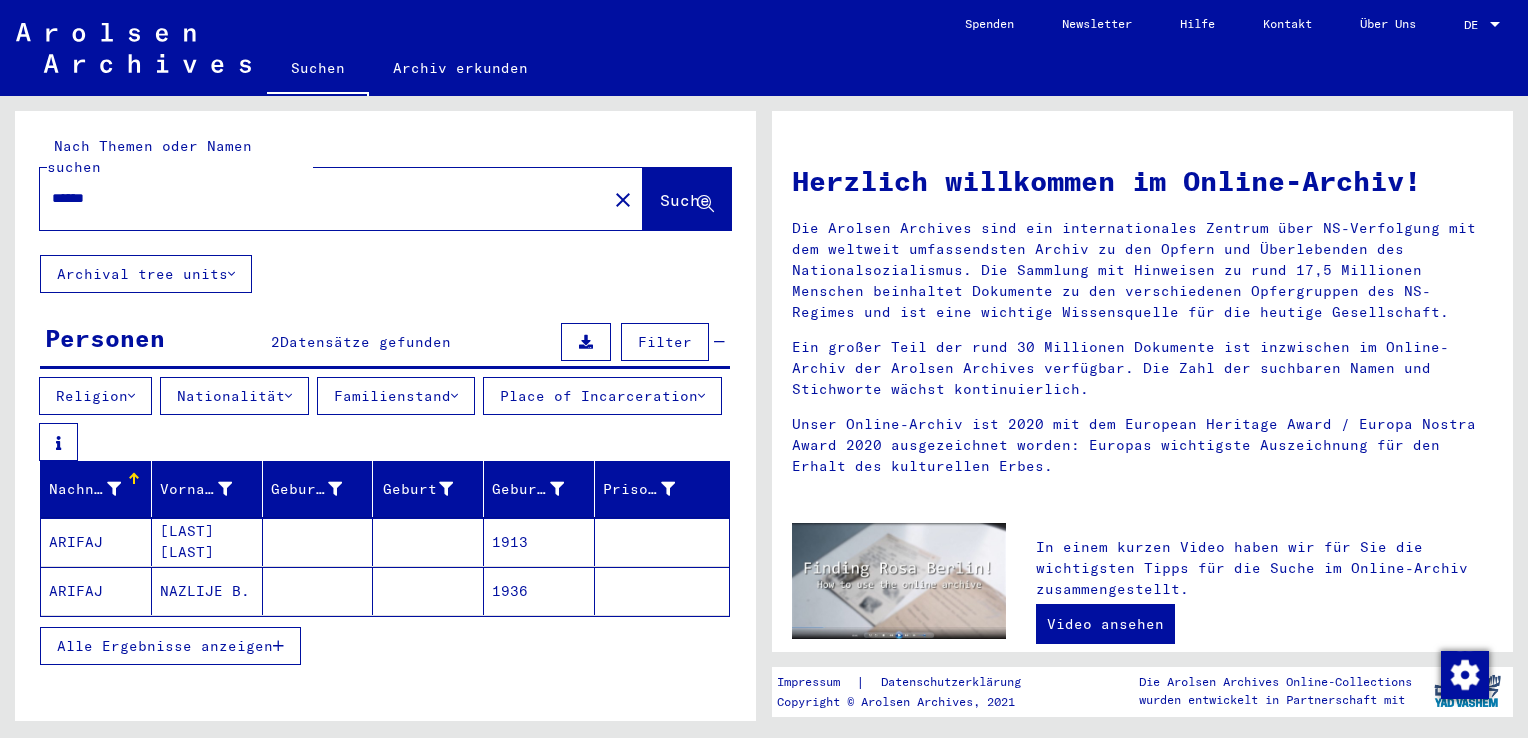 scroll, scrollTop: 89, scrollLeft: 0, axis: vertical 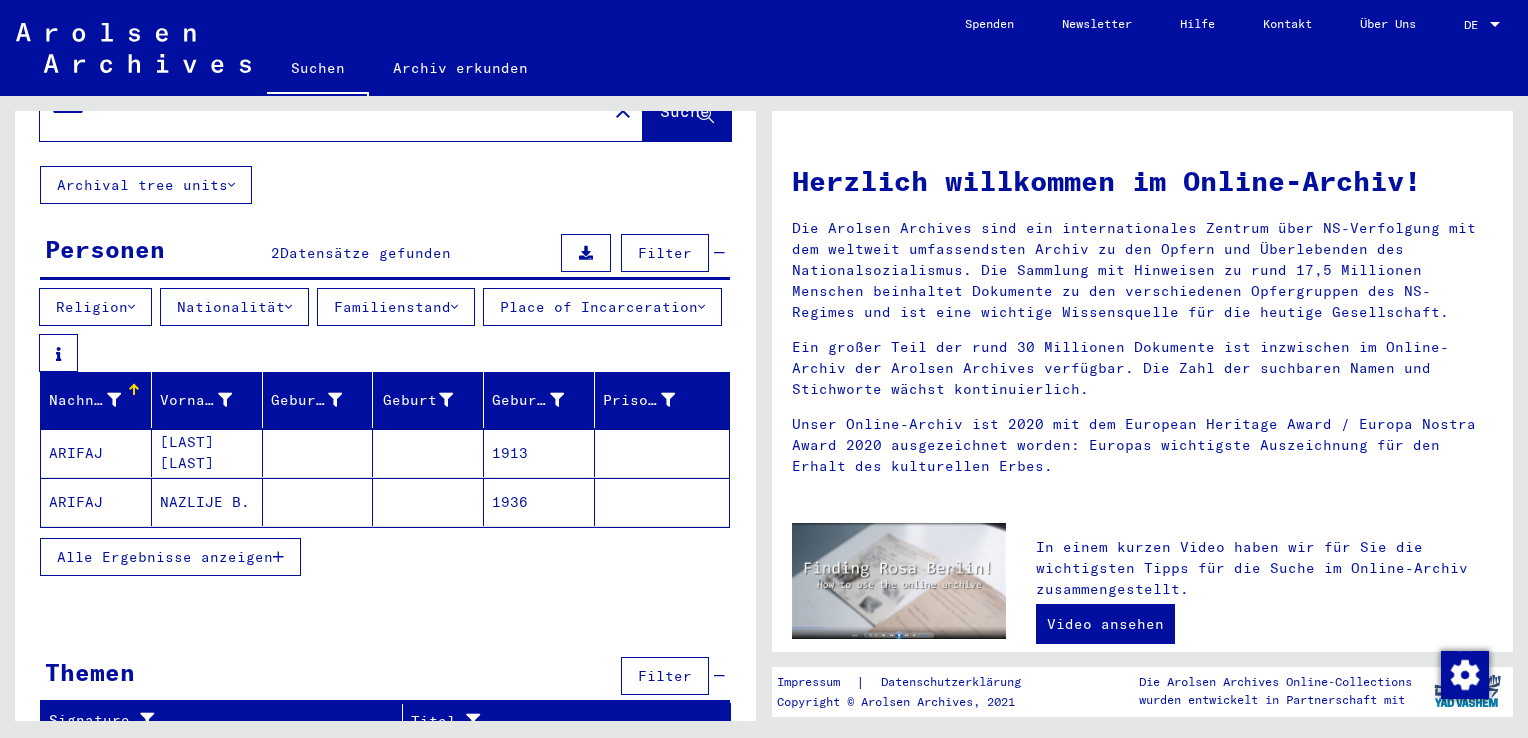 click on "Signature" at bounding box center [225, 721] 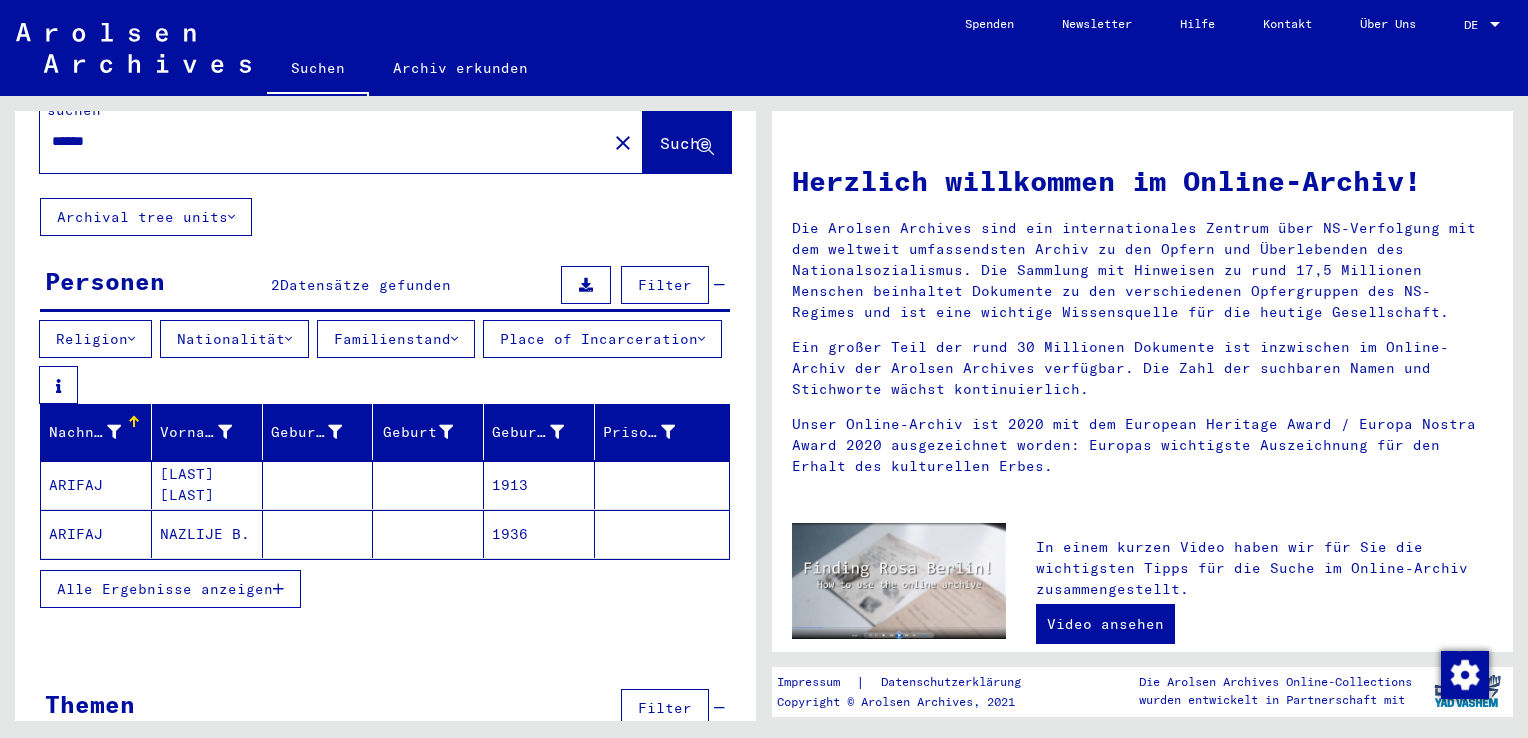 scroll, scrollTop: 89, scrollLeft: 0, axis: vertical 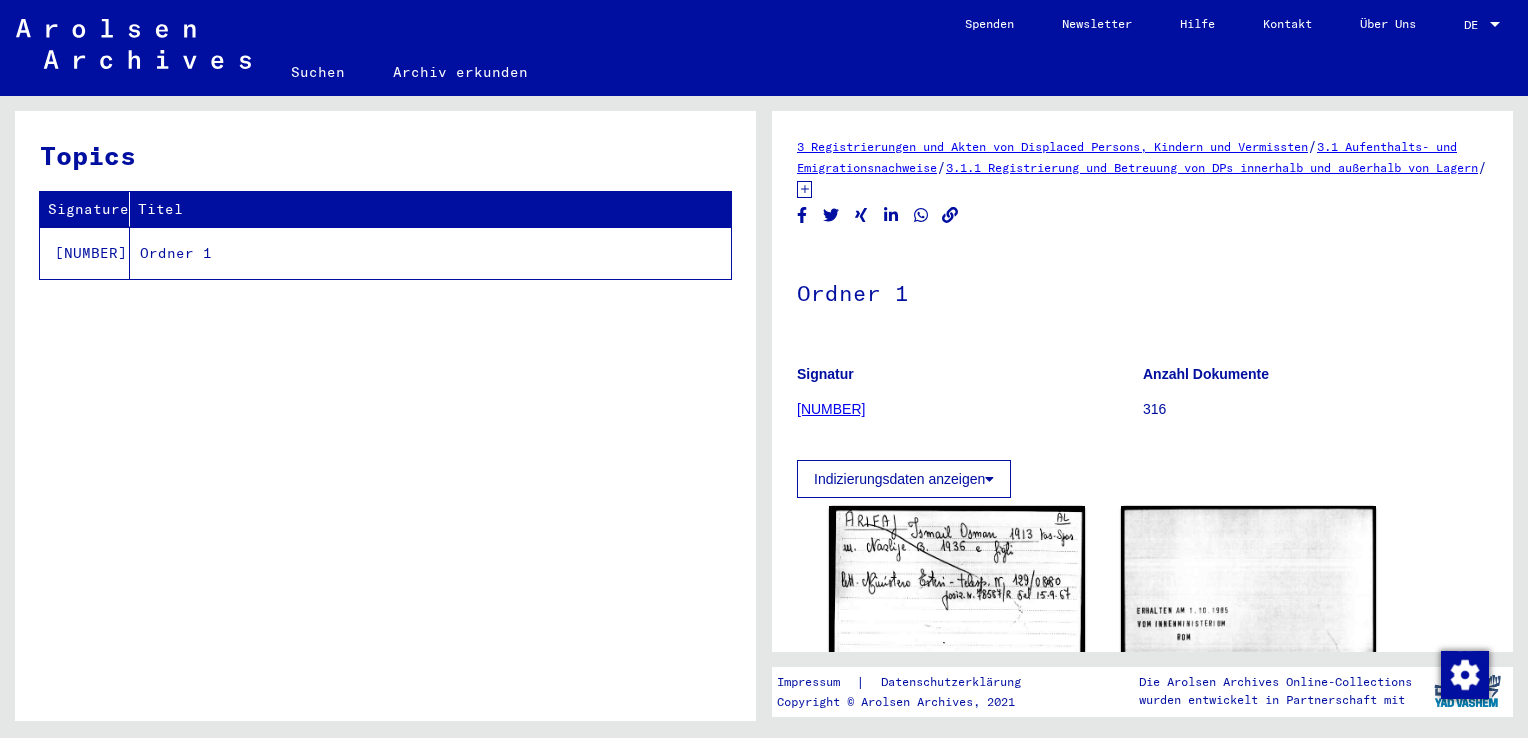click on "Topics  Signature   Titel   [NUMBER]   Ordner 1" 